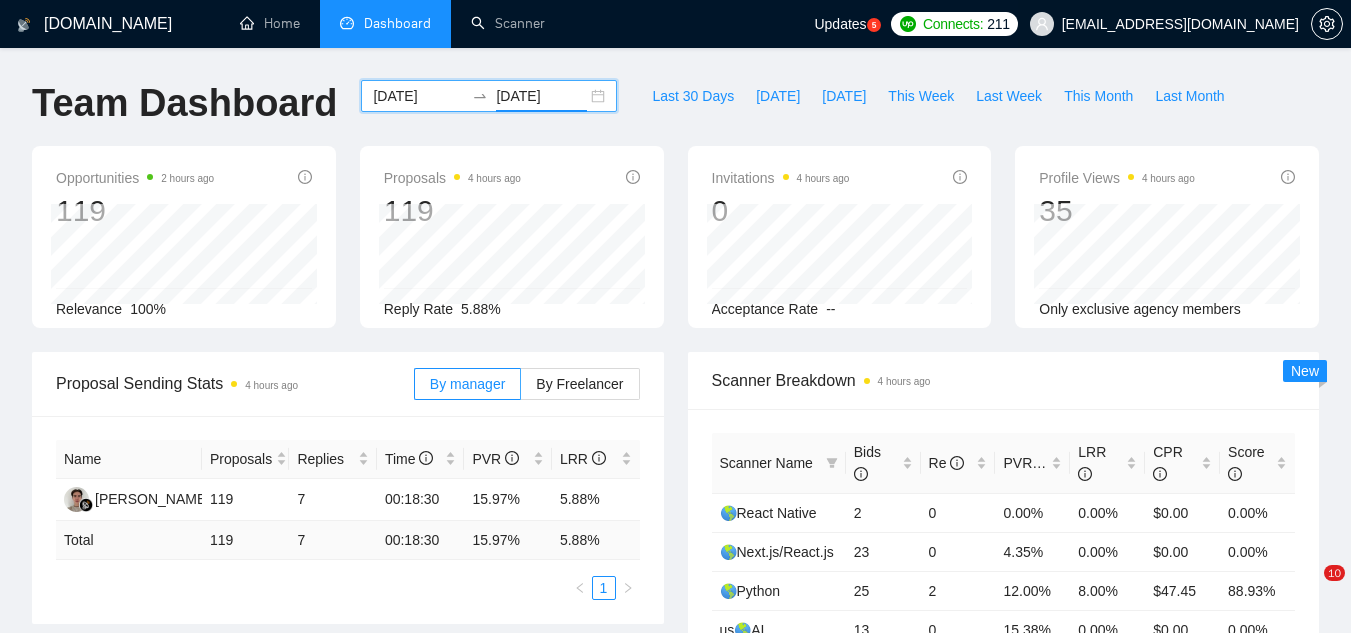 scroll, scrollTop: 0, scrollLeft: 0, axis: both 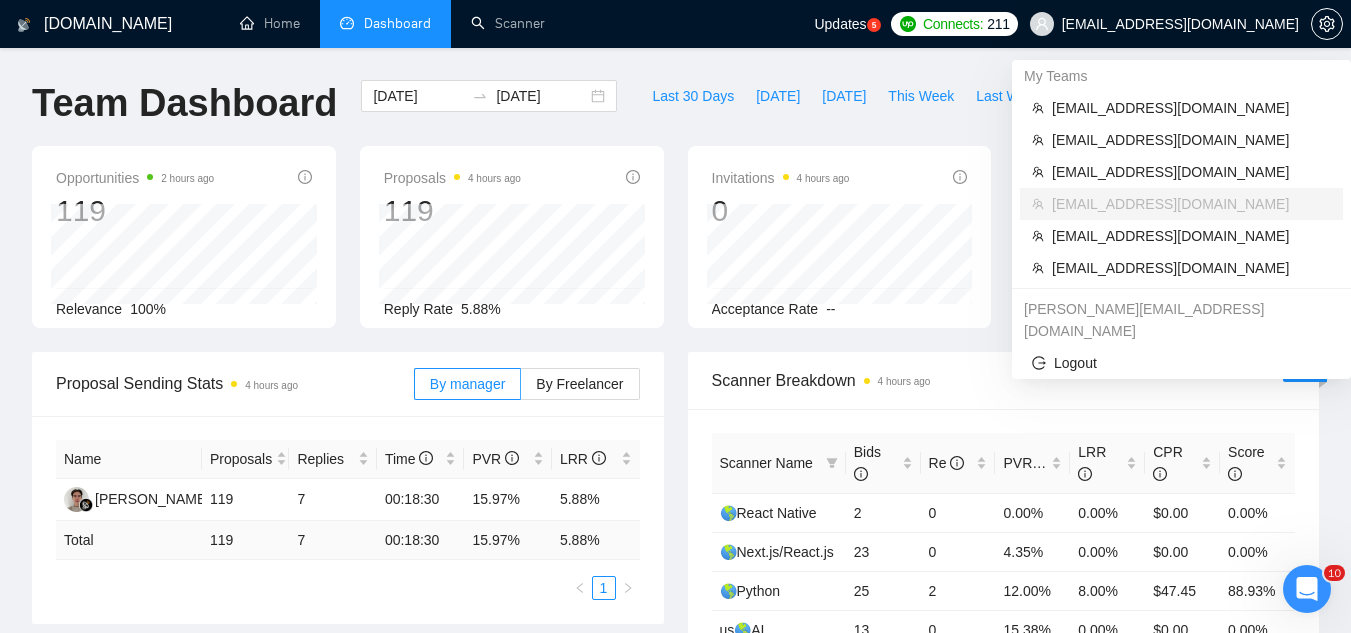 click on "[EMAIL_ADDRESS][DOMAIN_NAME]" at bounding box center (1180, 24) 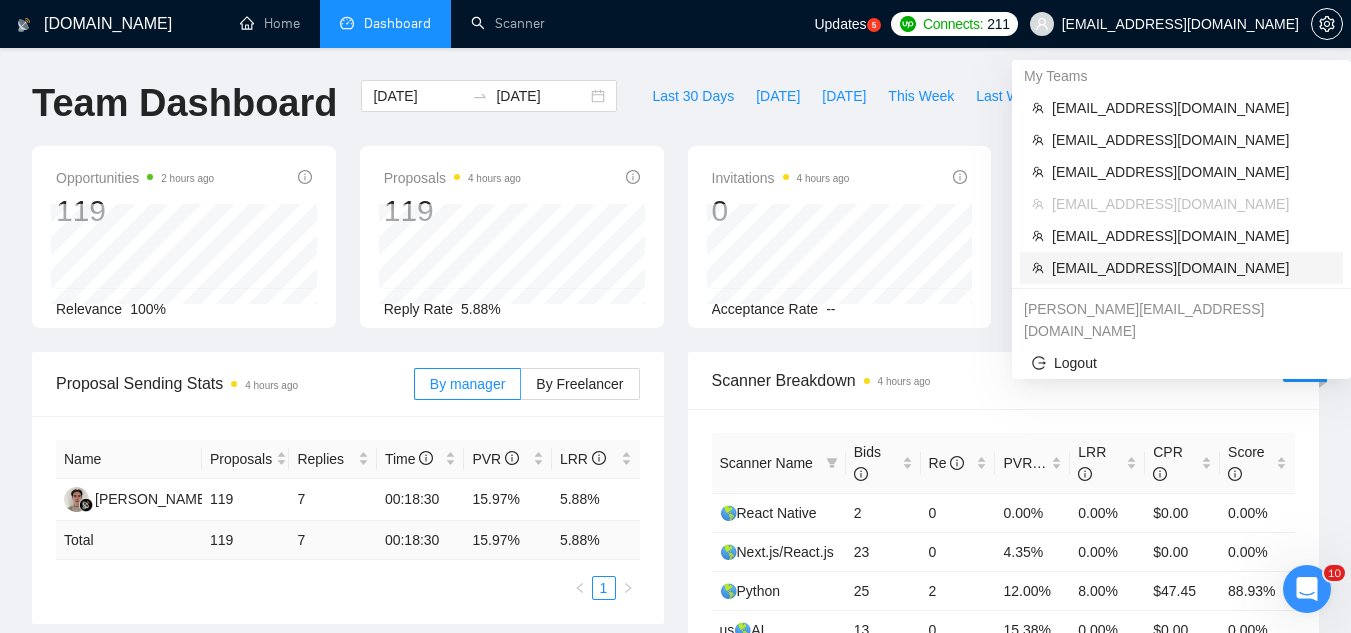 click on "[EMAIL_ADDRESS][DOMAIN_NAME]" at bounding box center [1191, 268] 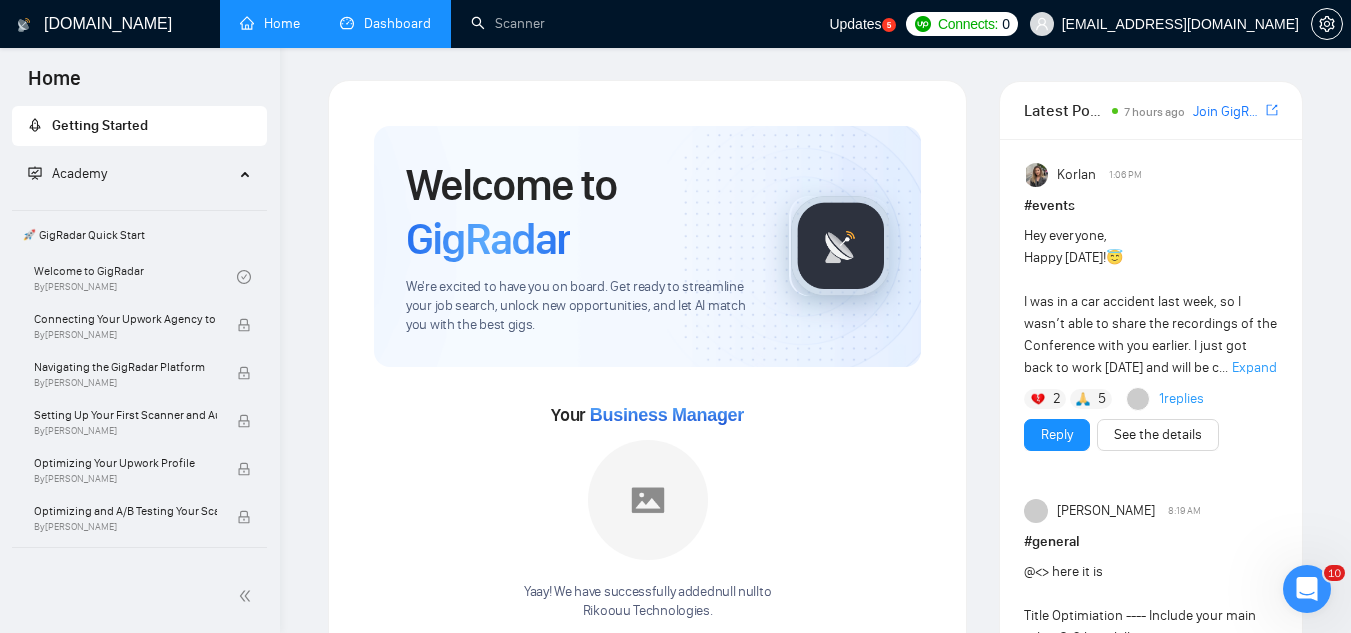click on "Dashboard" at bounding box center [385, 23] 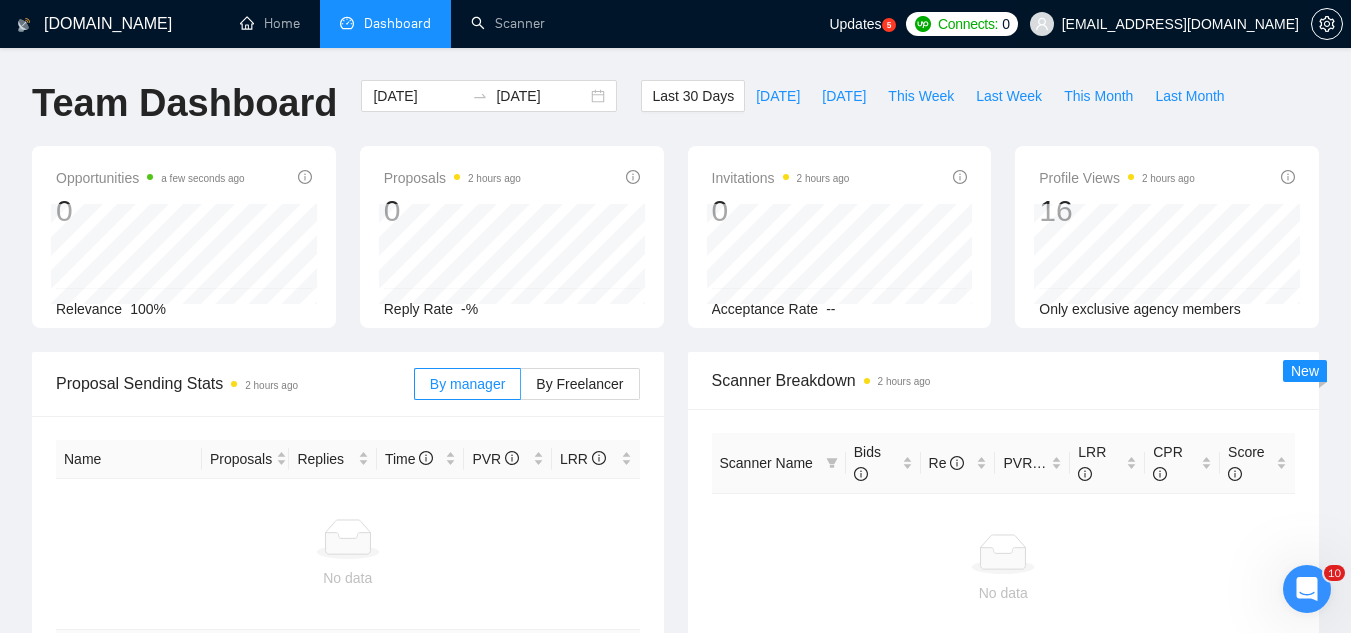 click on "[EMAIL_ADDRESS][DOMAIN_NAME]" at bounding box center (1180, 24) 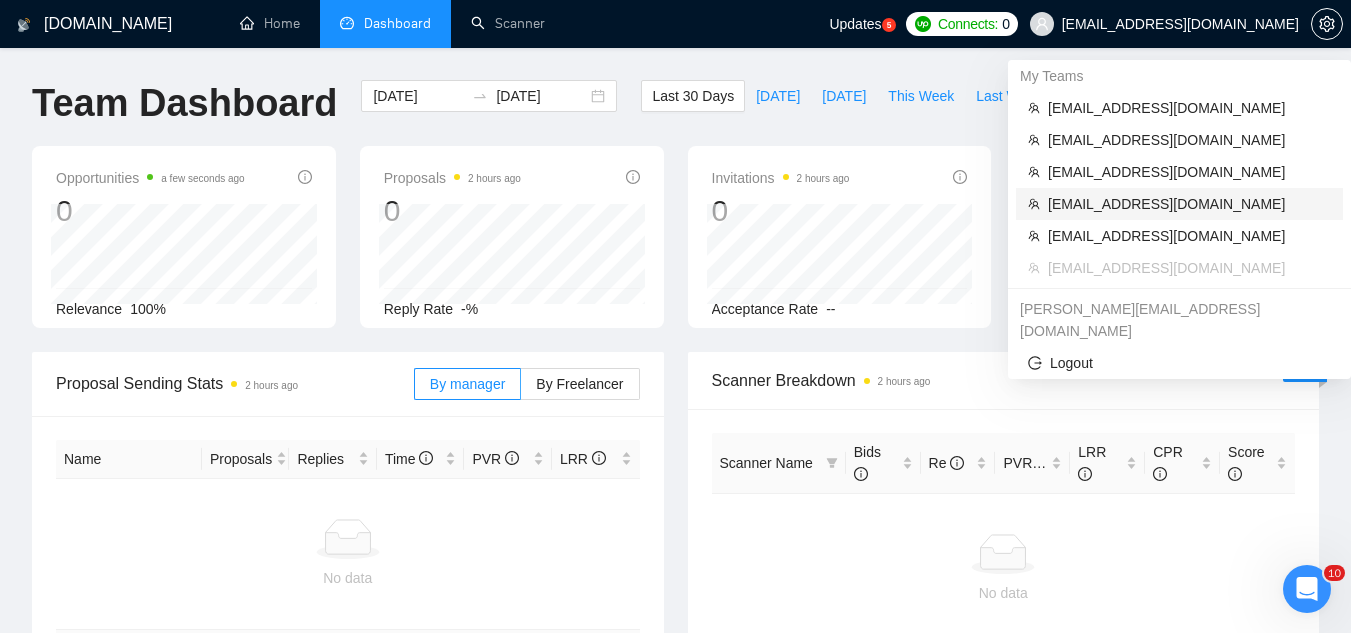 click on "[EMAIL_ADDRESS][DOMAIN_NAME]" at bounding box center [1189, 204] 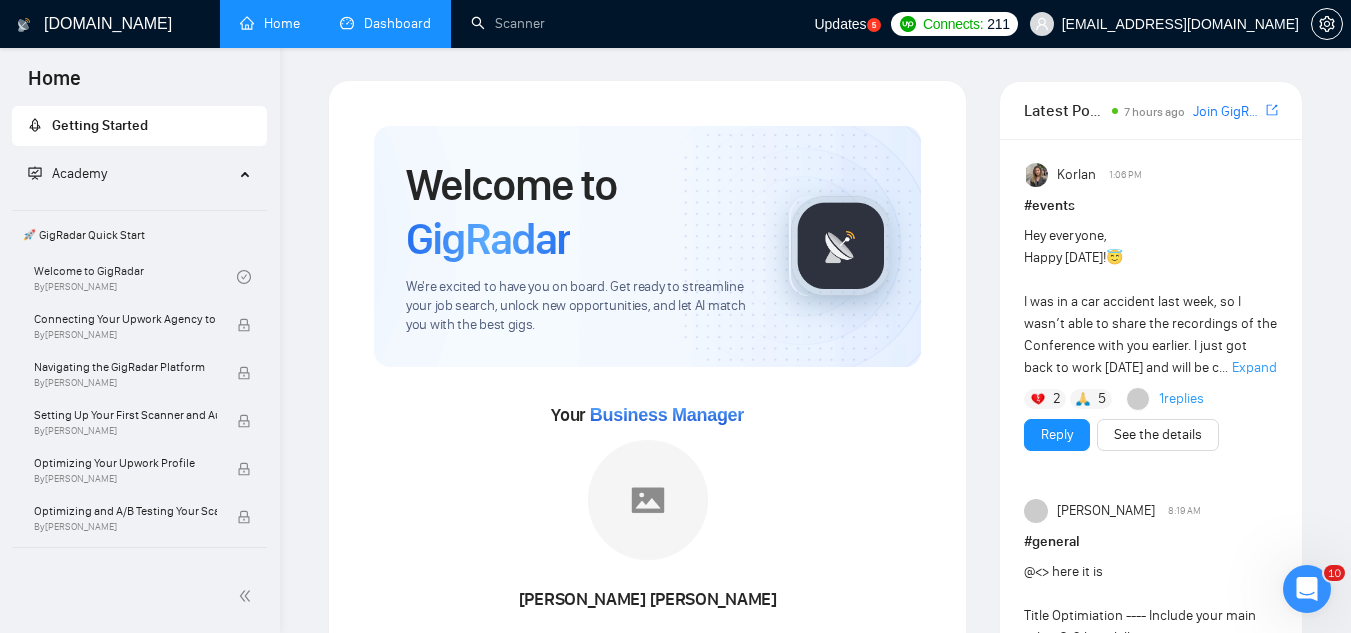 click on "Dashboard" at bounding box center [385, 23] 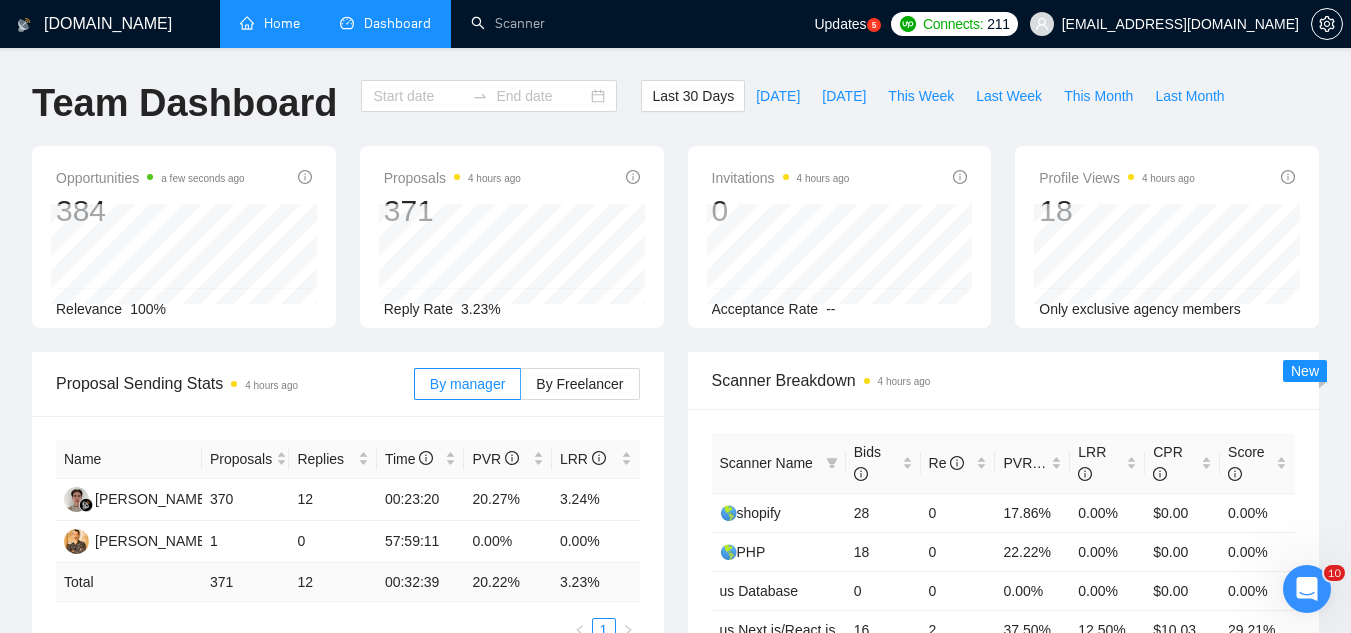 type on "[DATE]" 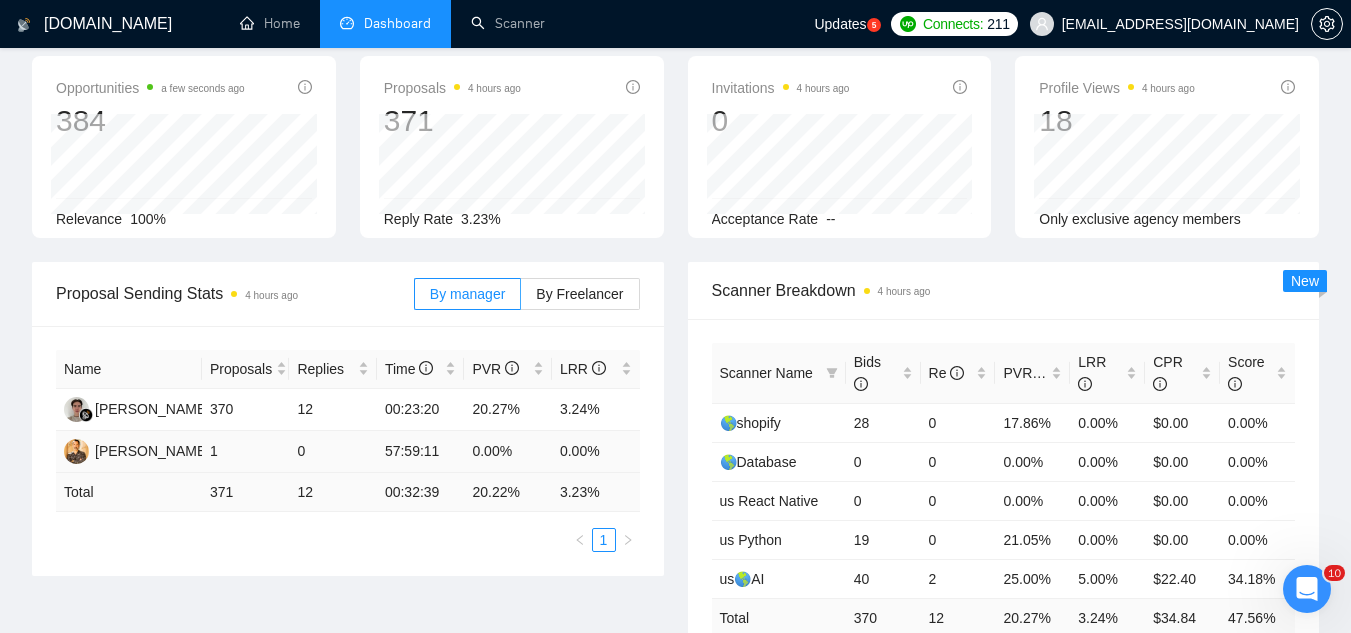 scroll, scrollTop: 0, scrollLeft: 0, axis: both 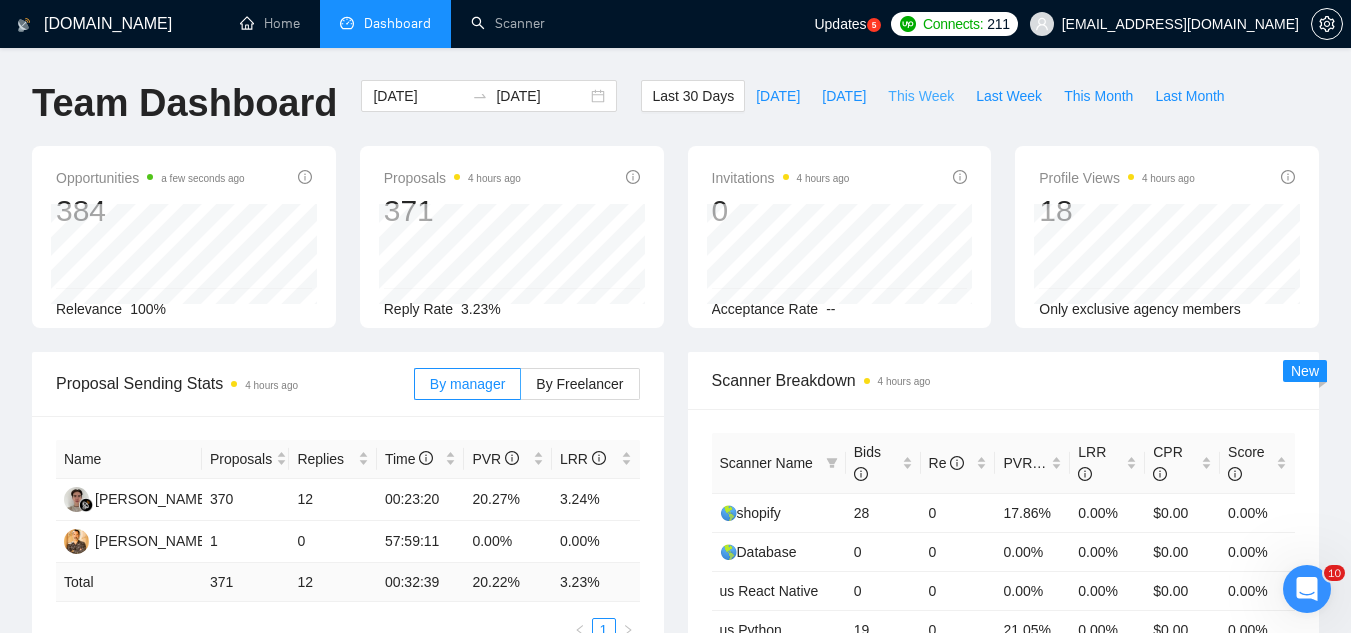 click on "This Week" at bounding box center [921, 96] 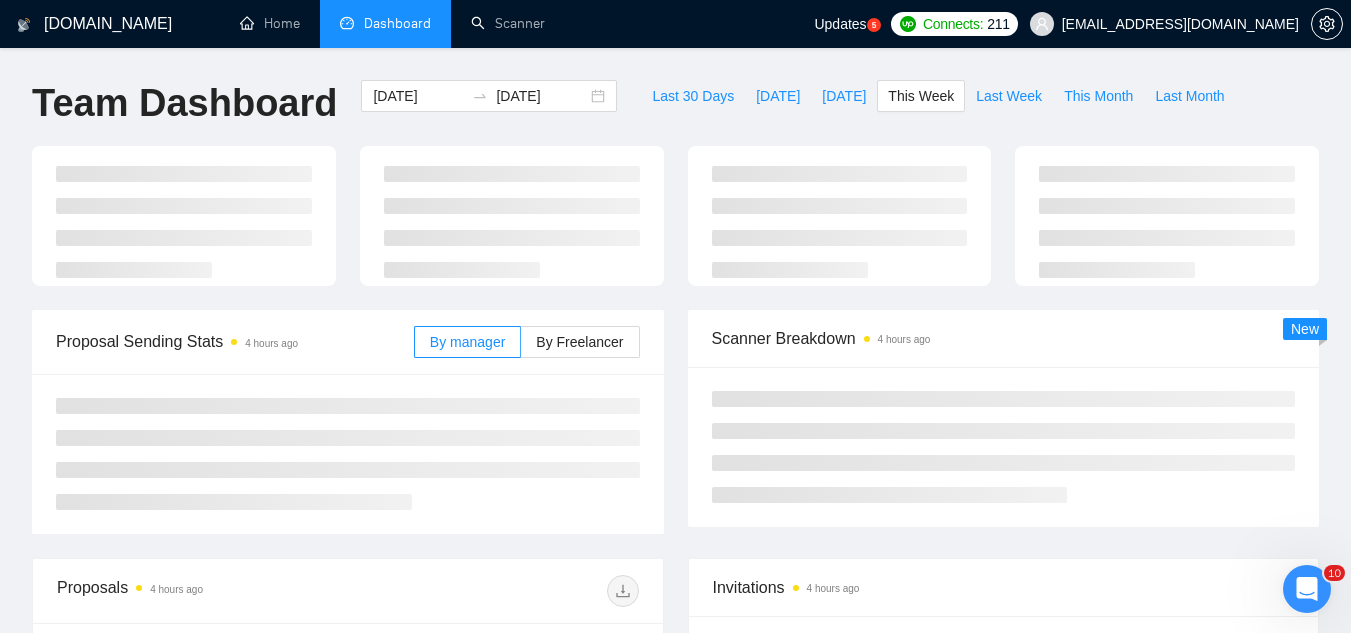 type on "[DATE]" 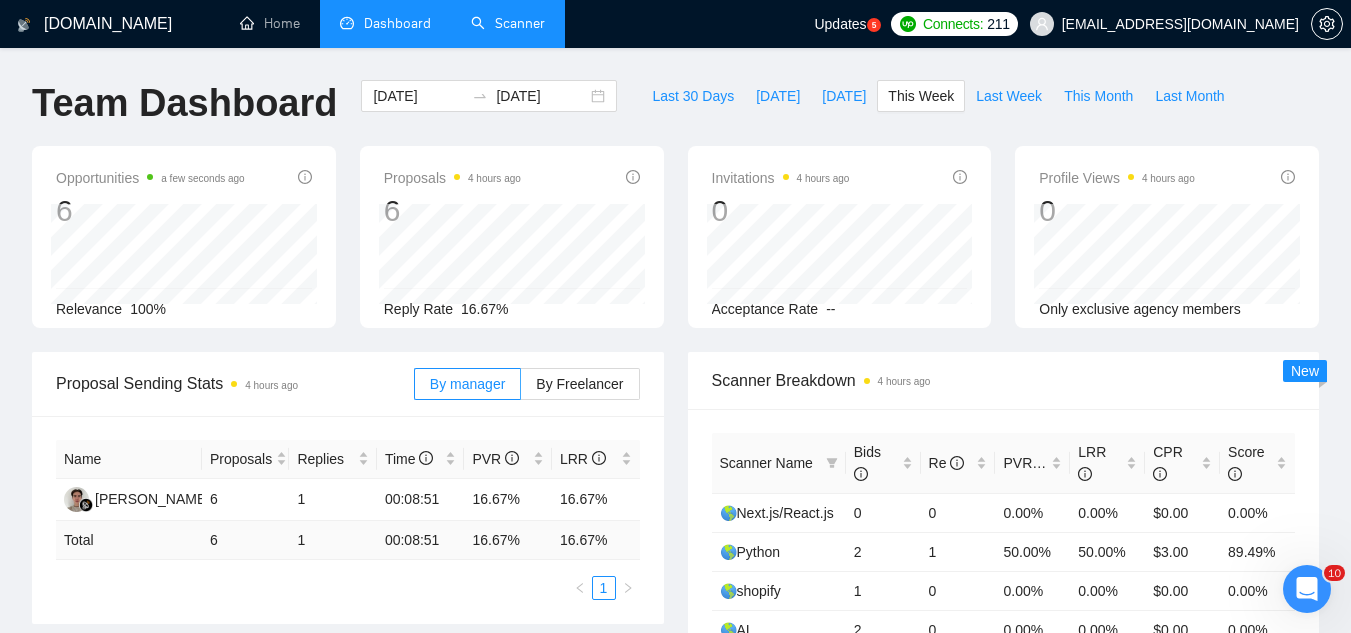 click on "Scanner" at bounding box center (508, 23) 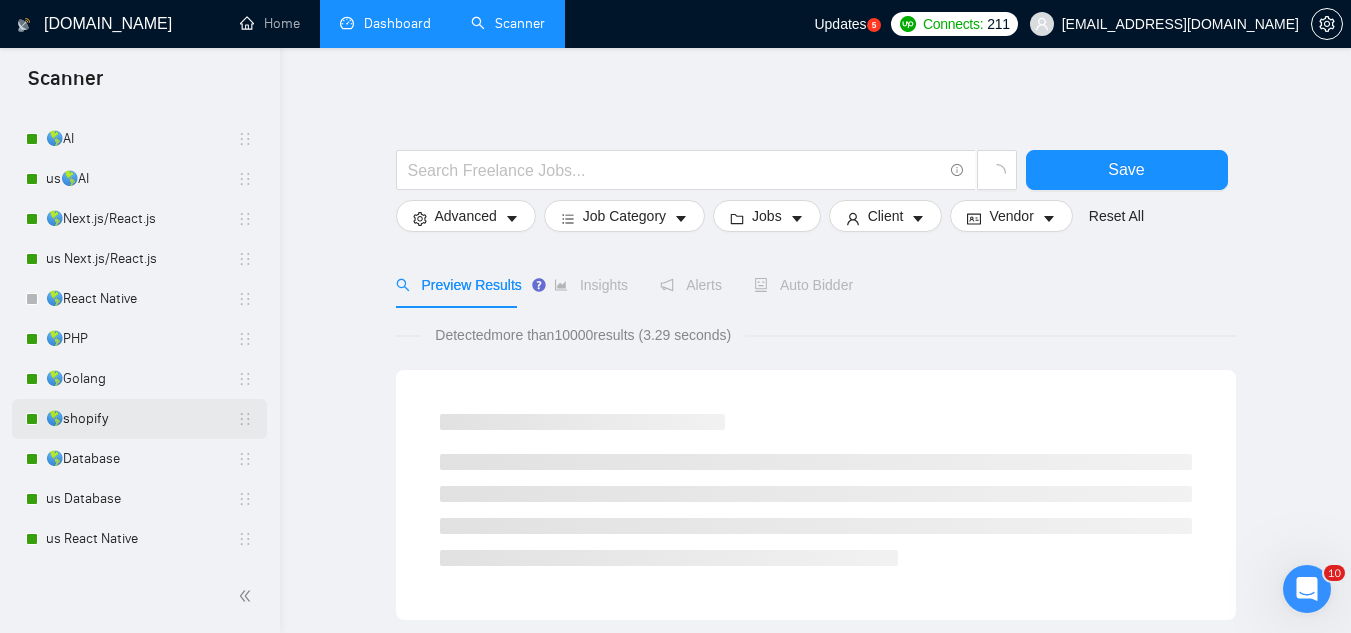 scroll, scrollTop: 322, scrollLeft: 0, axis: vertical 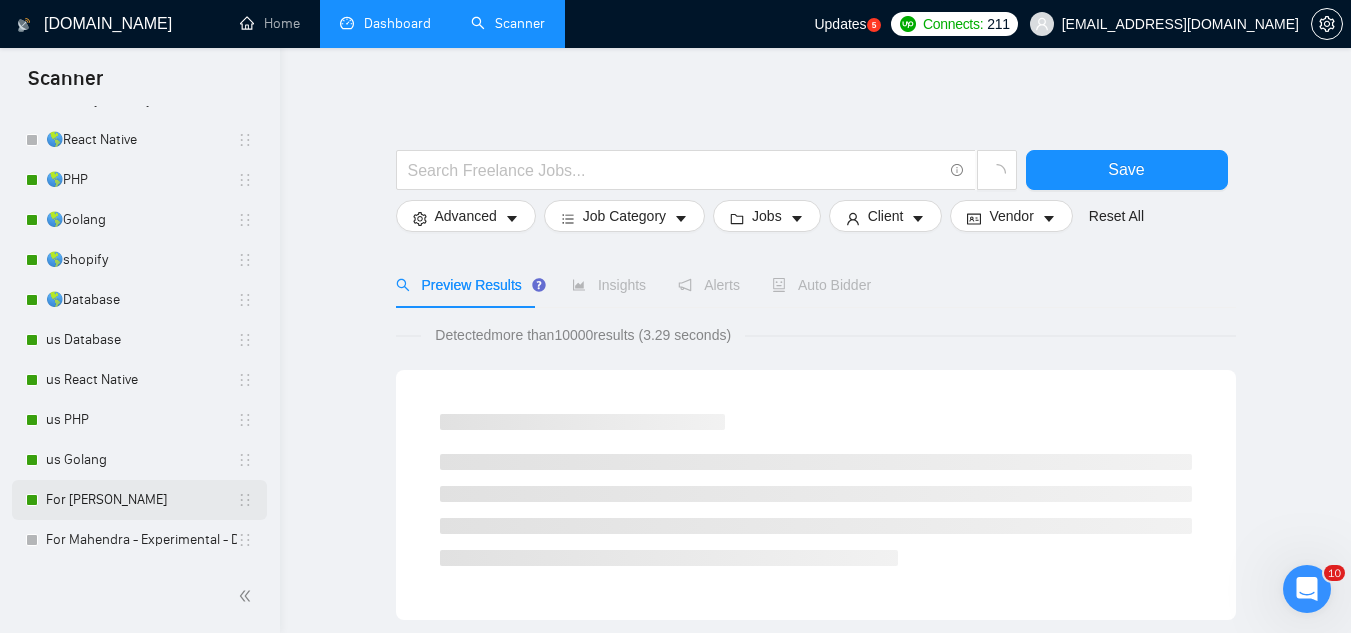 click on "For [PERSON_NAME]" at bounding box center [141, 500] 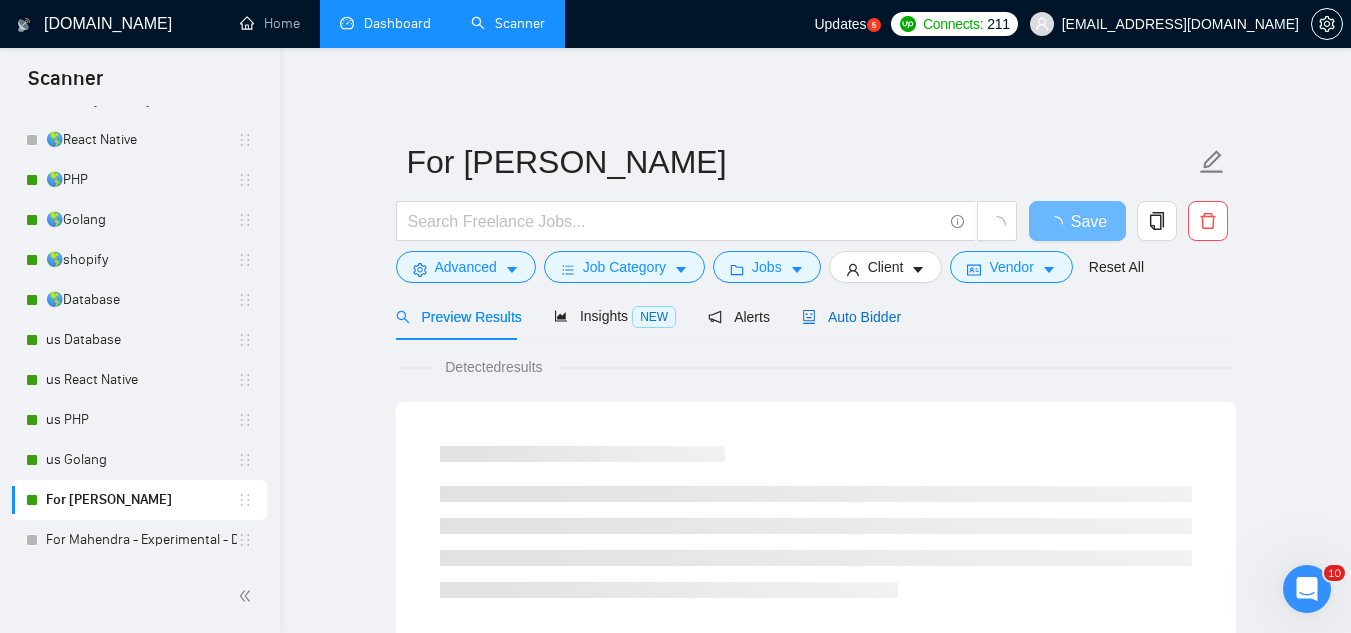 click on "Auto Bidder" at bounding box center [851, 317] 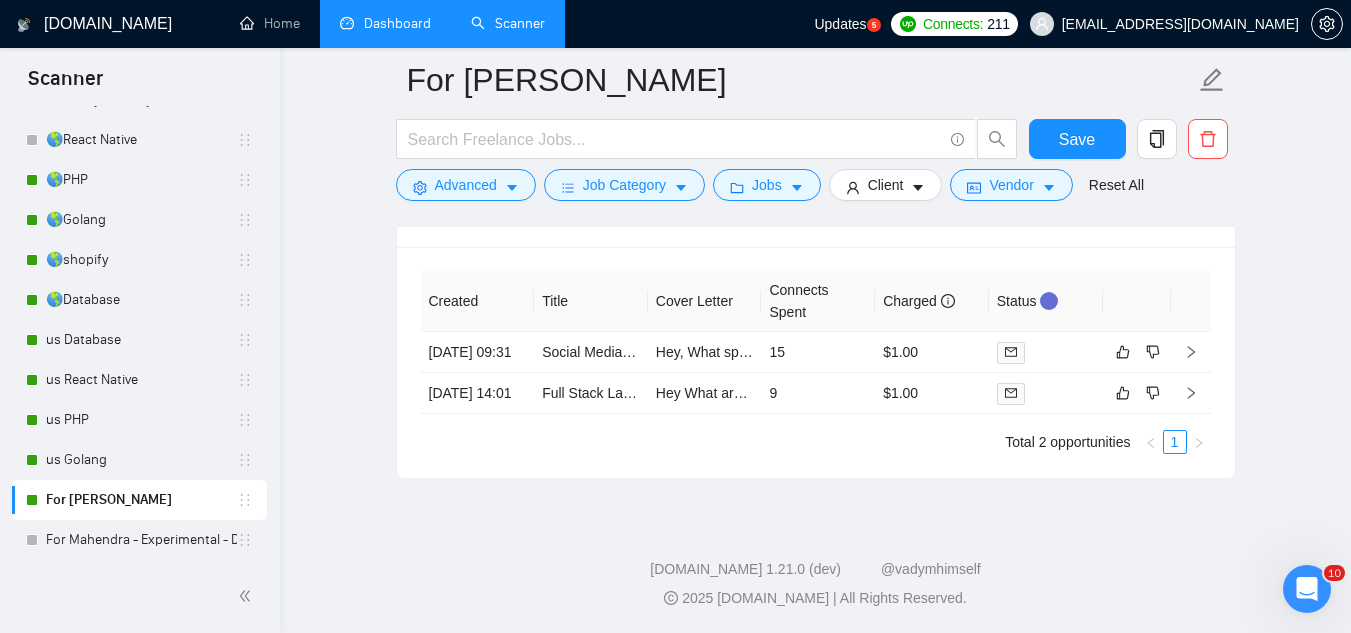 scroll, scrollTop: 4111, scrollLeft: 0, axis: vertical 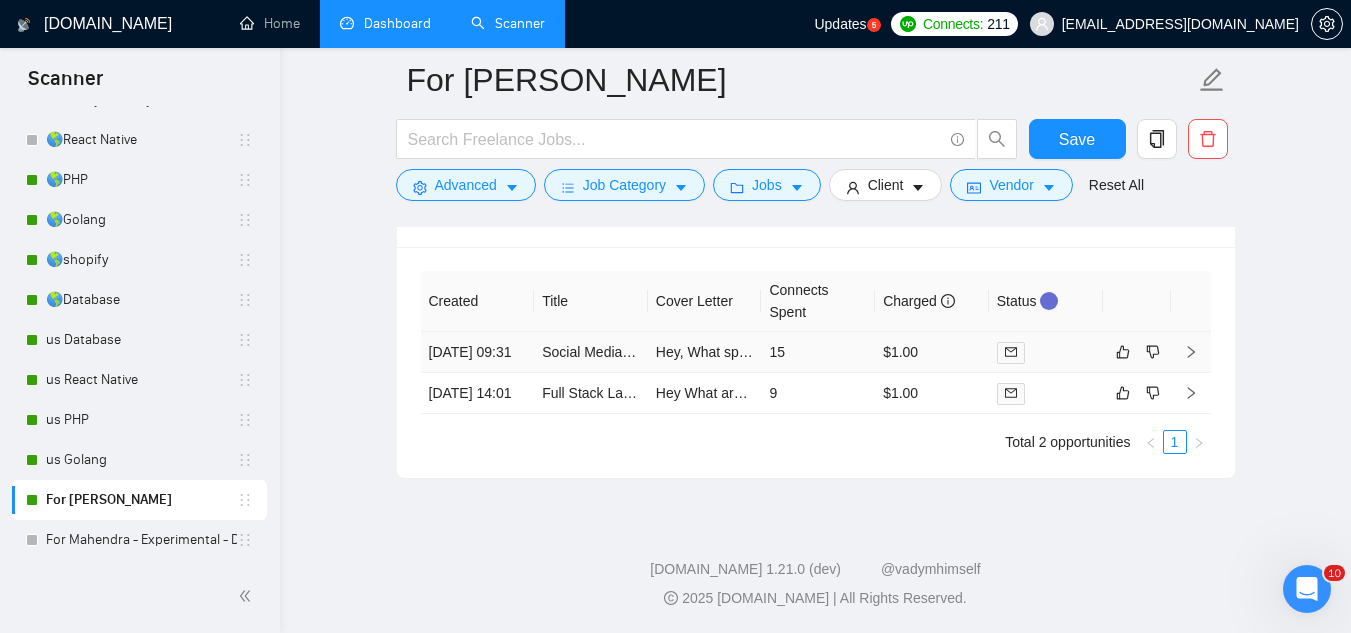 click on "Social Media Management & CRM System Development" at bounding box center (591, 352) 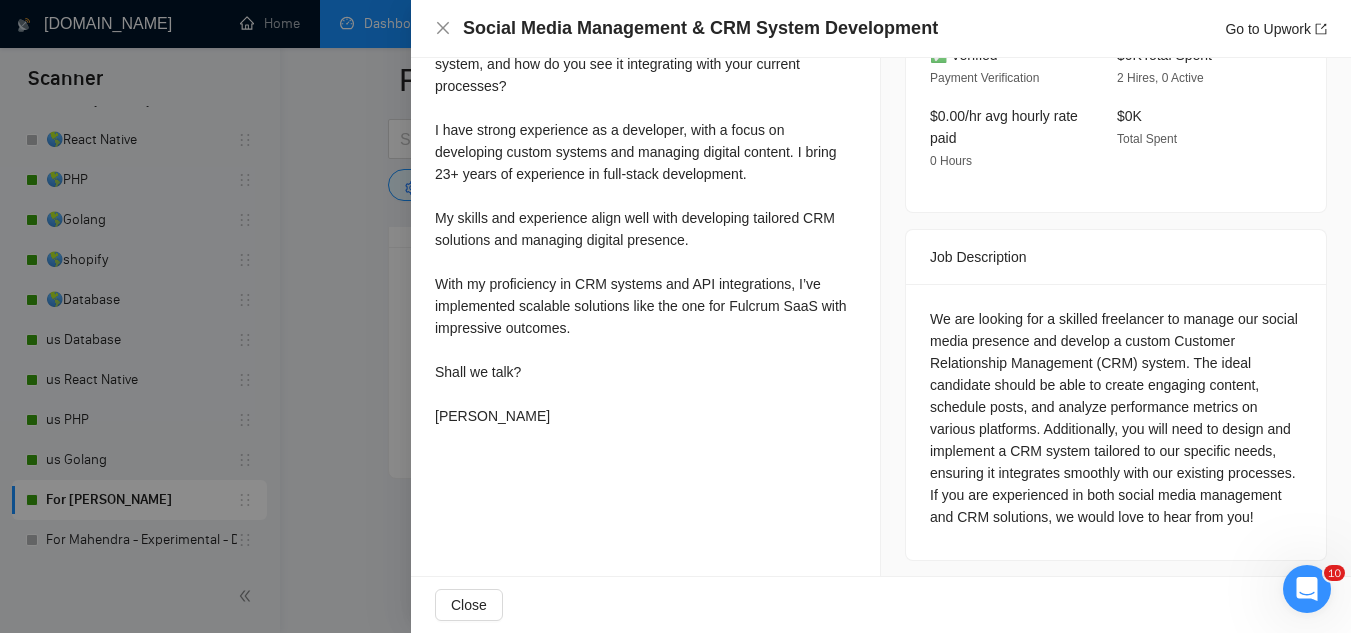 scroll, scrollTop: 670, scrollLeft: 0, axis: vertical 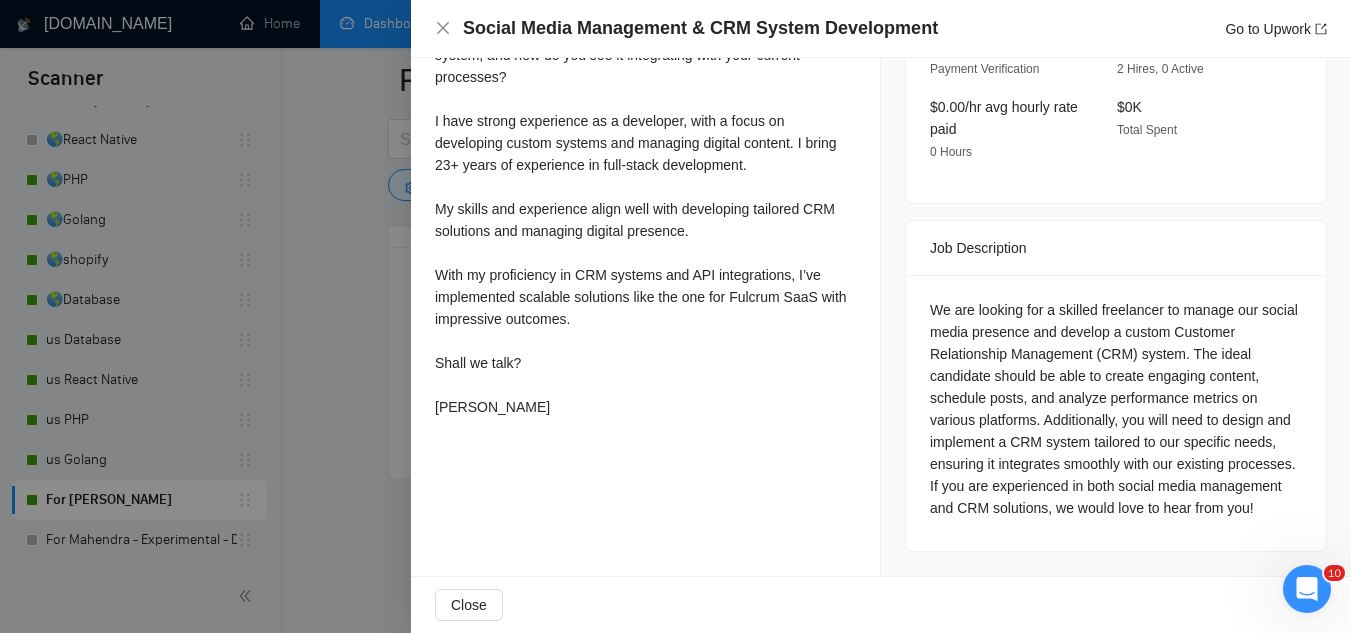 click at bounding box center [675, 316] 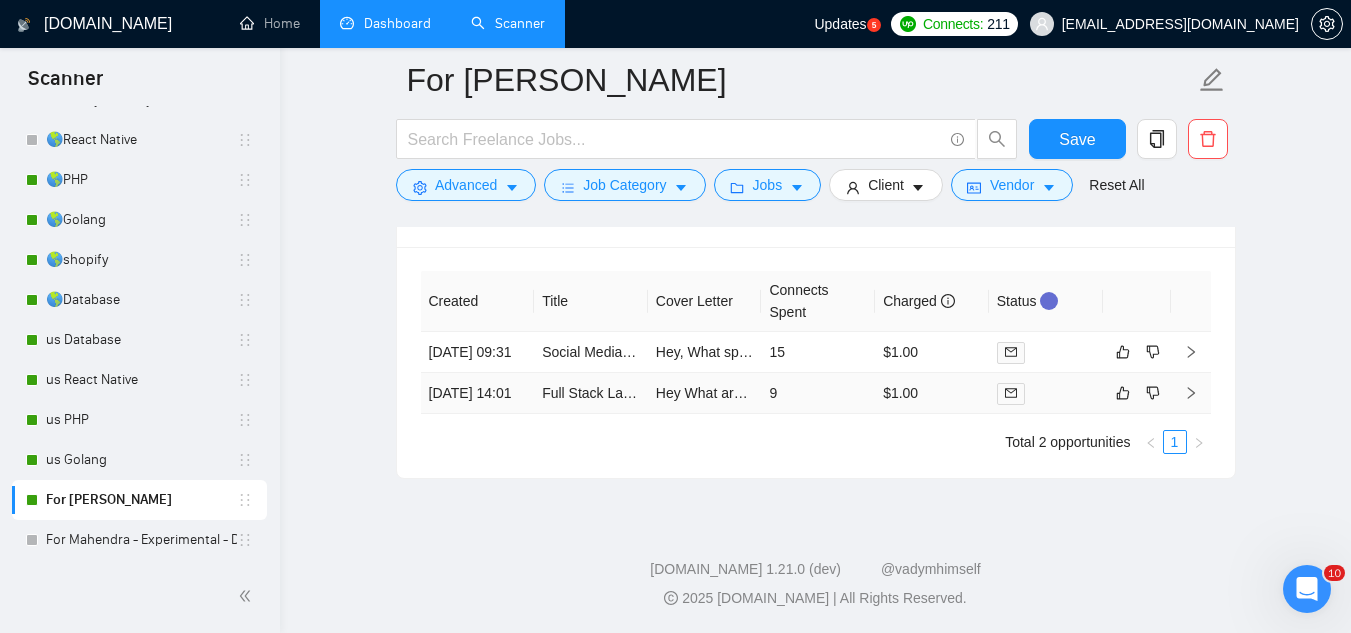 click on "05 Jul, 2025 14:01" at bounding box center [478, 393] 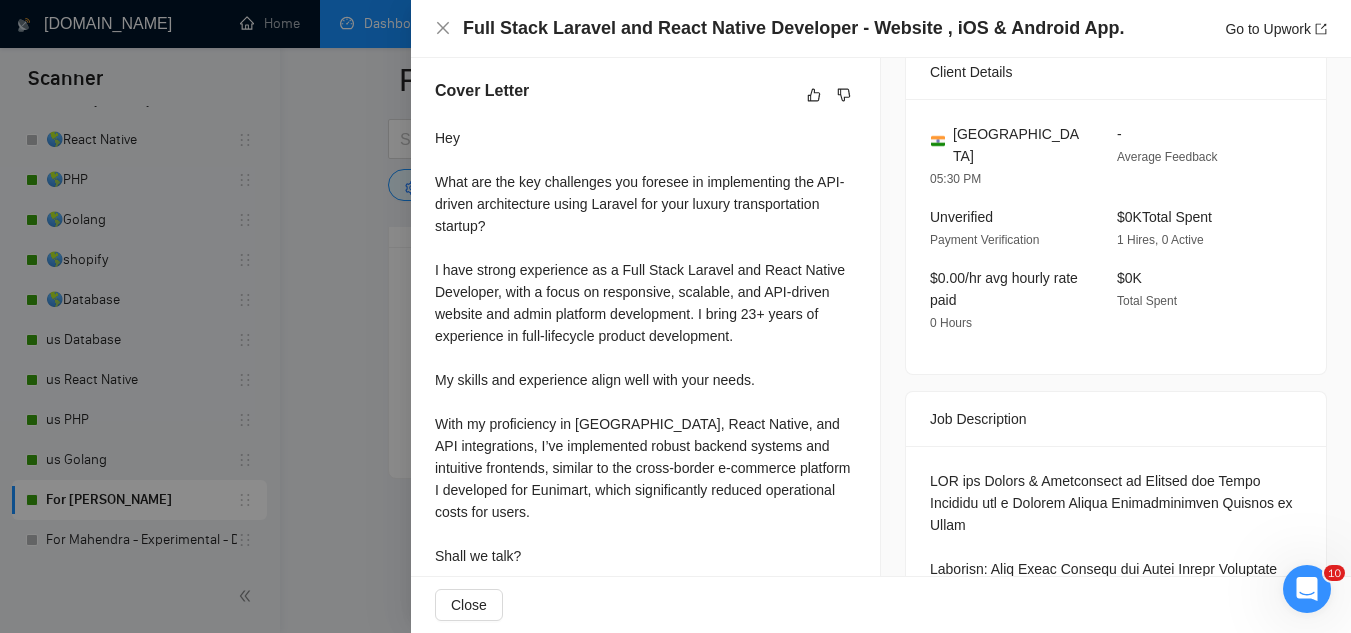 scroll, scrollTop: 470, scrollLeft: 0, axis: vertical 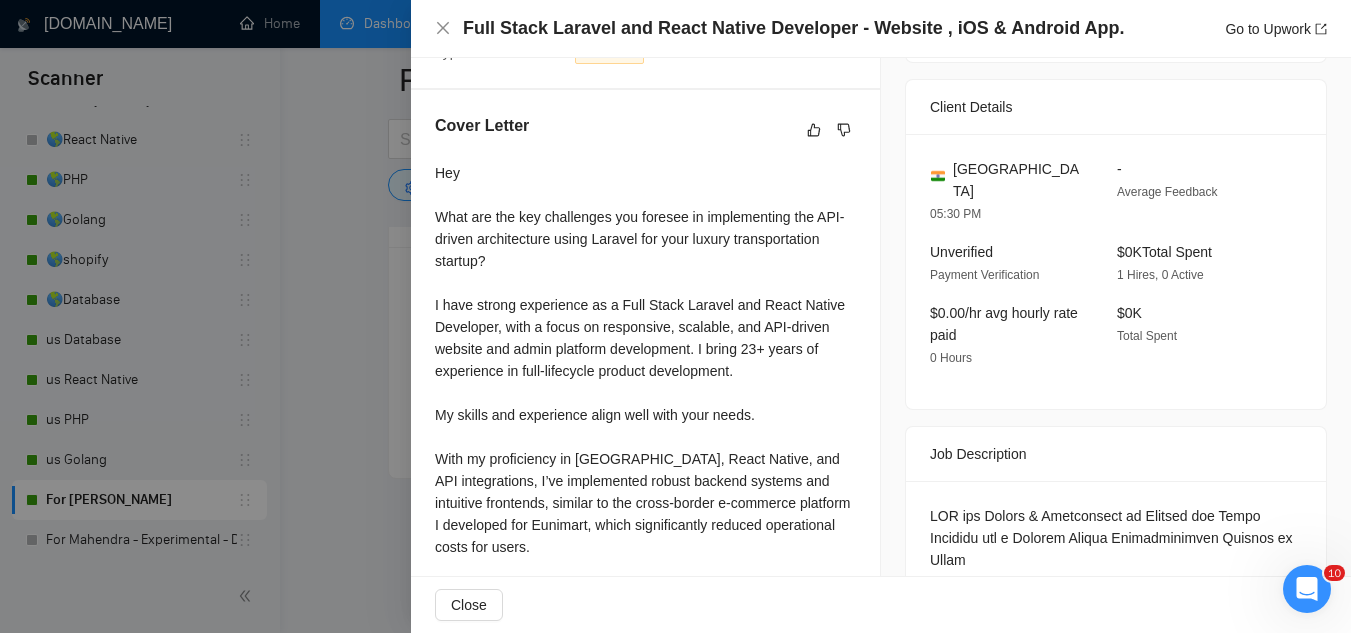 click at bounding box center [675, 316] 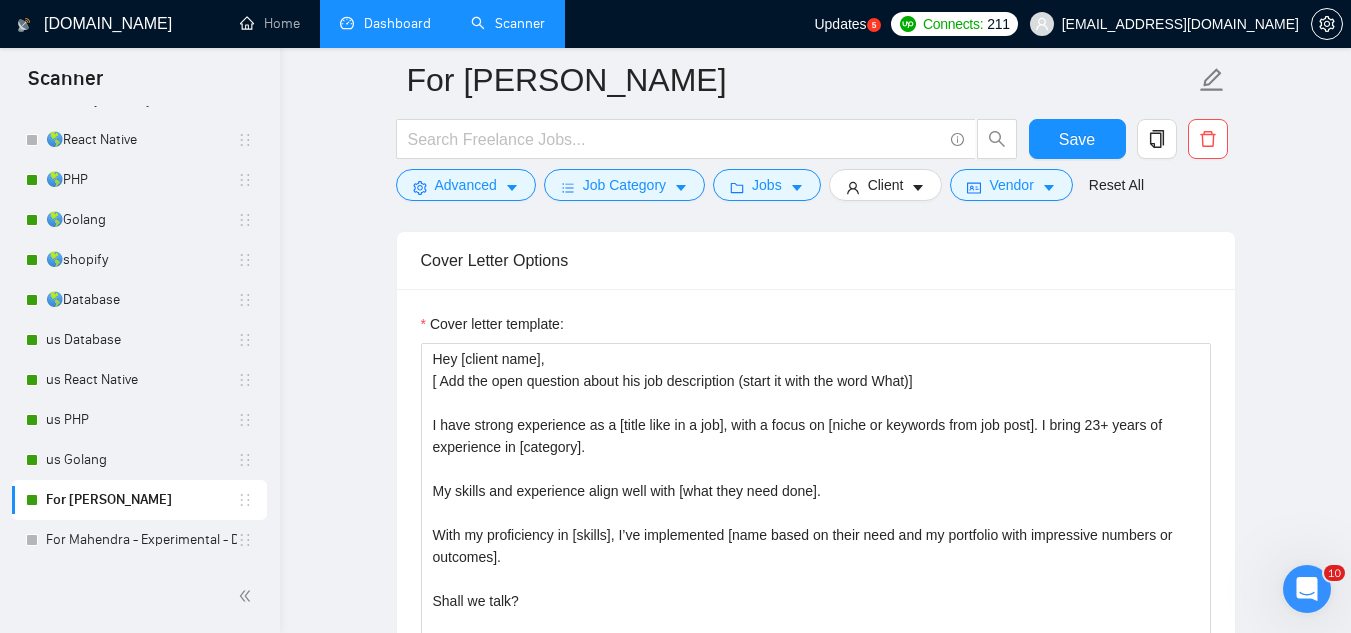 scroll, scrollTop: 1300, scrollLeft: 0, axis: vertical 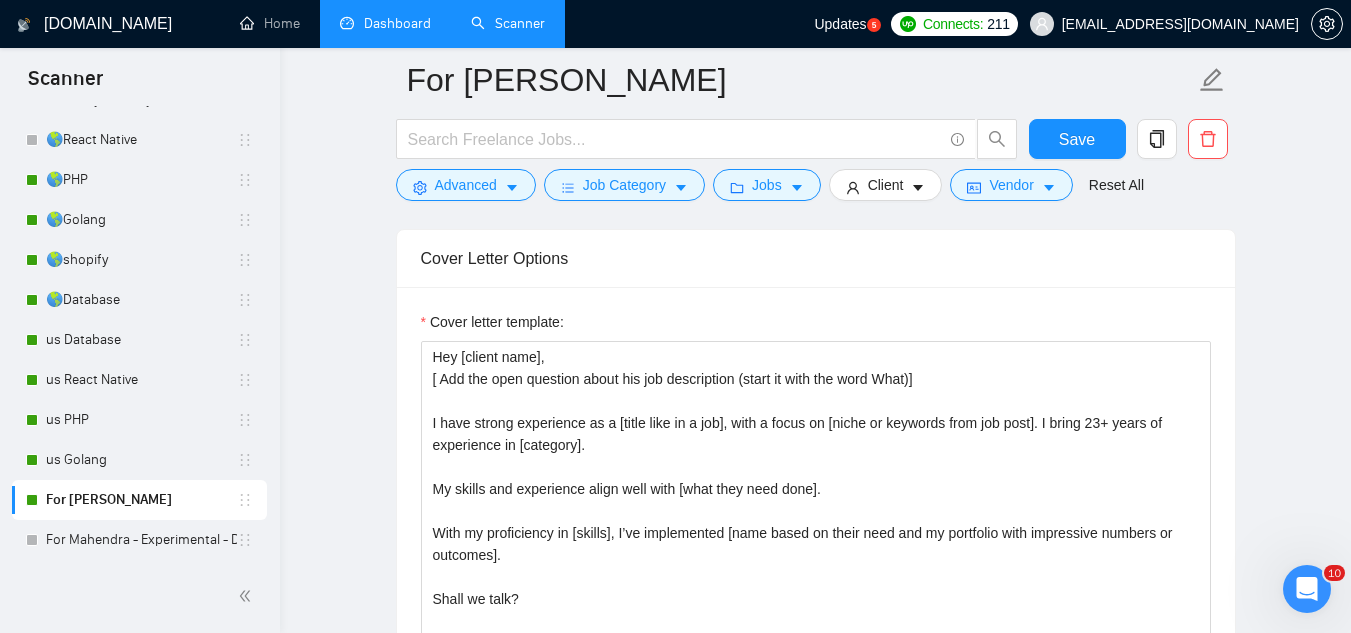click on "Dashboard" at bounding box center [385, 23] 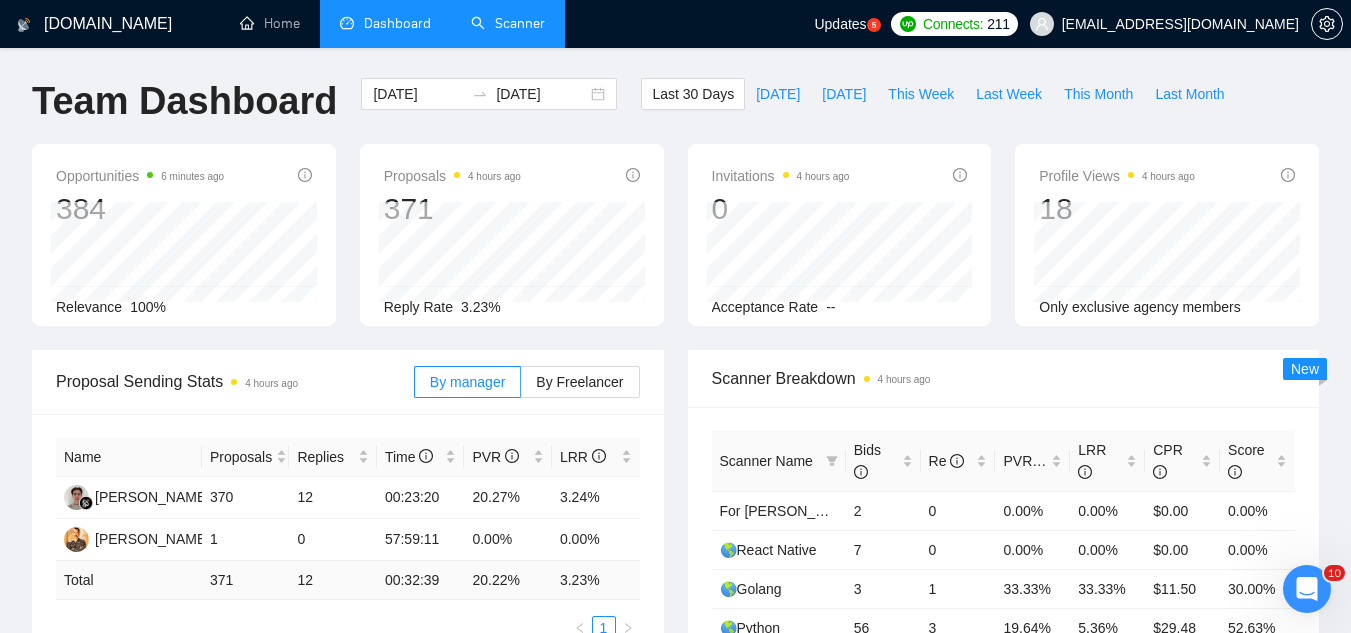 scroll, scrollTop: 0, scrollLeft: 0, axis: both 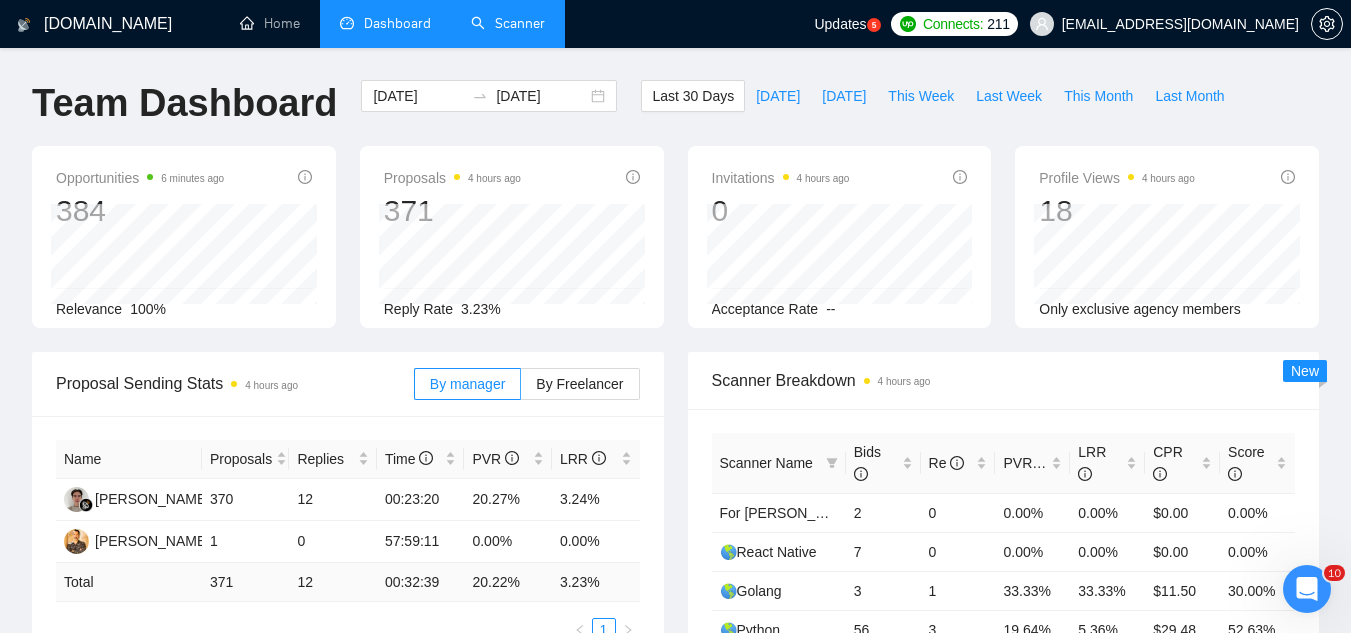 click on "Scanner" at bounding box center (508, 23) 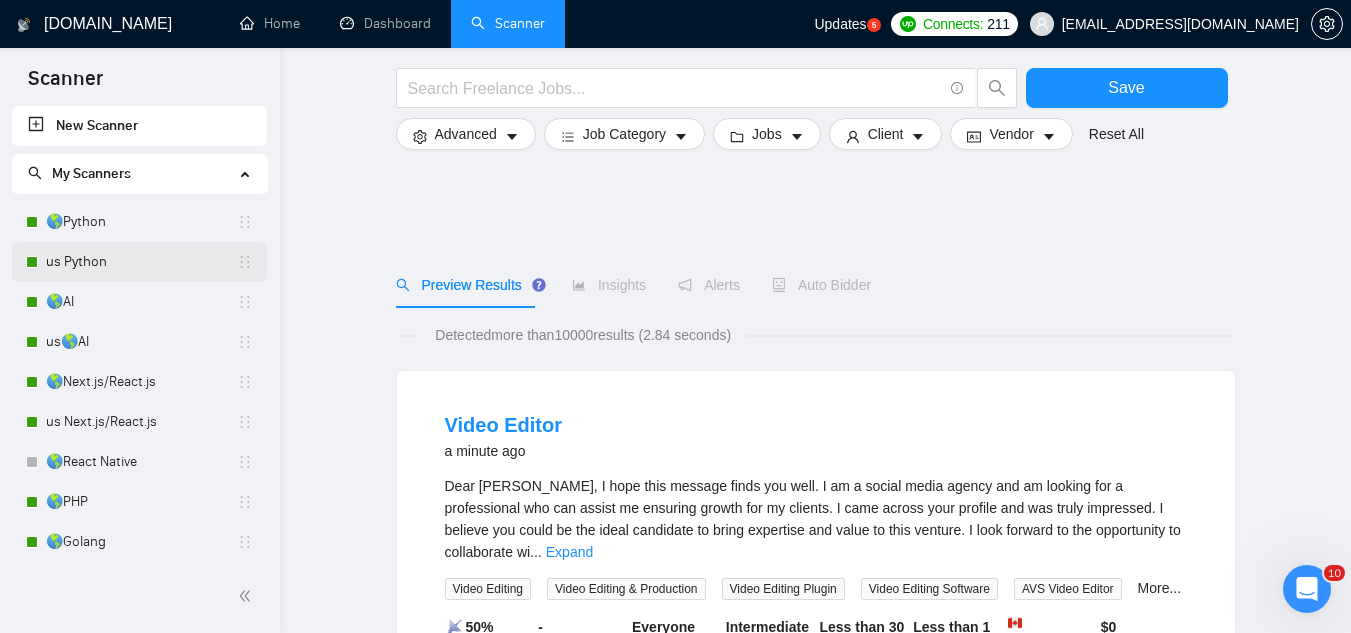scroll, scrollTop: 400, scrollLeft: 0, axis: vertical 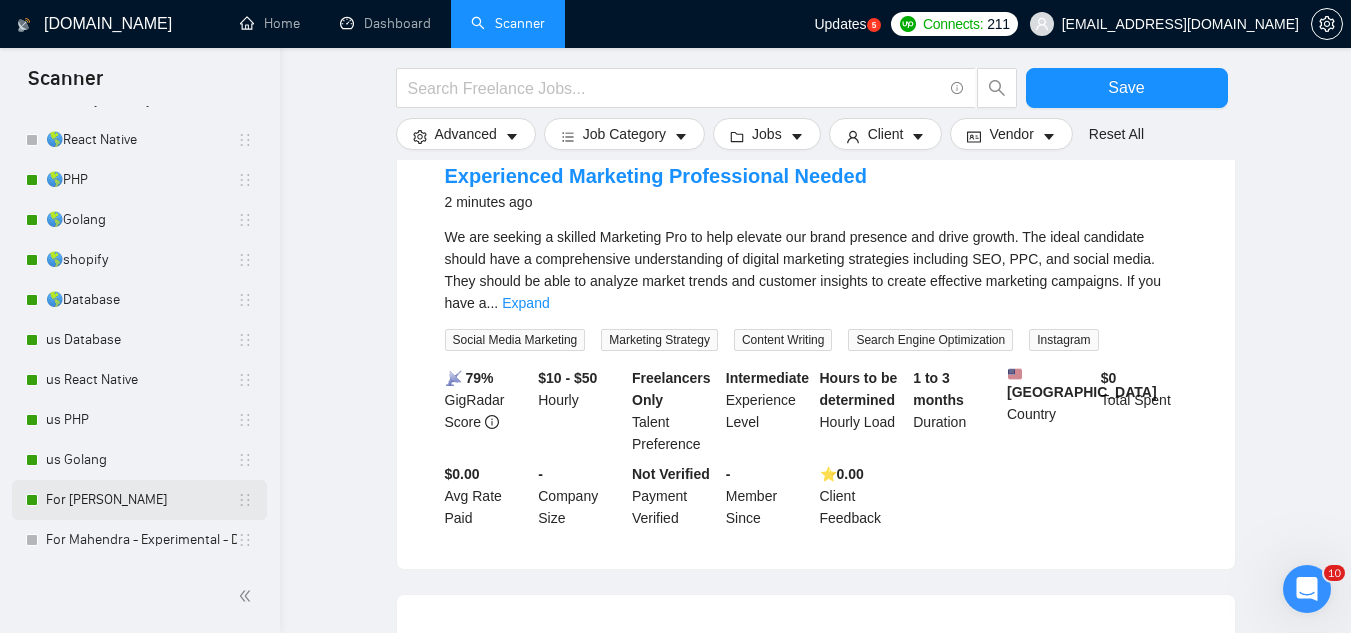 click on "For [PERSON_NAME]" at bounding box center [141, 500] 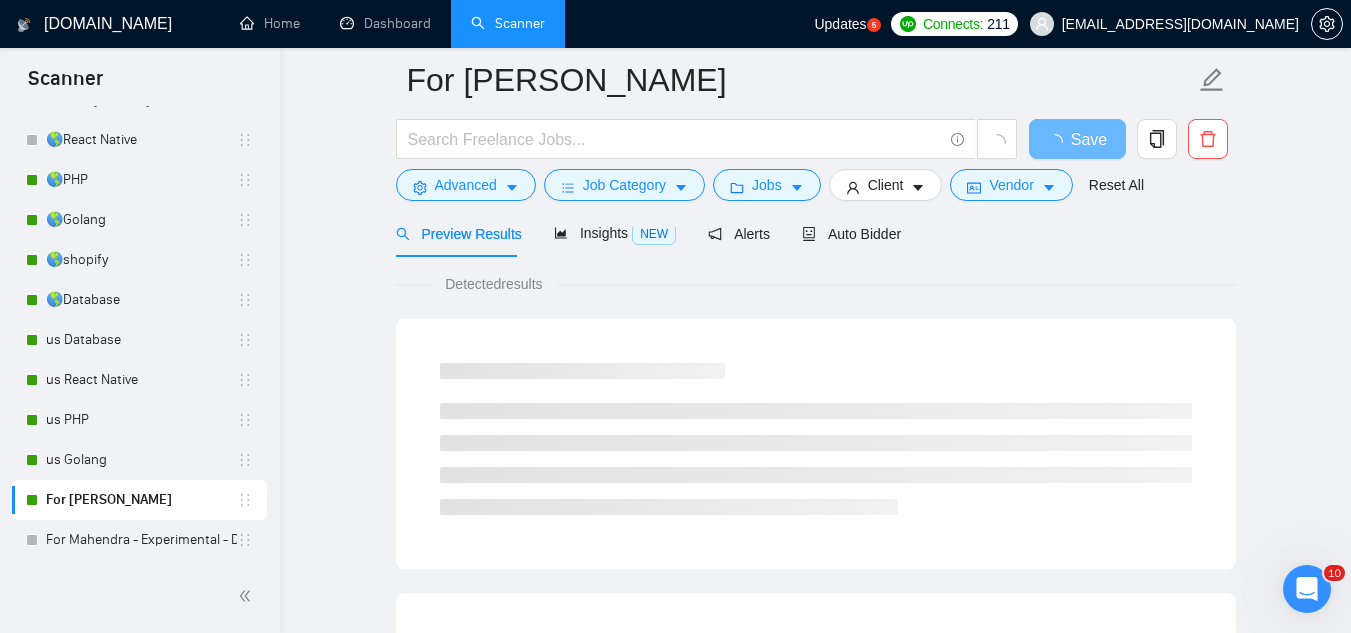 scroll, scrollTop: 0, scrollLeft: 0, axis: both 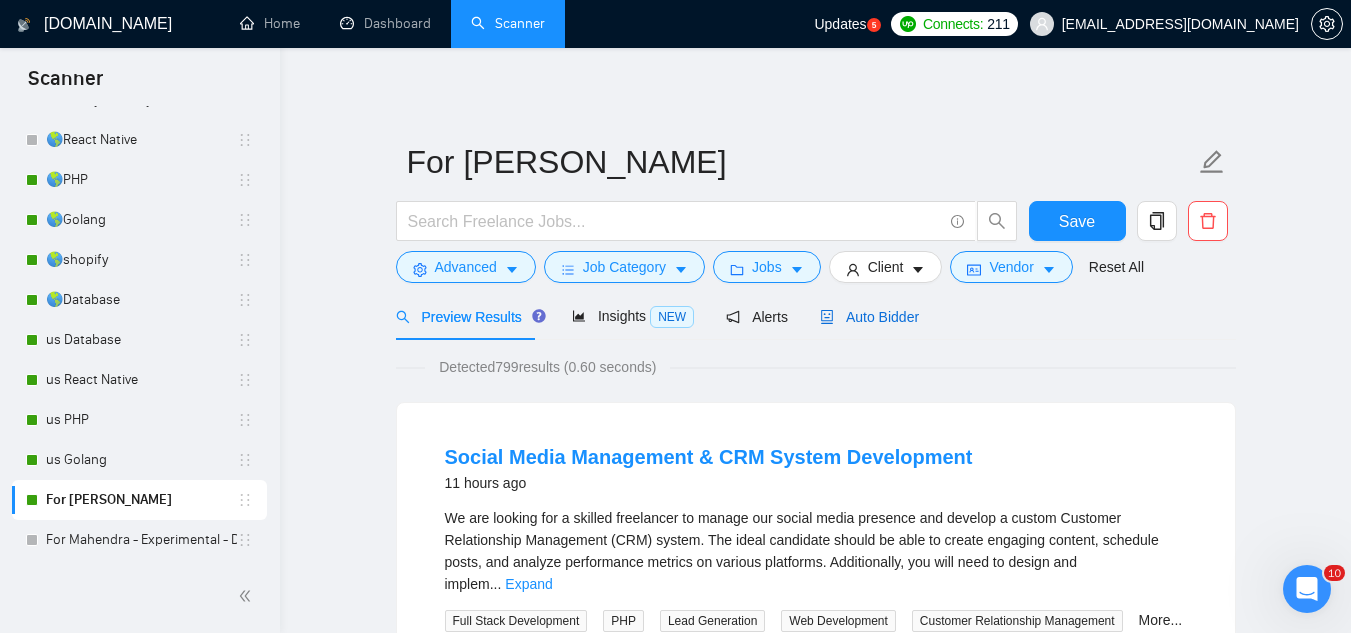 click on "Auto Bidder" at bounding box center (869, 317) 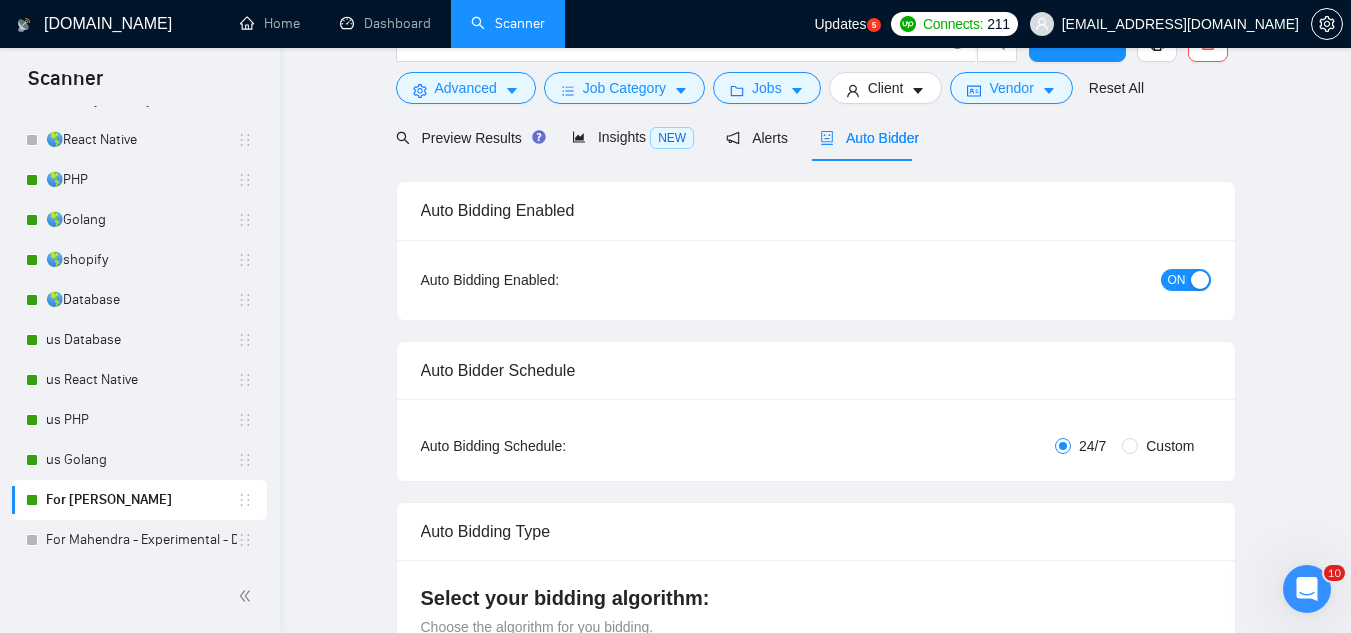scroll, scrollTop: 0, scrollLeft: 0, axis: both 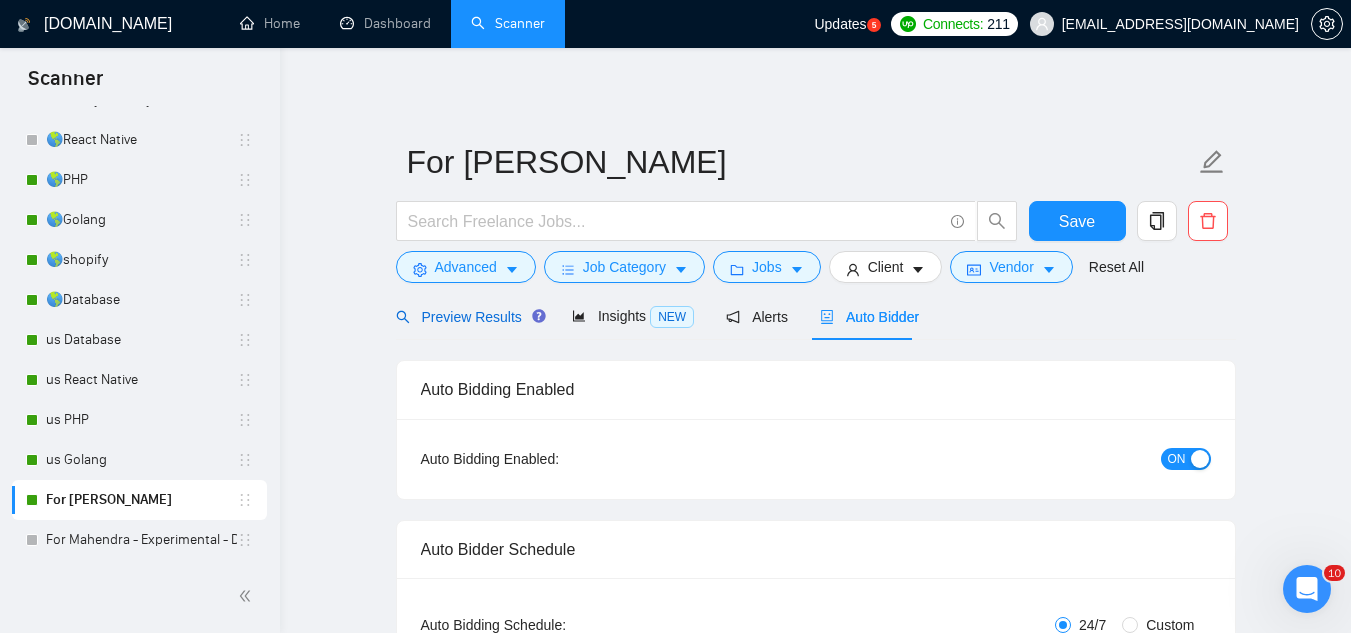 click on "Preview Results" at bounding box center (468, 317) 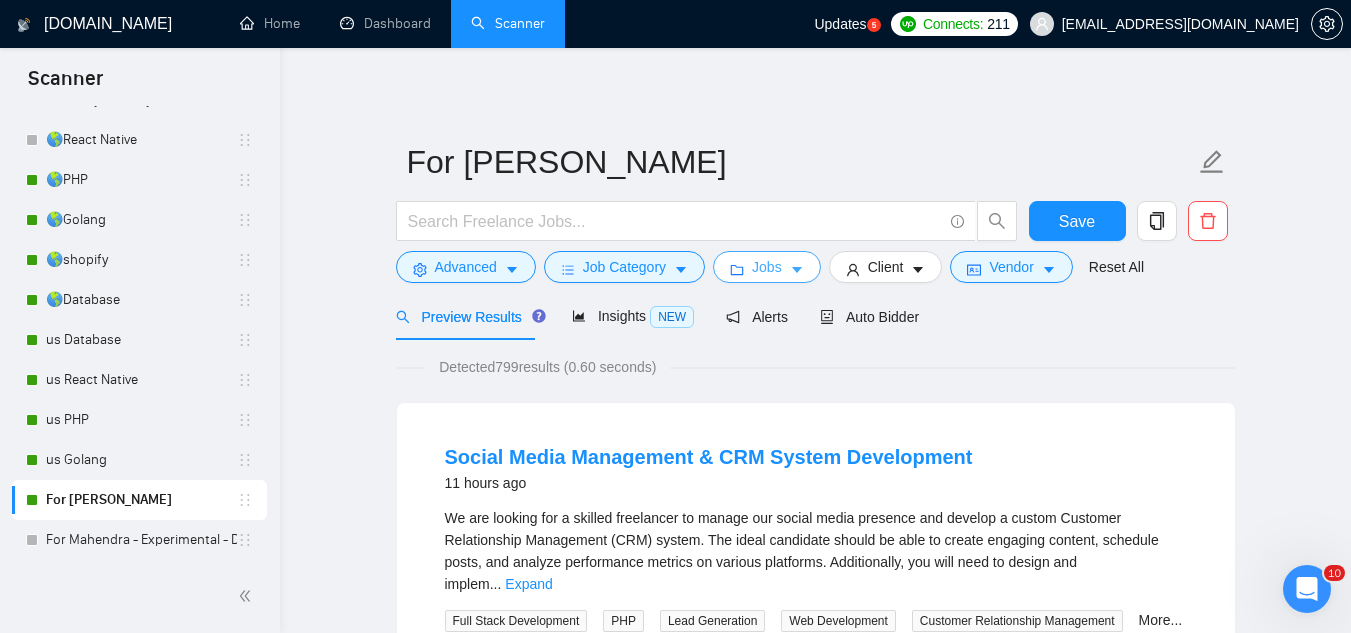 click on "Jobs" at bounding box center [767, 267] 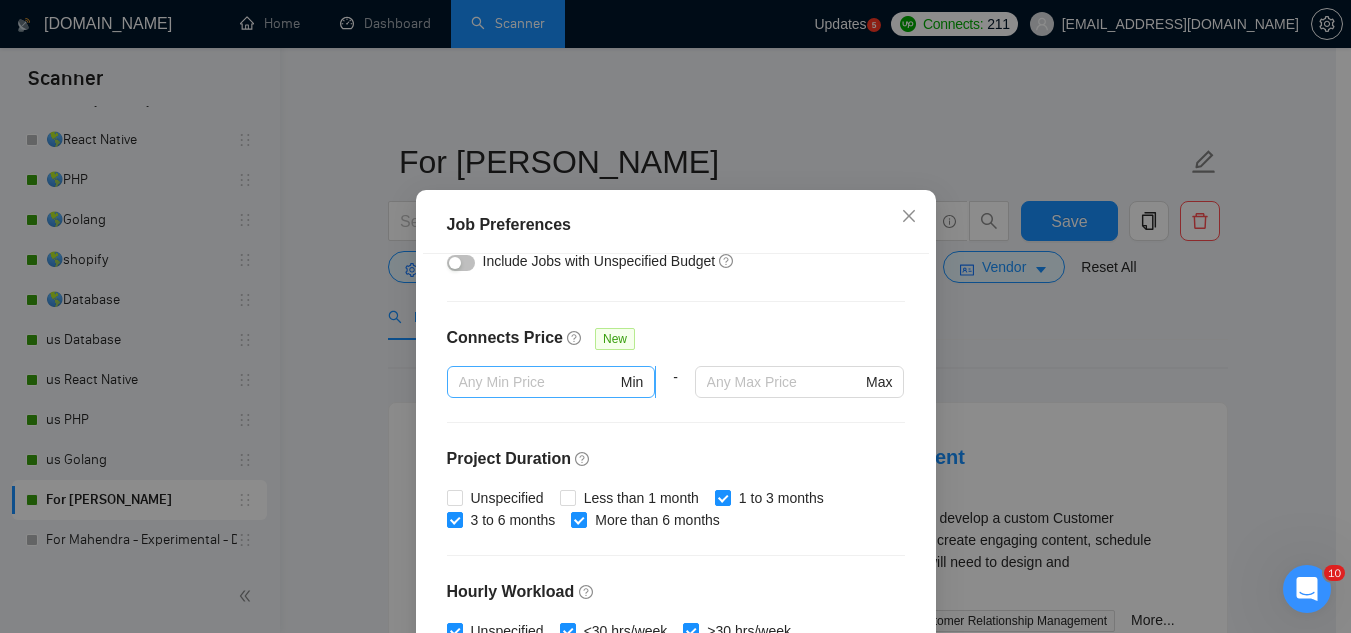 scroll, scrollTop: 600, scrollLeft: 0, axis: vertical 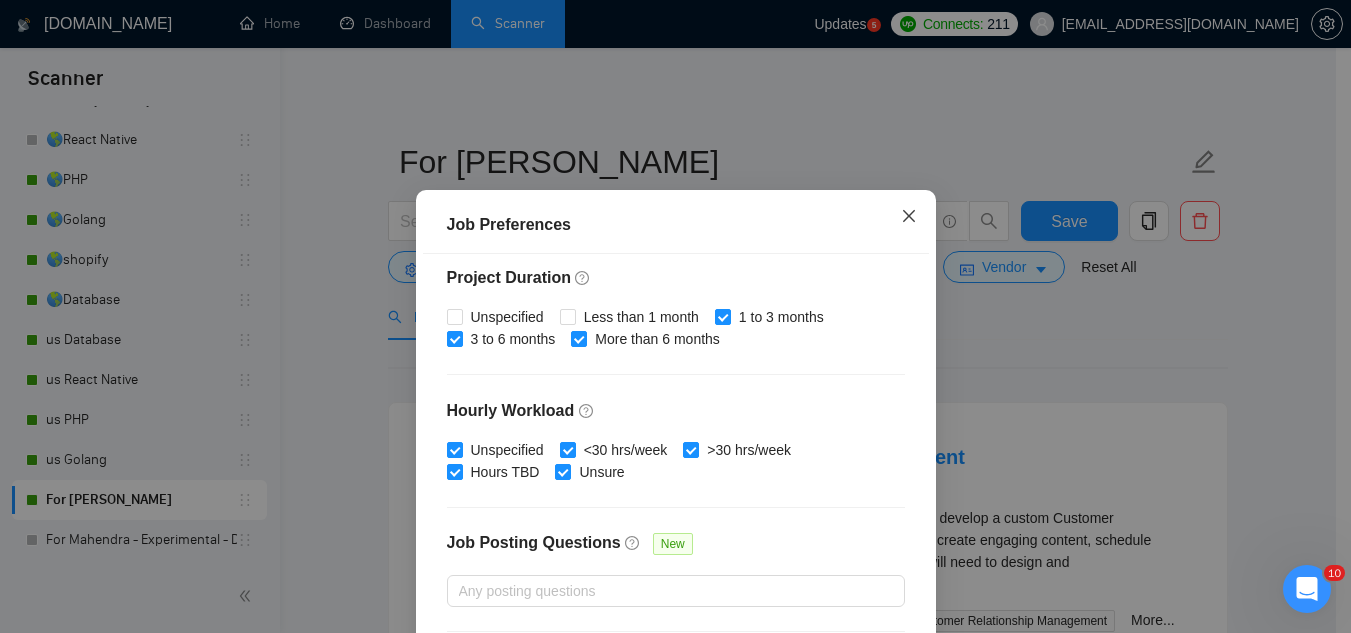 click 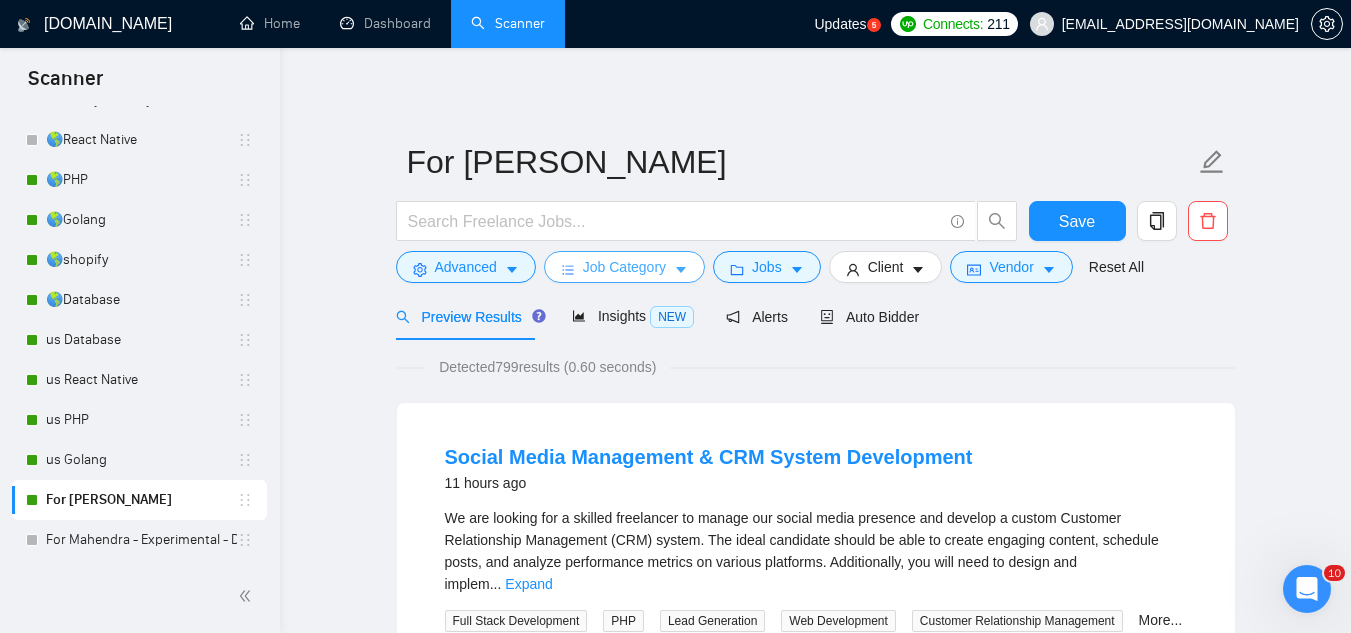 click on "Job Category" at bounding box center [624, 267] 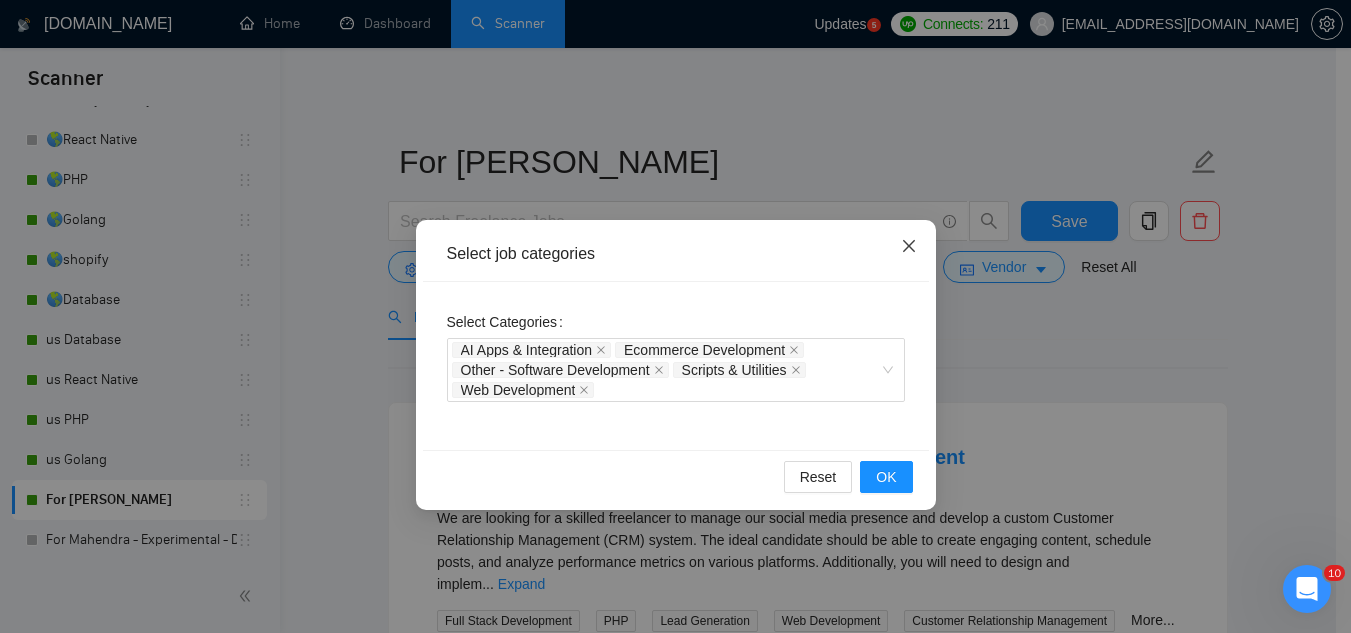 click at bounding box center (909, 247) 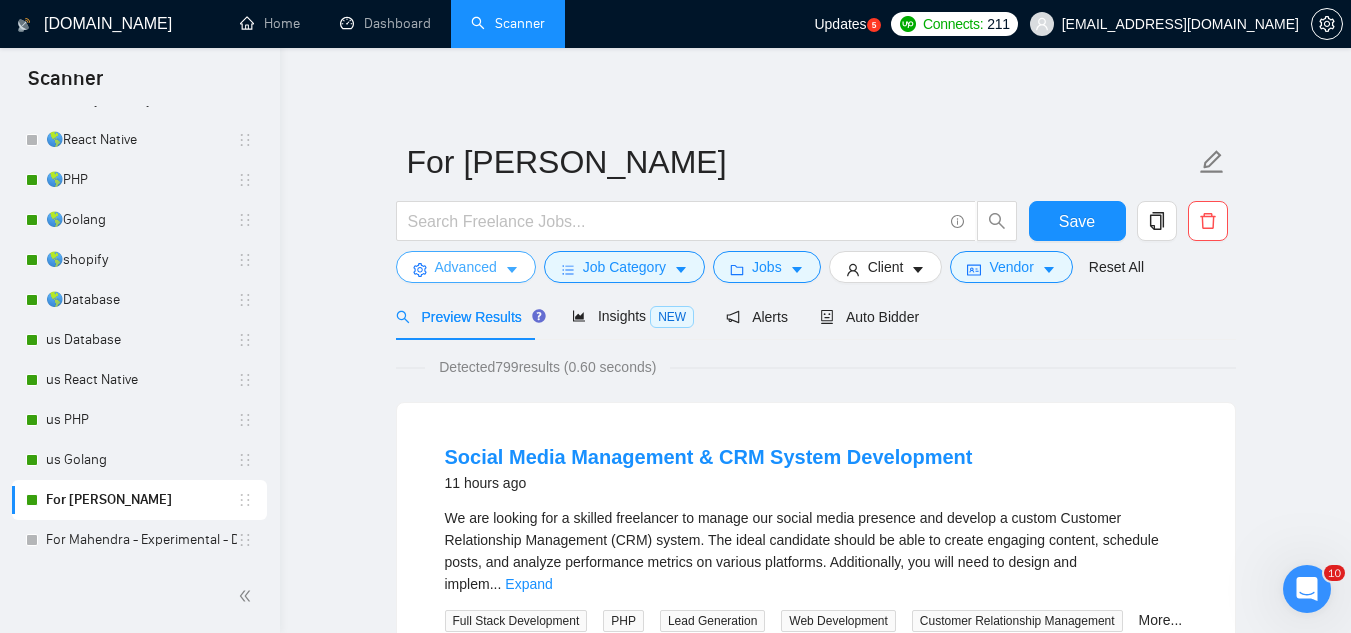 click on "Advanced" at bounding box center [466, 267] 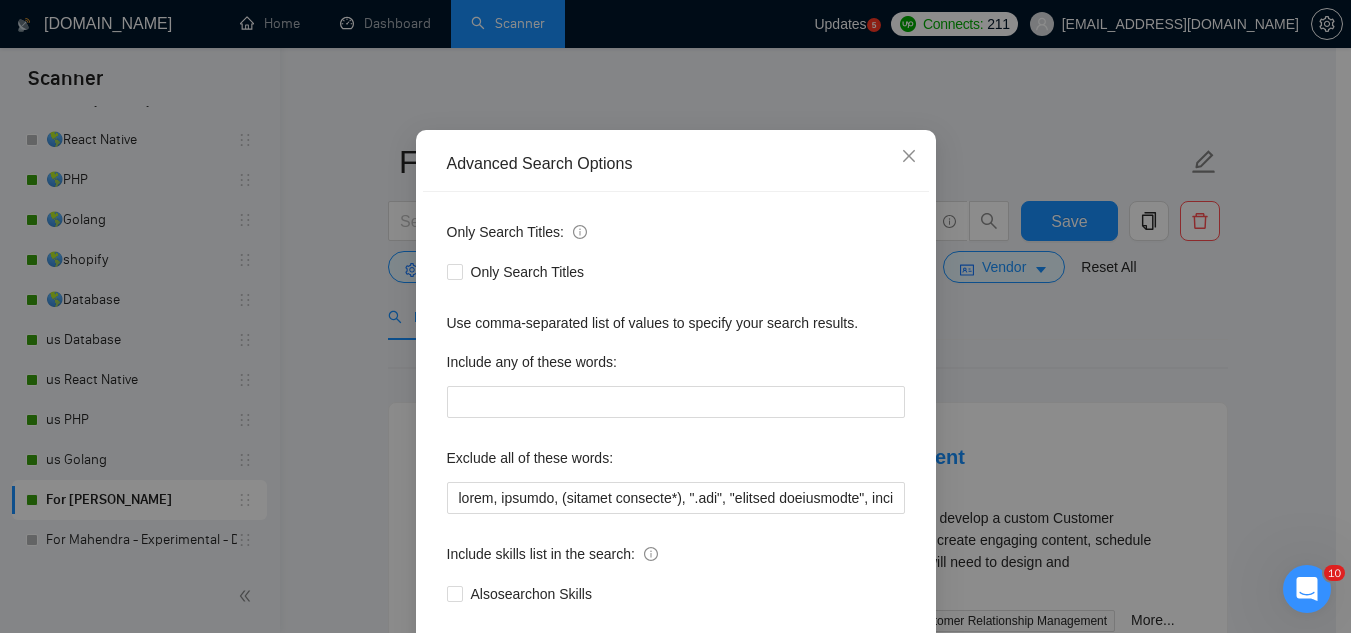 scroll, scrollTop: 199, scrollLeft: 0, axis: vertical 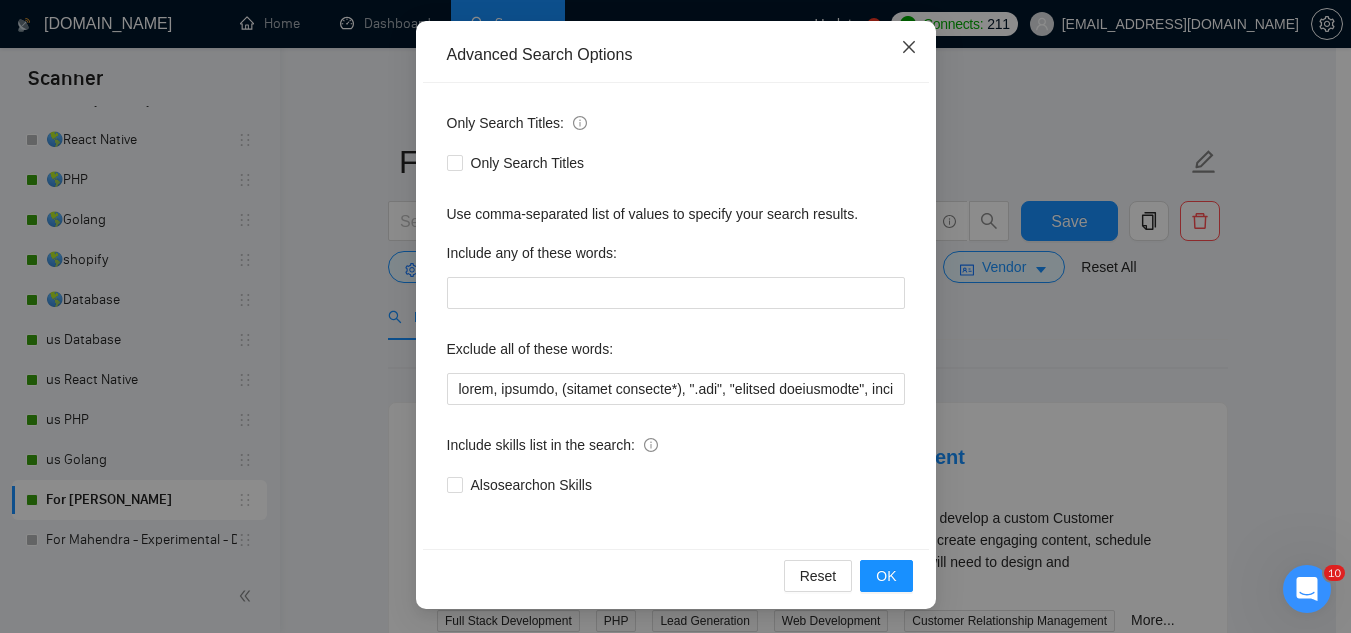 click 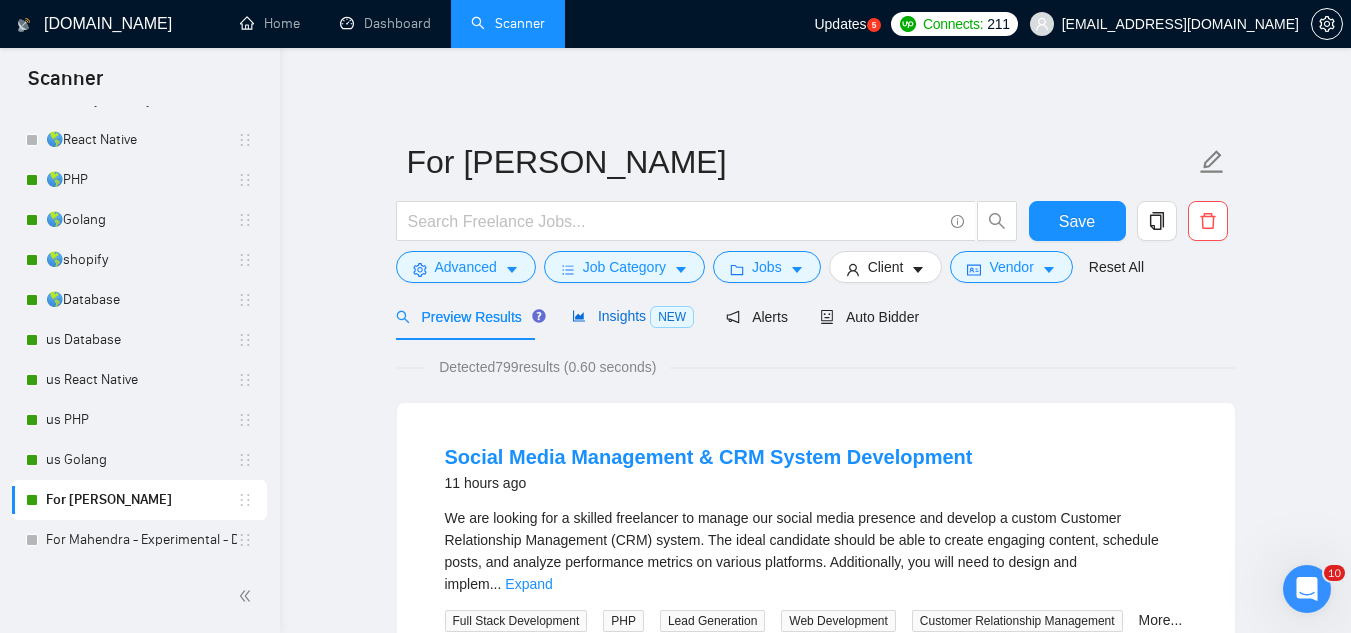 click on "Insights NEW" at bounding box center (633, 316) 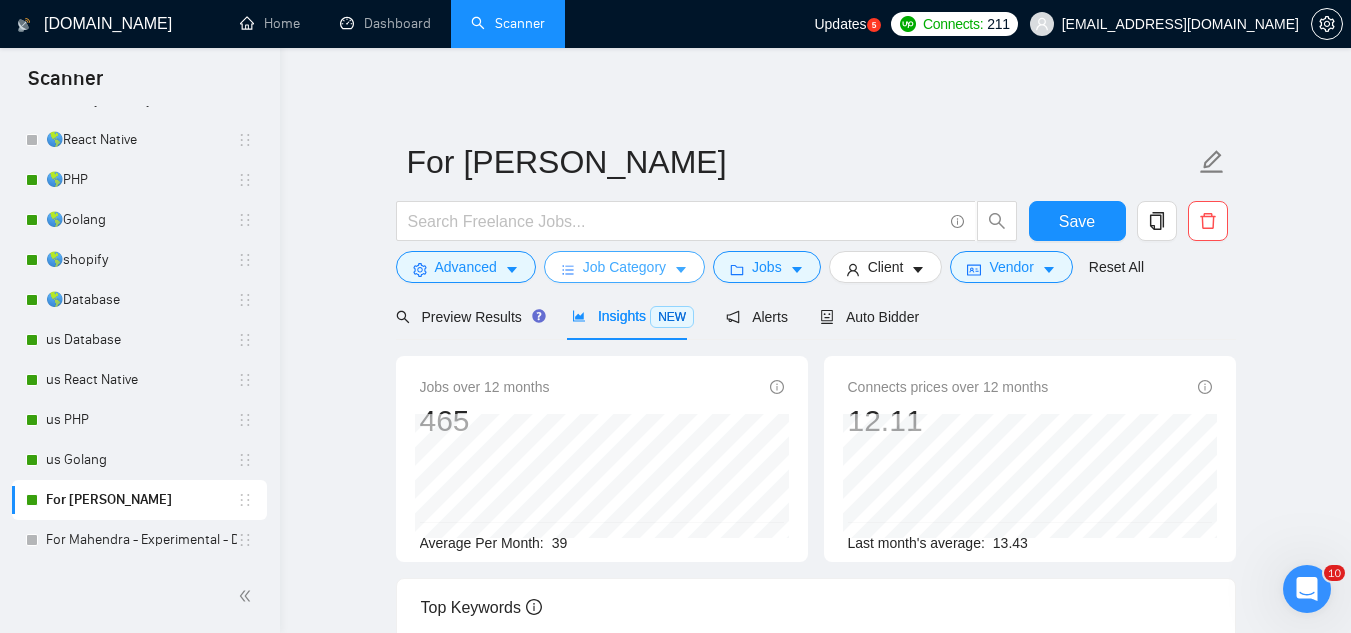 click on "Job Category" at bounding box center (624, 267) 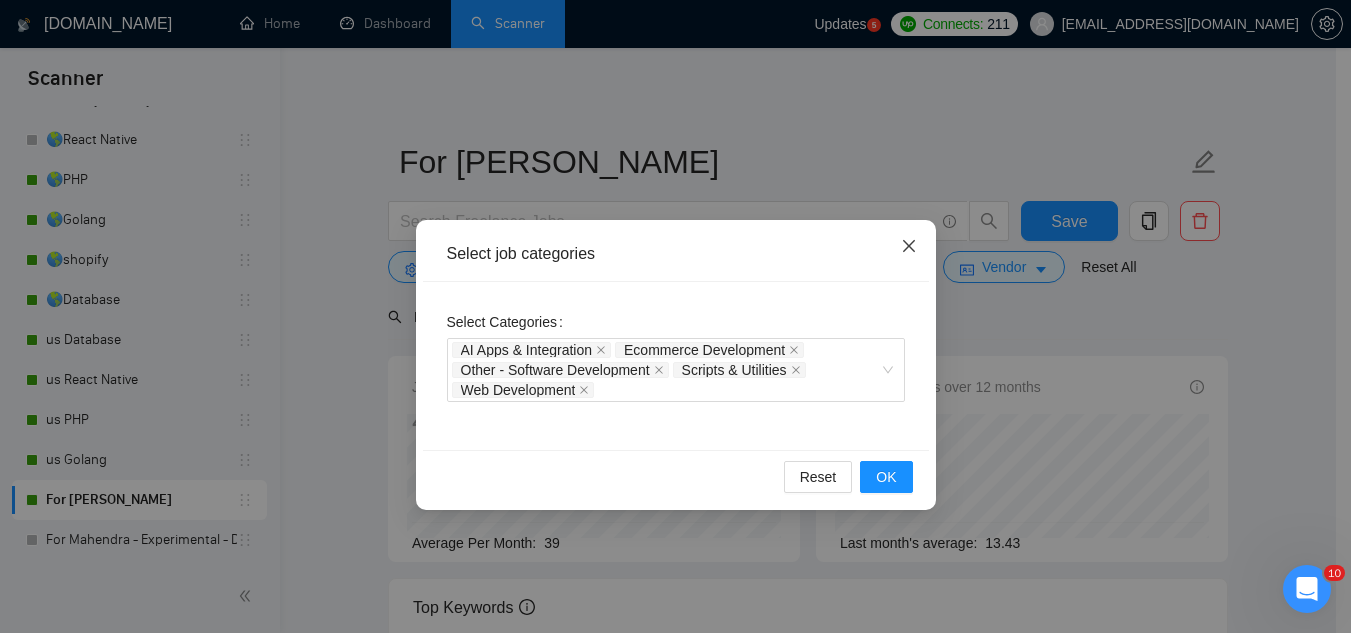 click 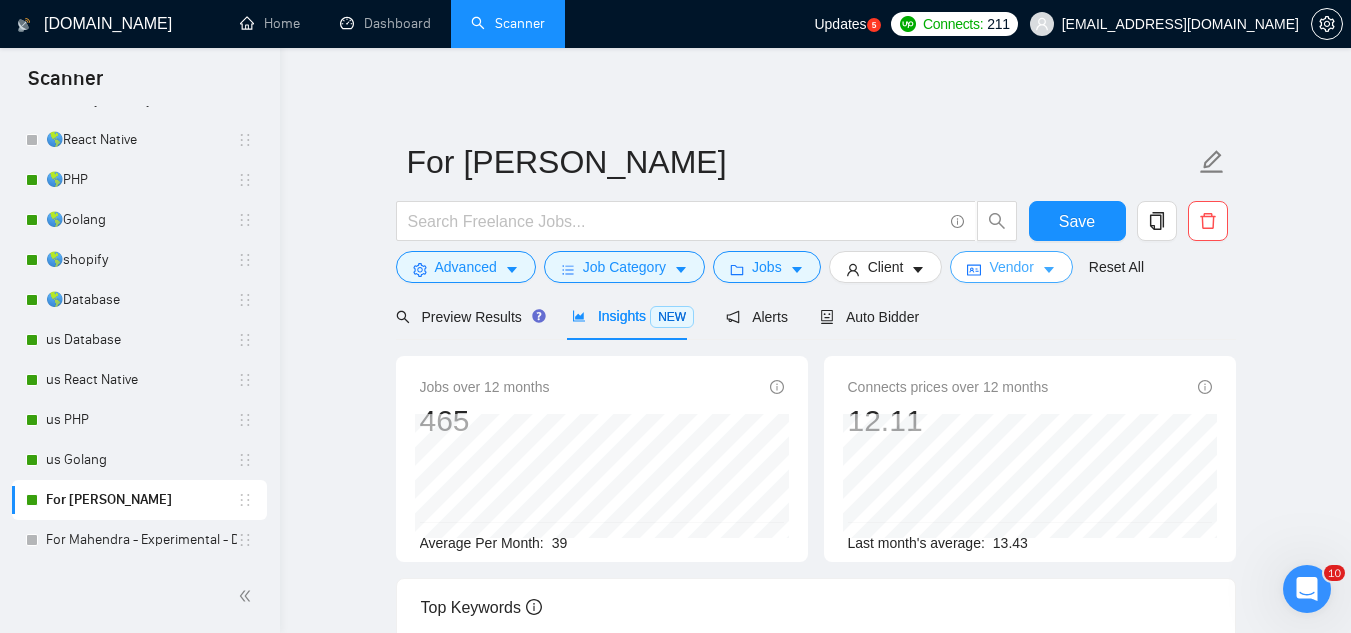 click on "Vendor" at bounding box center [1011, 267] 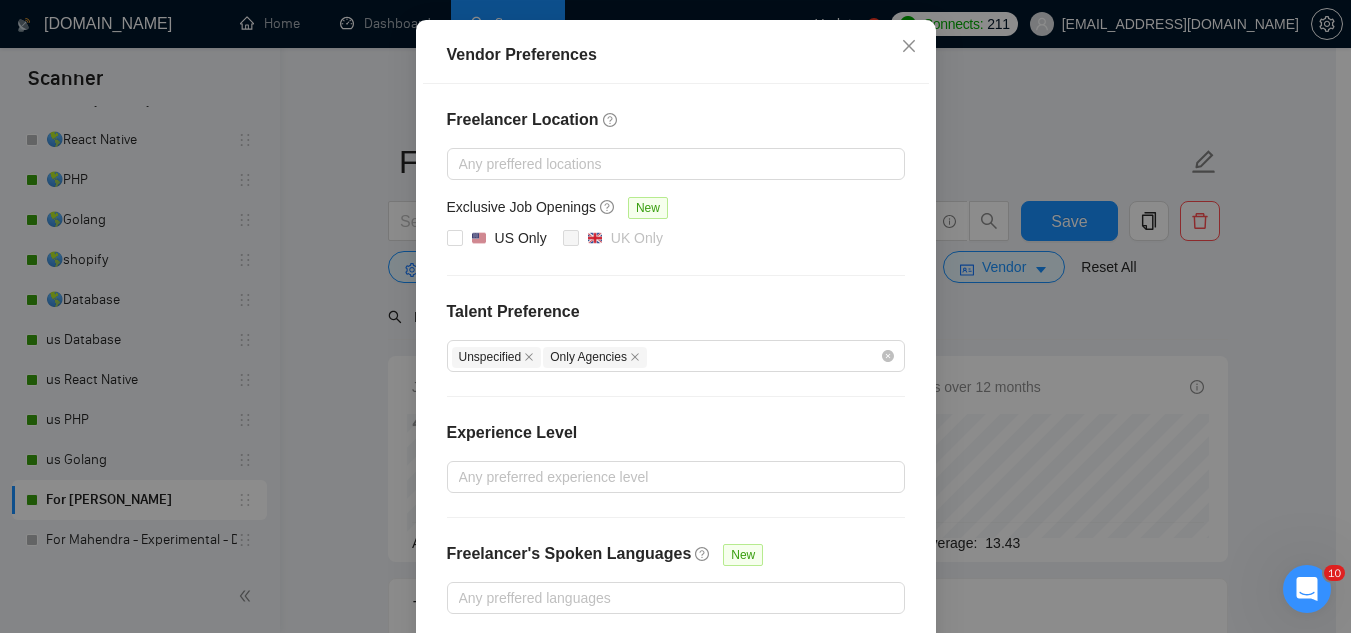 scroll, scrollTop: 0, scrollLeft: 0, axis: both 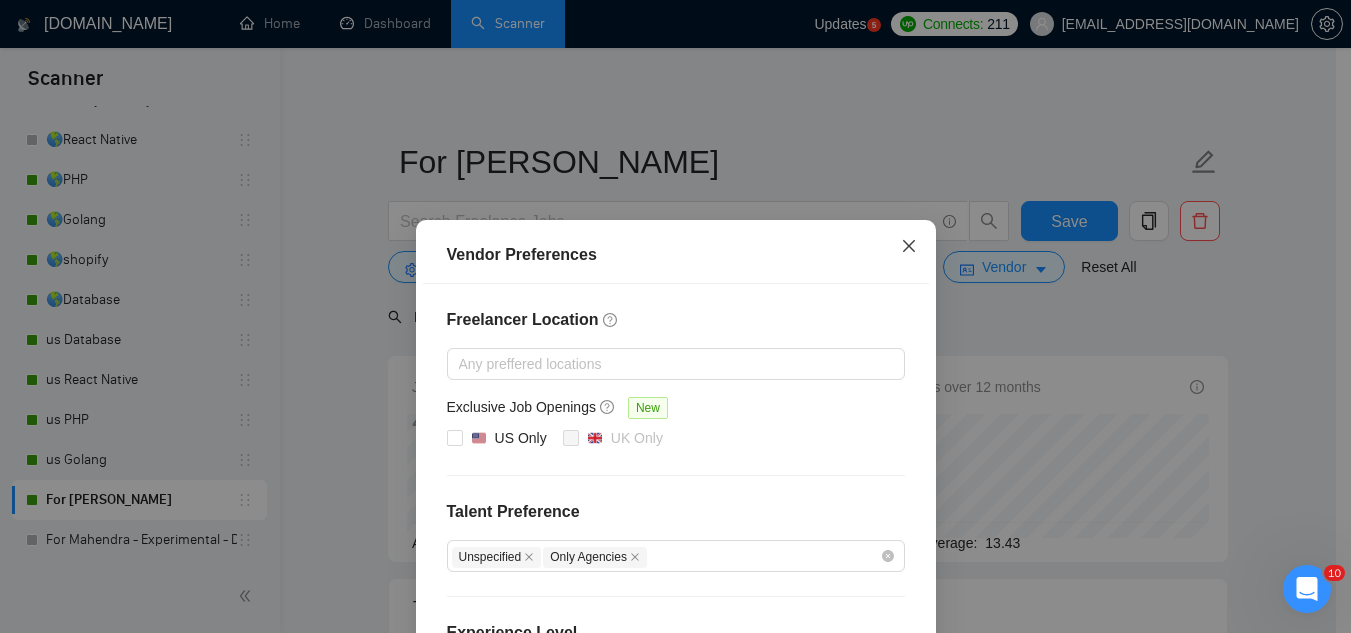 click 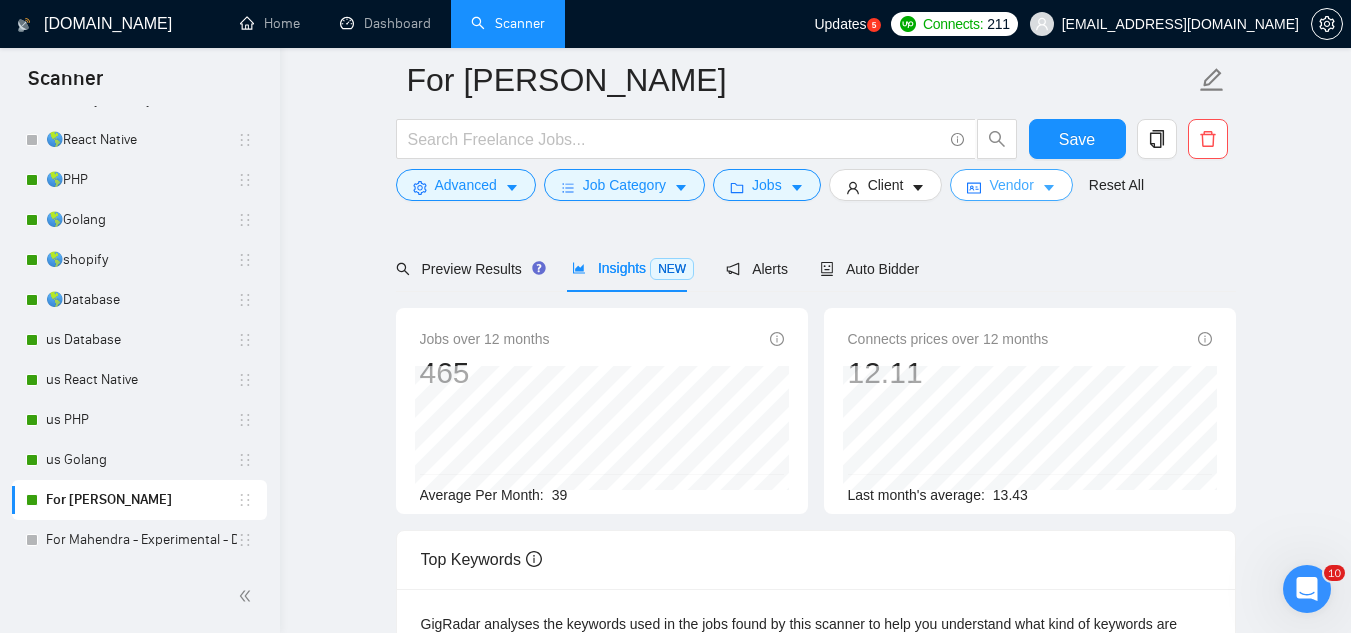 scroll, scrollTop: 0, scrollLeft: 0, axis: both 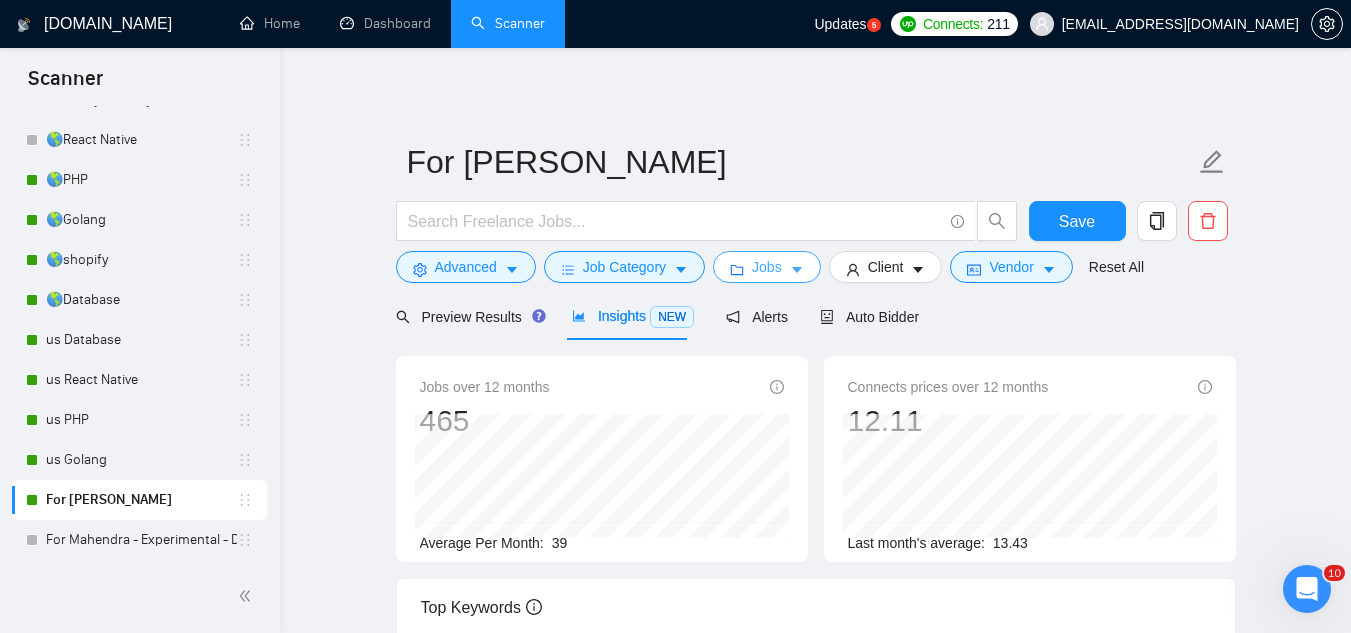 click on "Jobs" at bounding box center [767, 267] 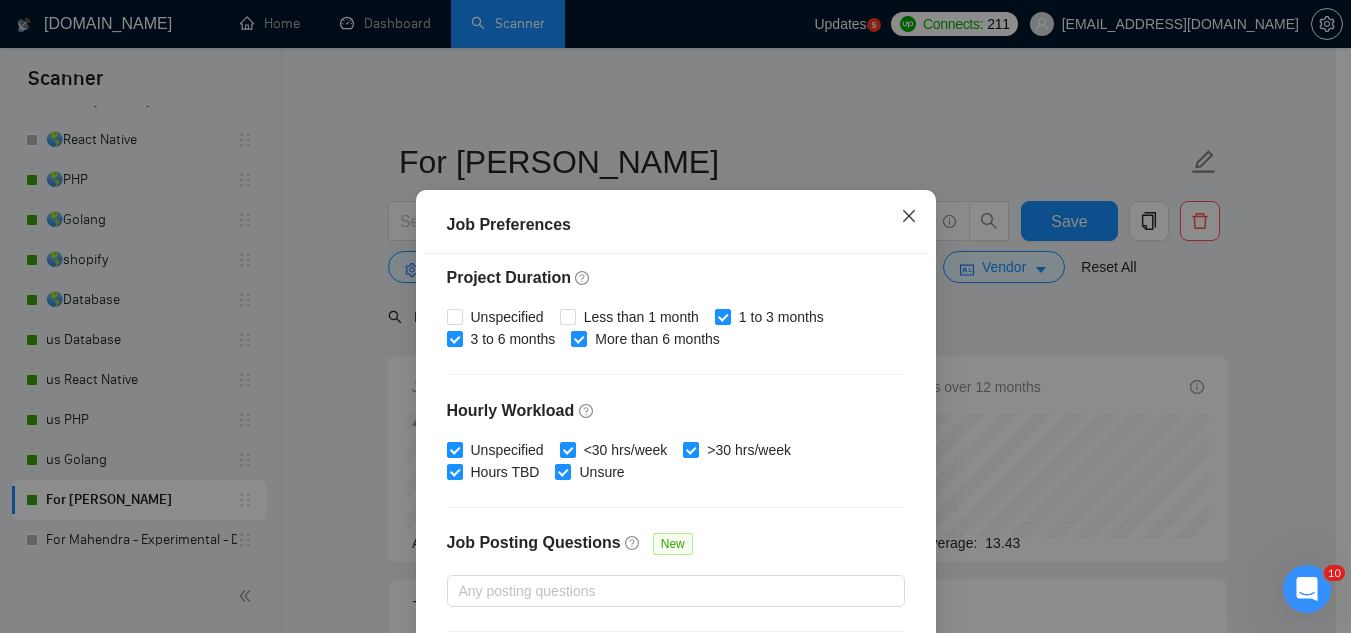 click 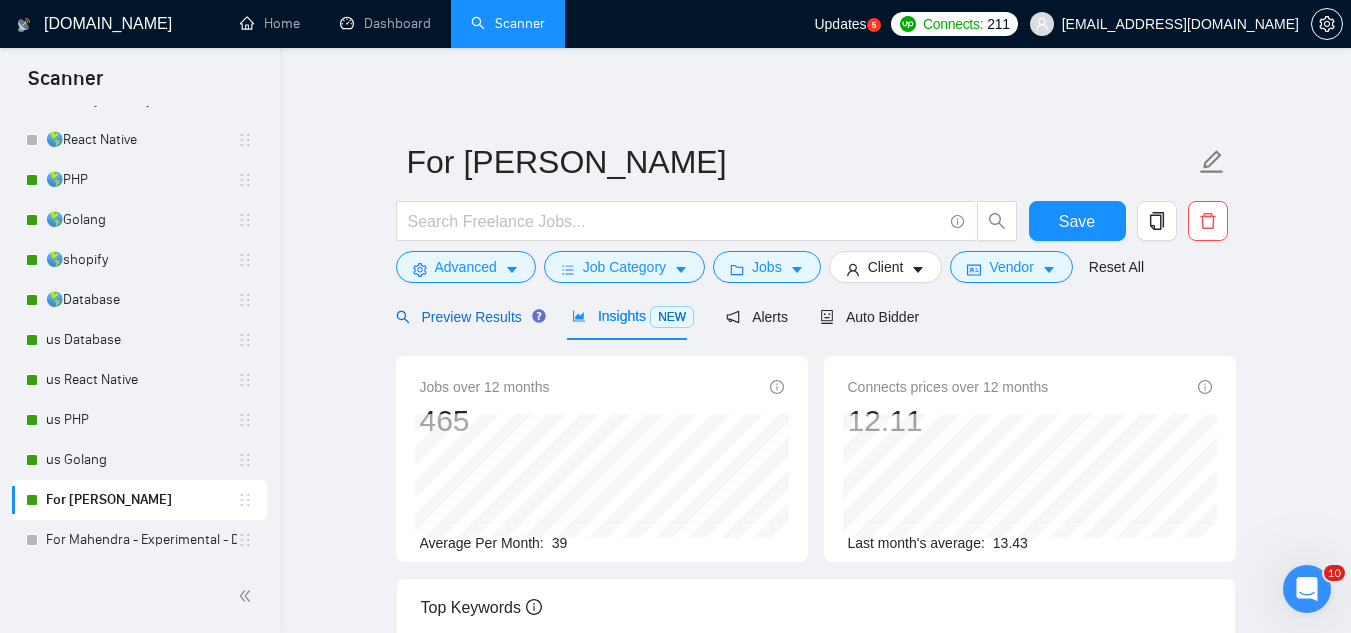 click on "Preview Results" at bounding box center [468, 317] 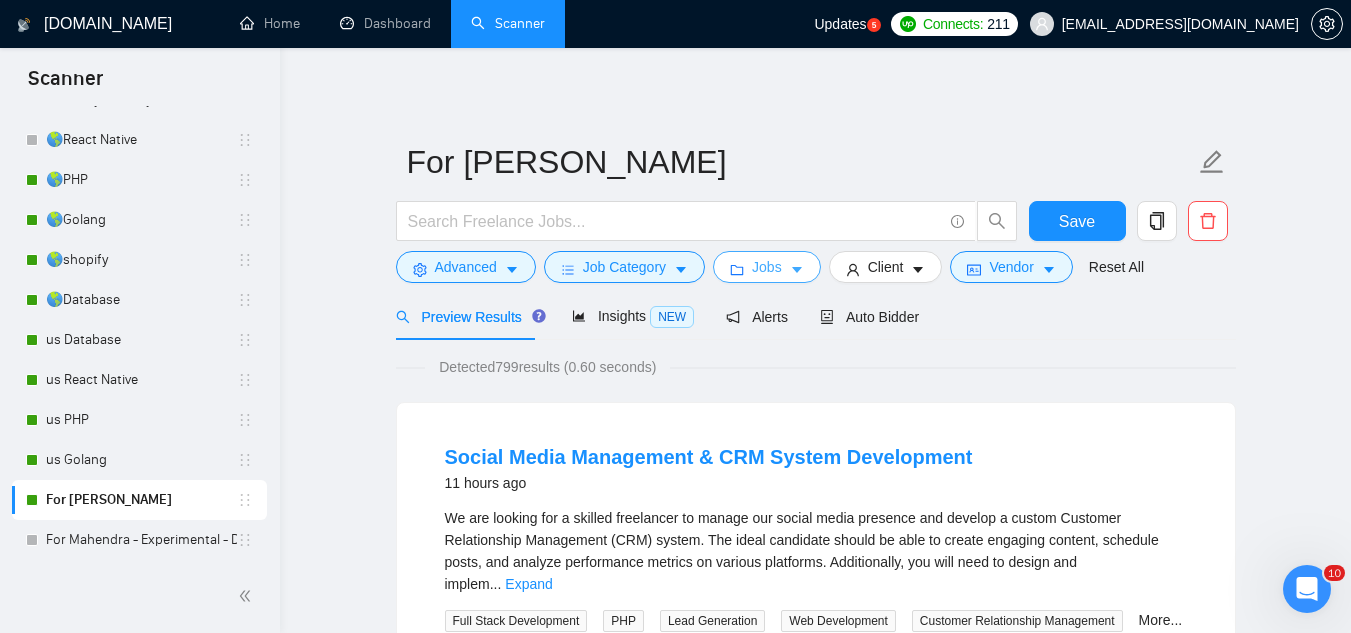 click on "Jobs" at bounding box center (767, 267) 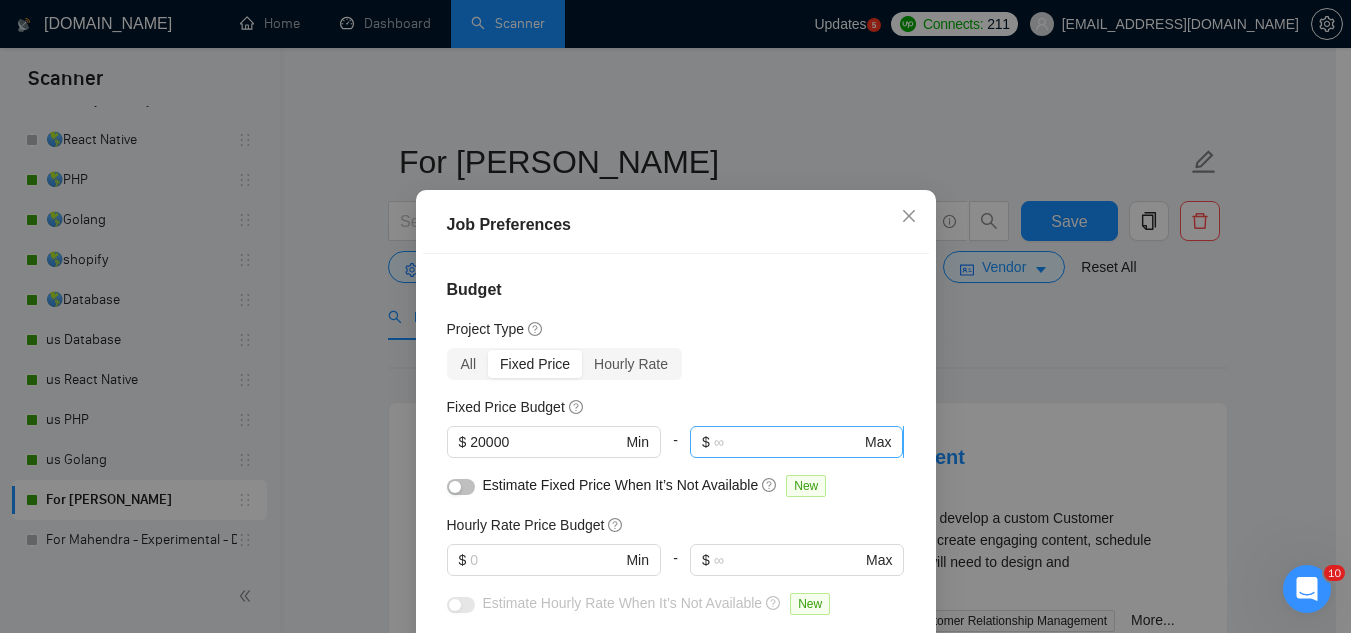 scroll, scrollTop: 500, scrollLeft: 0, axis: vertical 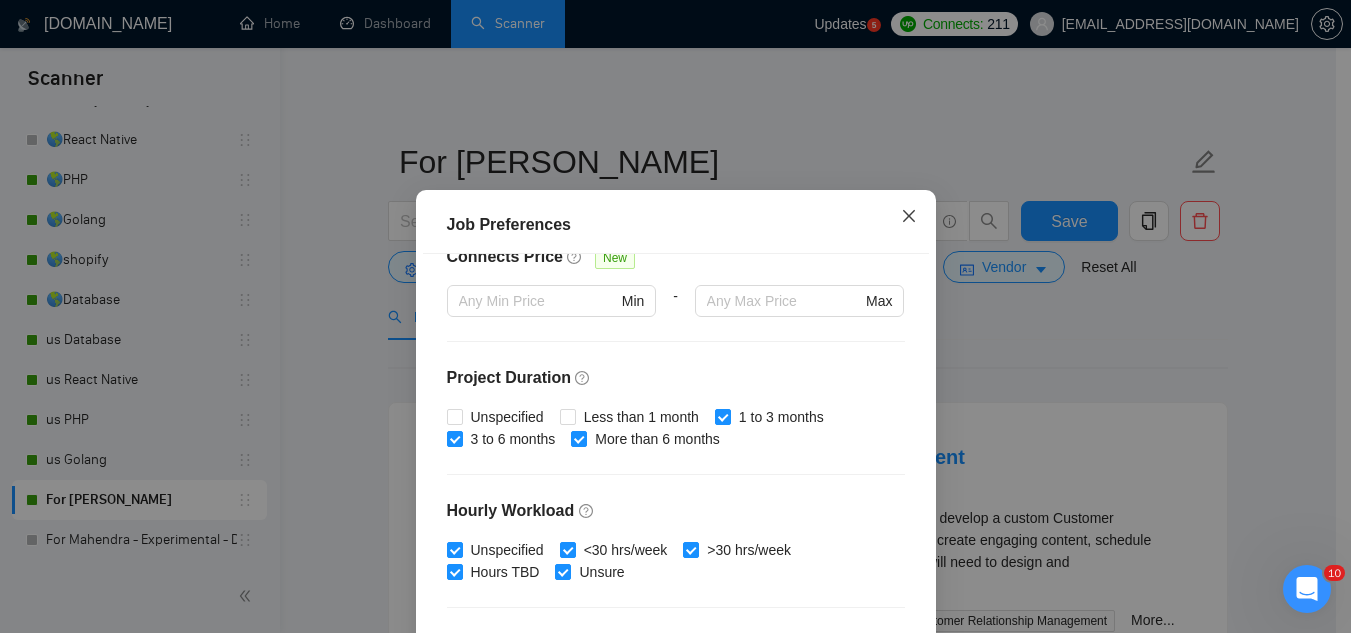 click 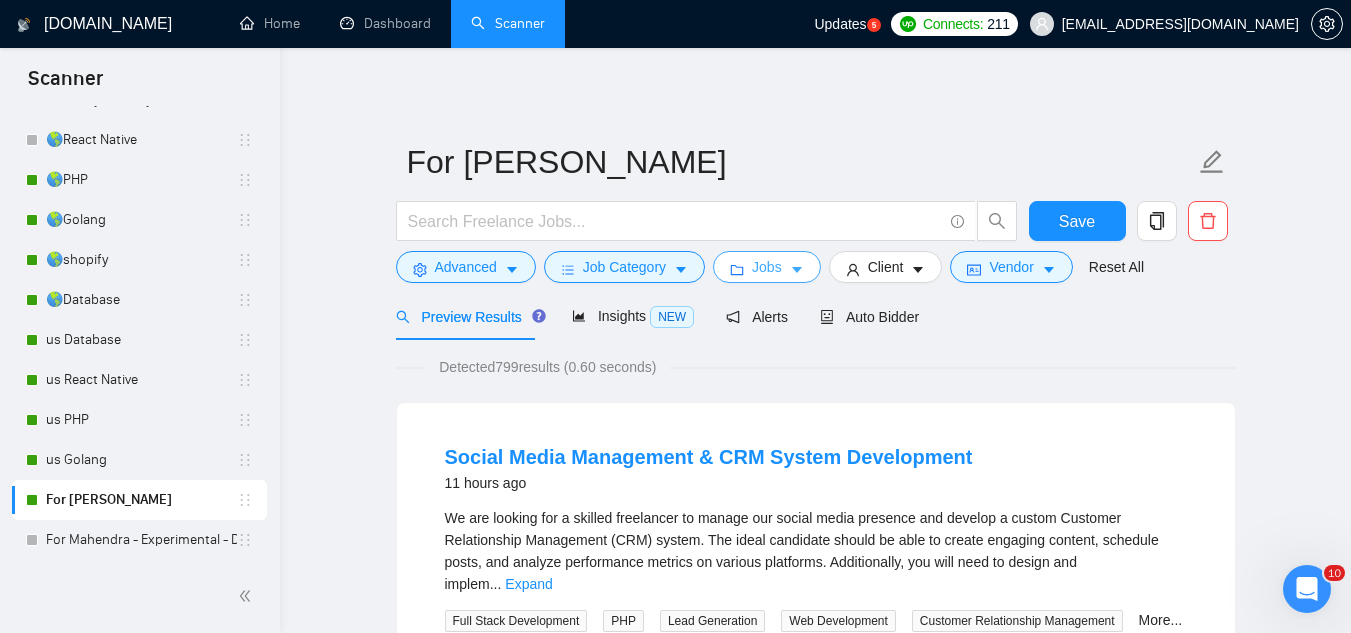 click on "Jobs" at bounding box center (767, 267) 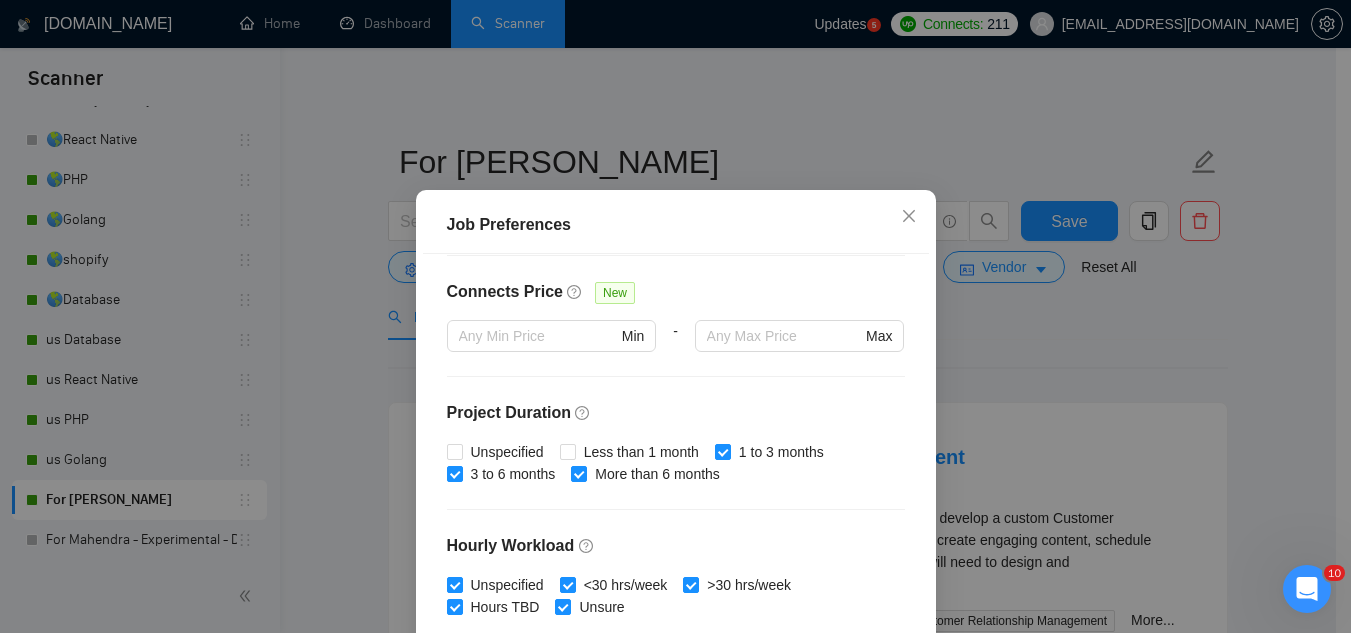 scroll, scrollTop: 500, scrollLeft: 0, axis: vertical 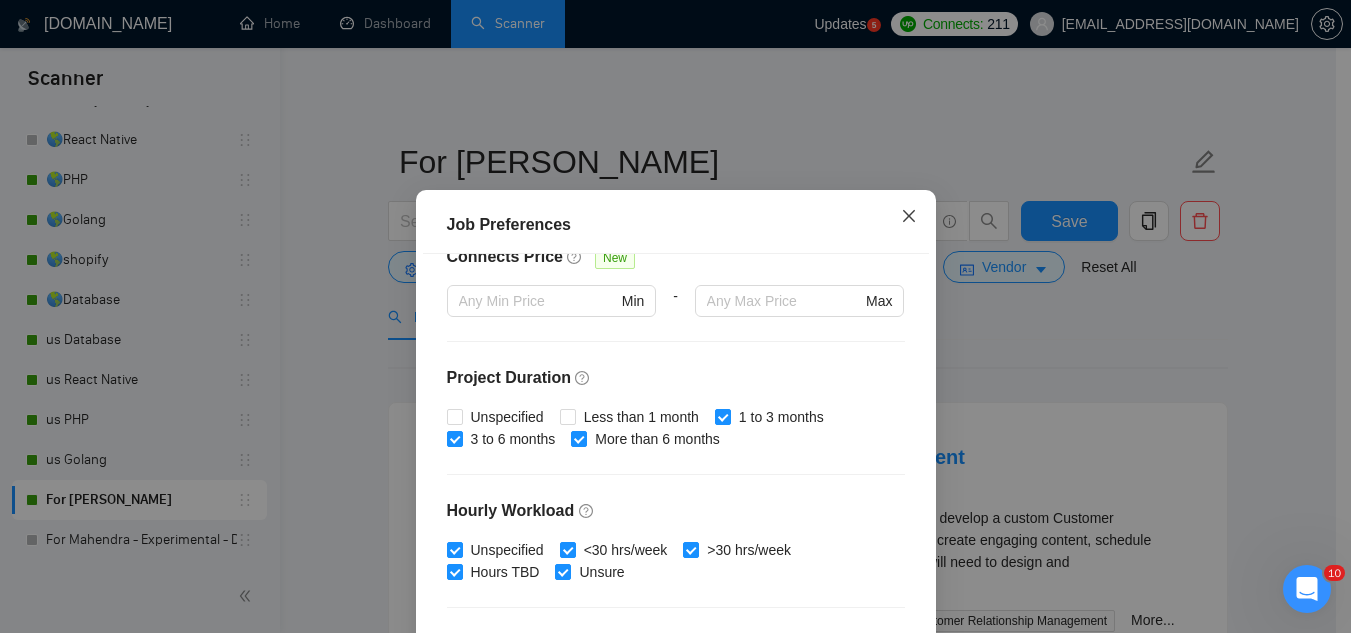 click 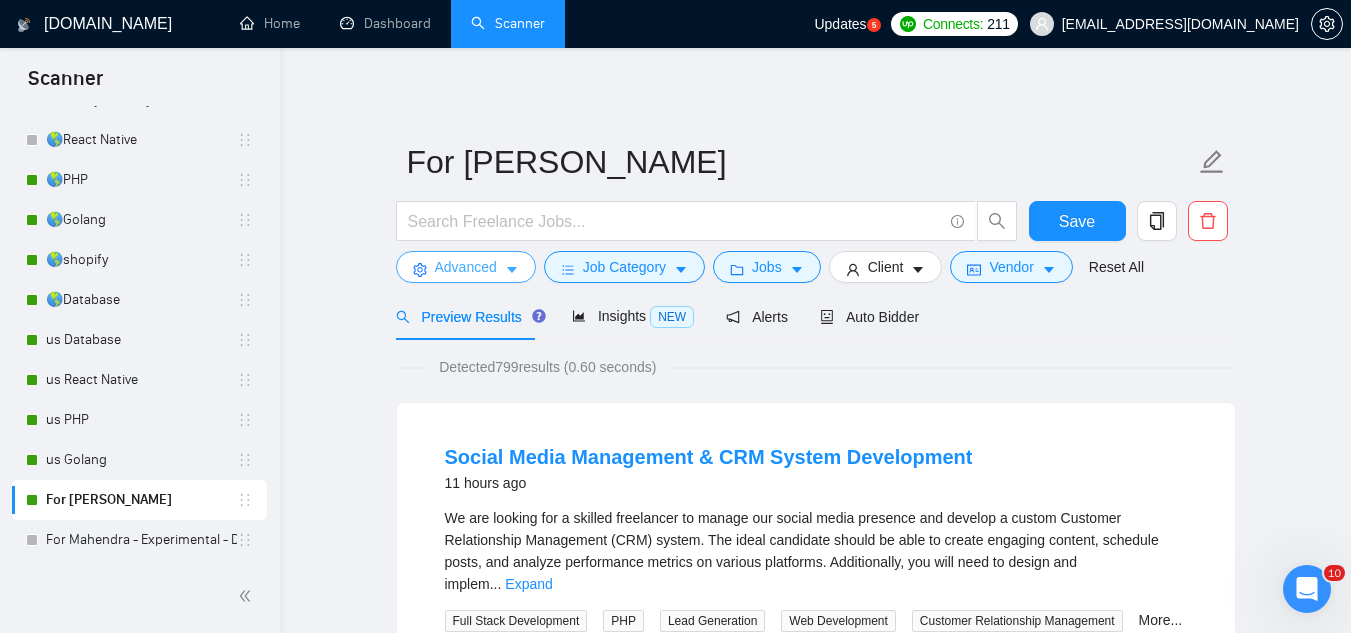 click on "Advanced" at bounding box center [466, 267] 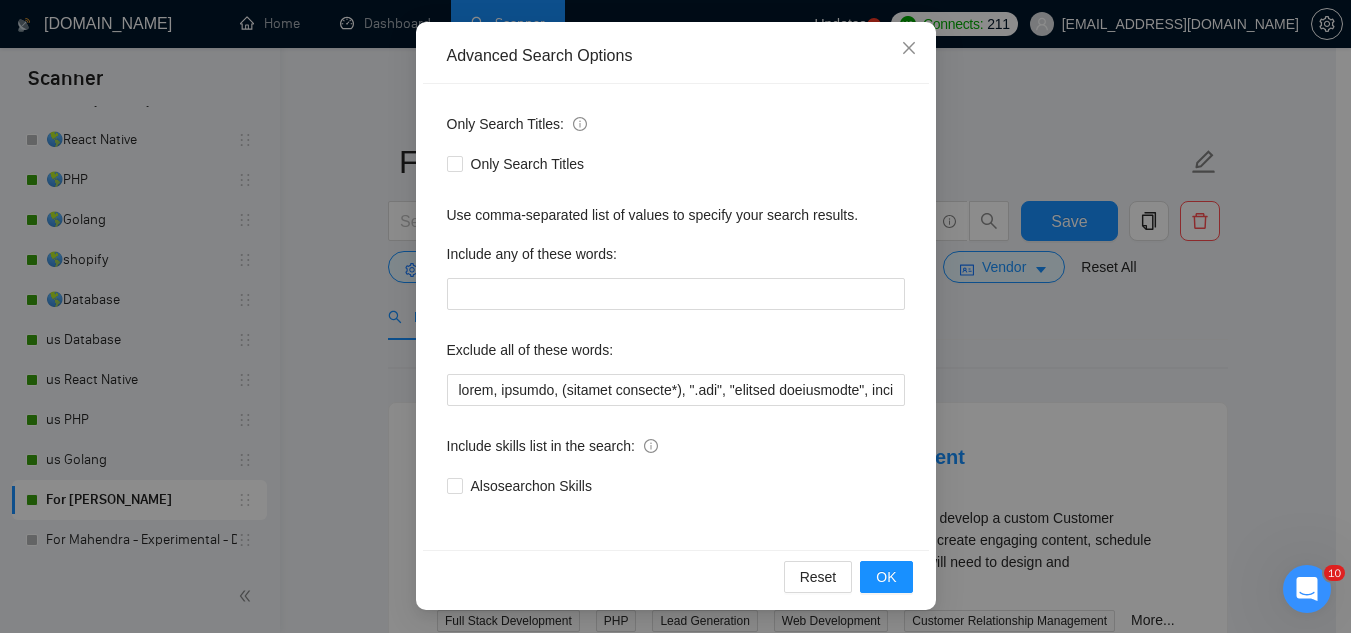 scroll, scrollTop: 199, scrollLeft: 0, axis: vertical 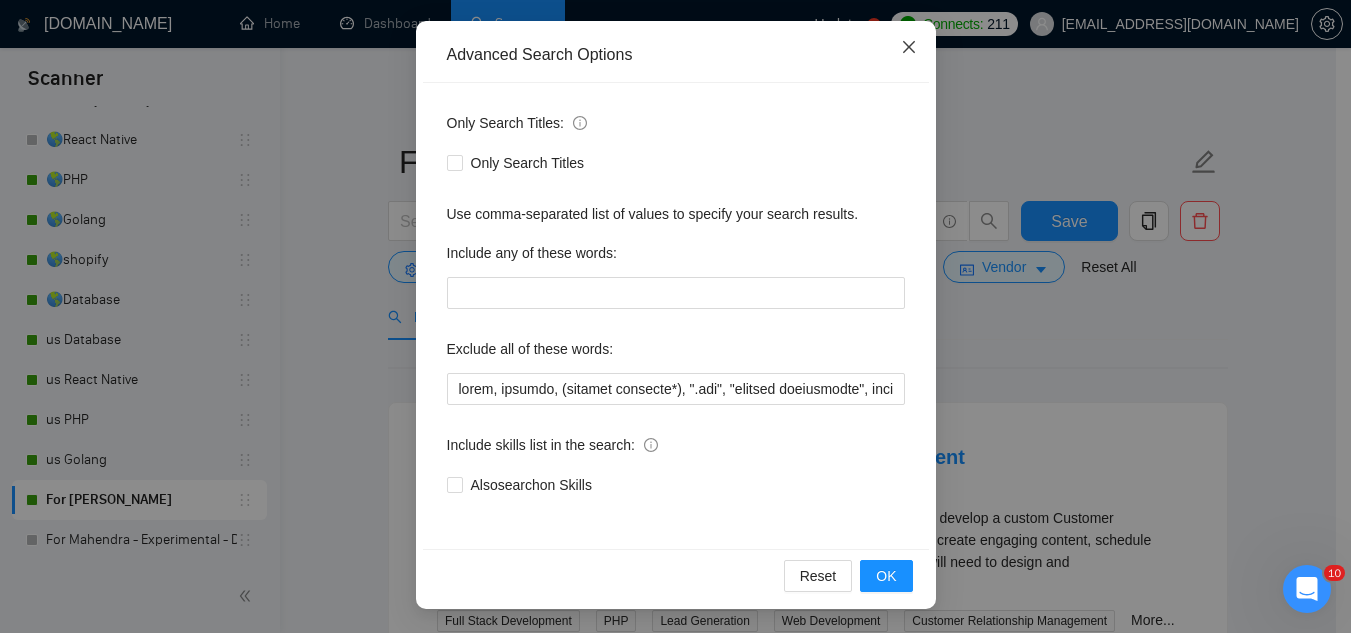 click 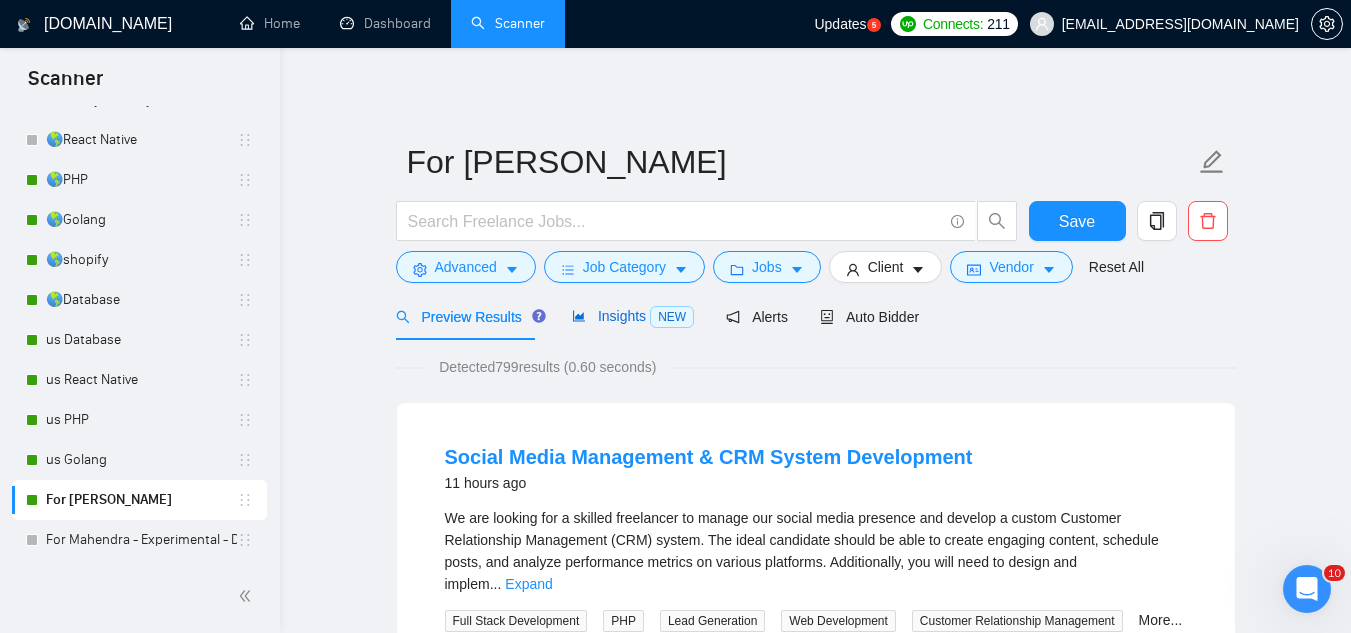 click on "Insights NEW" at bounding box center [633, 316] 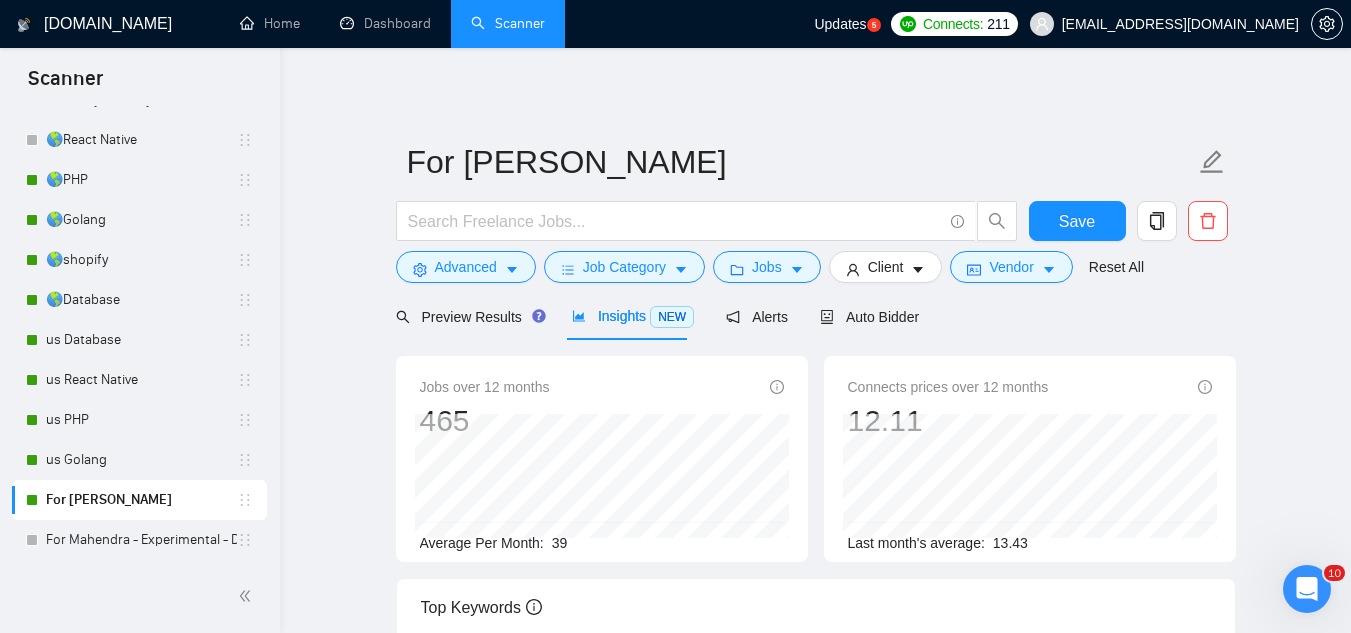 click on "39" at bounding box center (560, 543) 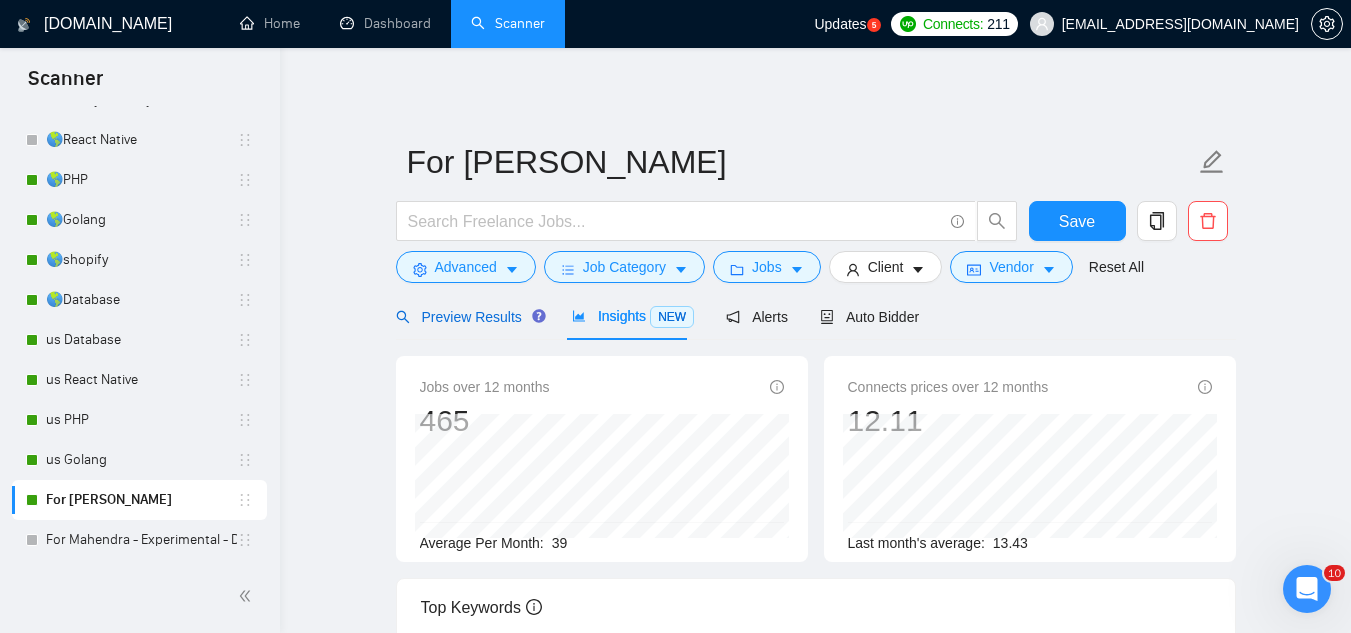 click on "Preview Results" at bounding box center [468, 317] 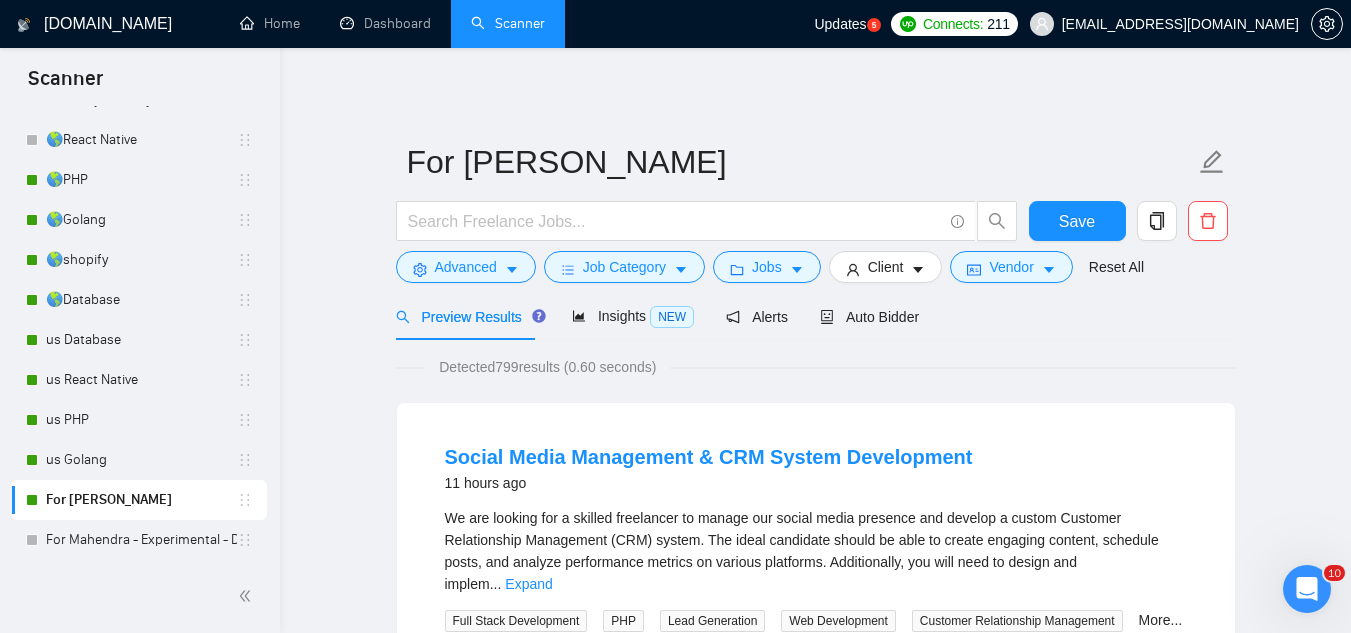 click on "Detected   799  results   (0.60 seconds)" at bounding box center [547, 367] 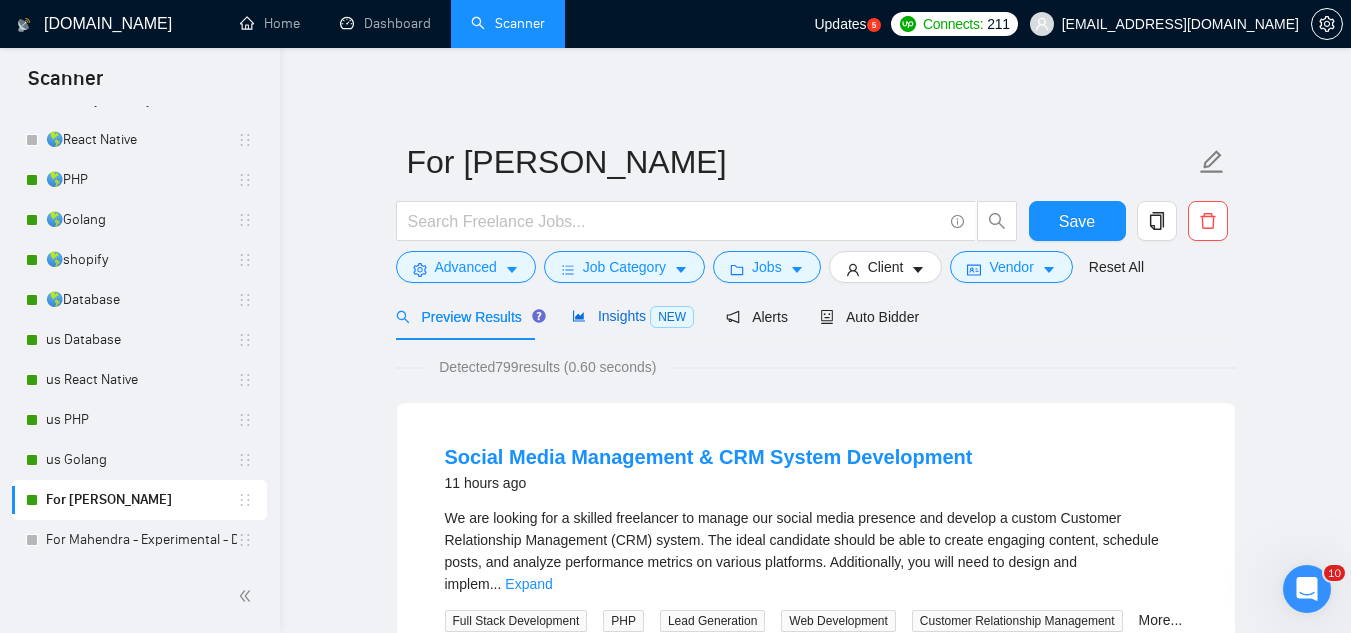 click on "Insights NEW" at bounding box center [633, 316] 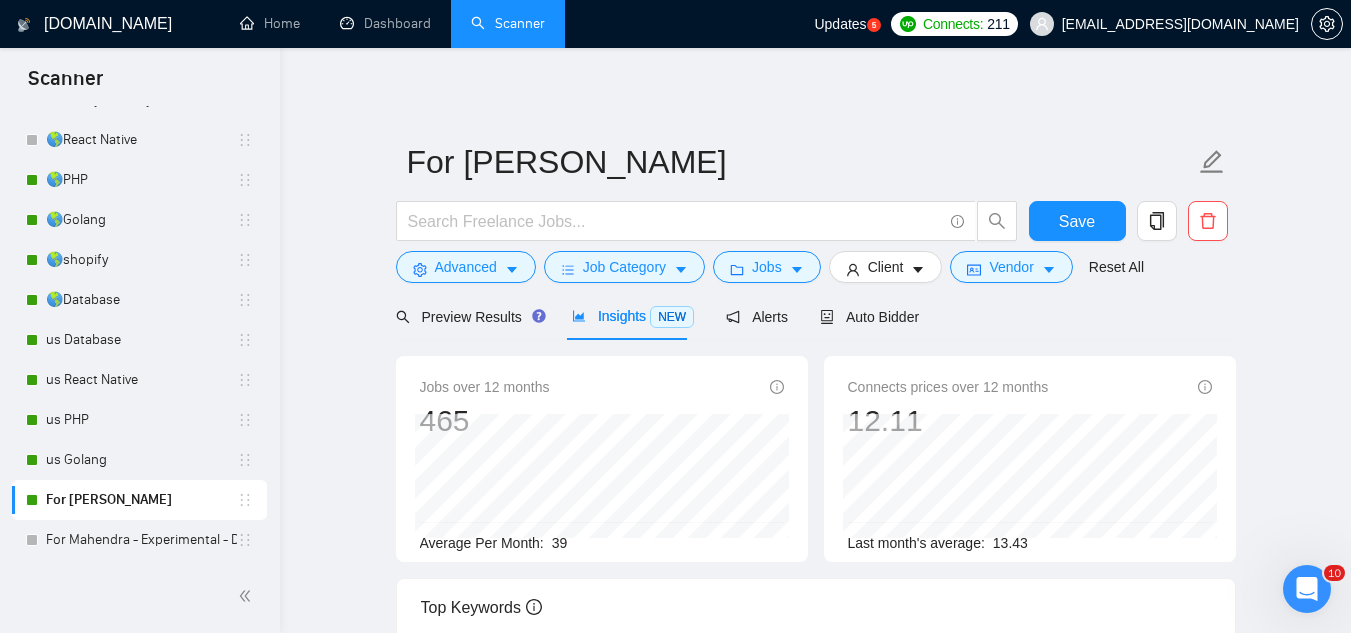 click on "39" at bounding box center (560, 543) 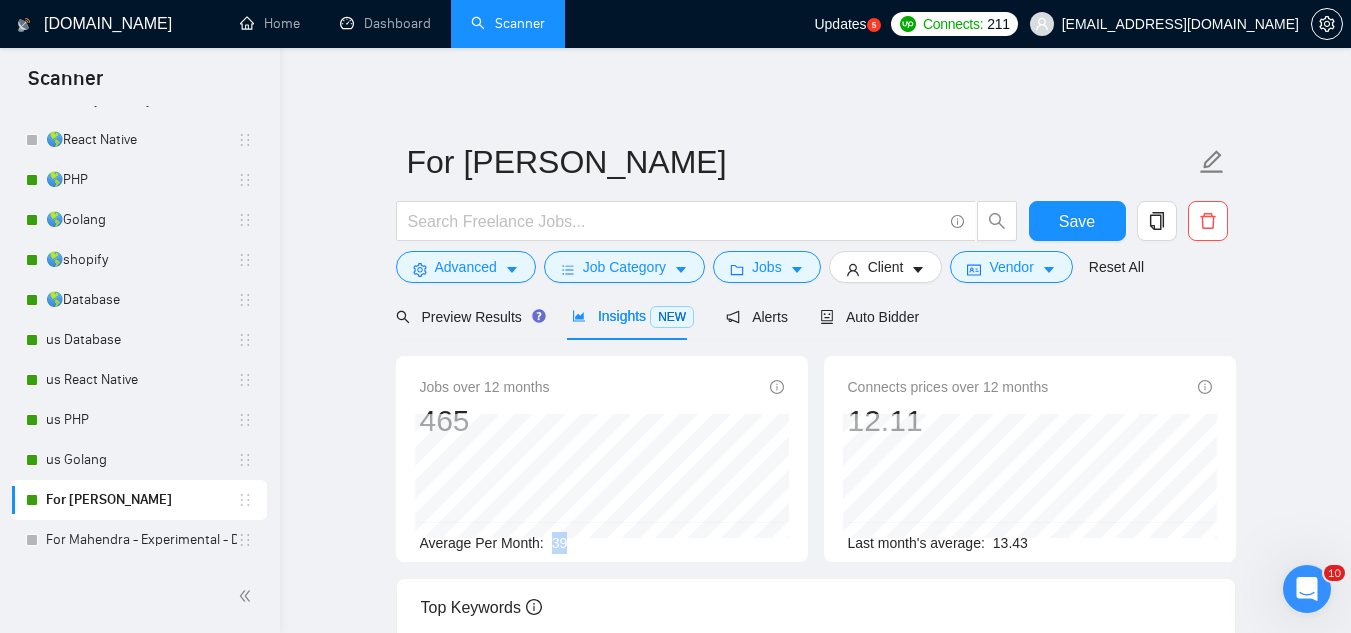 click on "39" at bounding box center (560, 543) 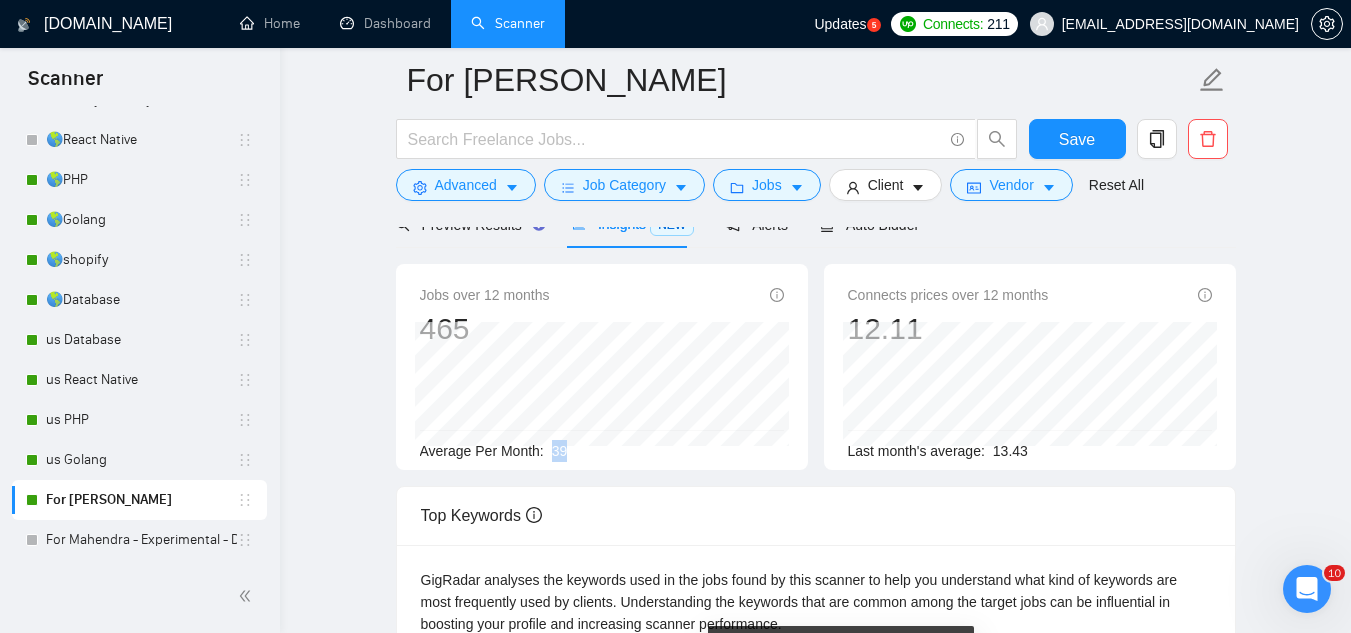scroll, scrollTop: 0, scrollLeft: 0, axis: both 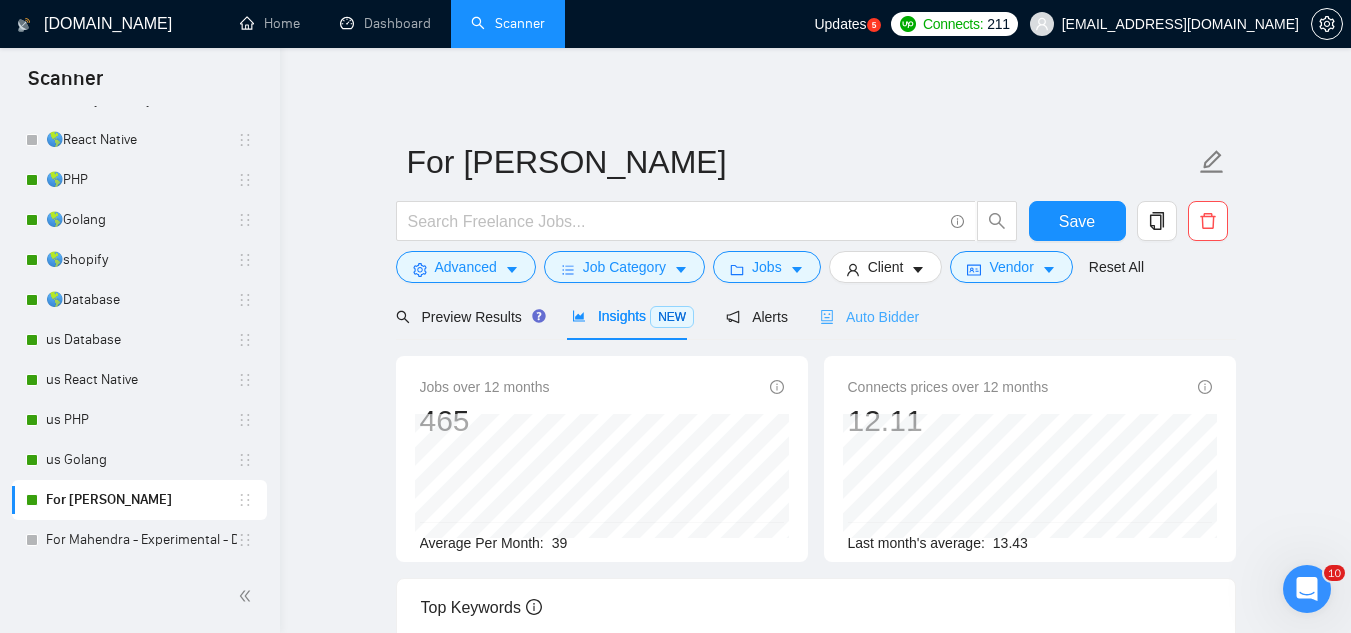 click on "Auto Bidder" at bounding box center [869, 316] 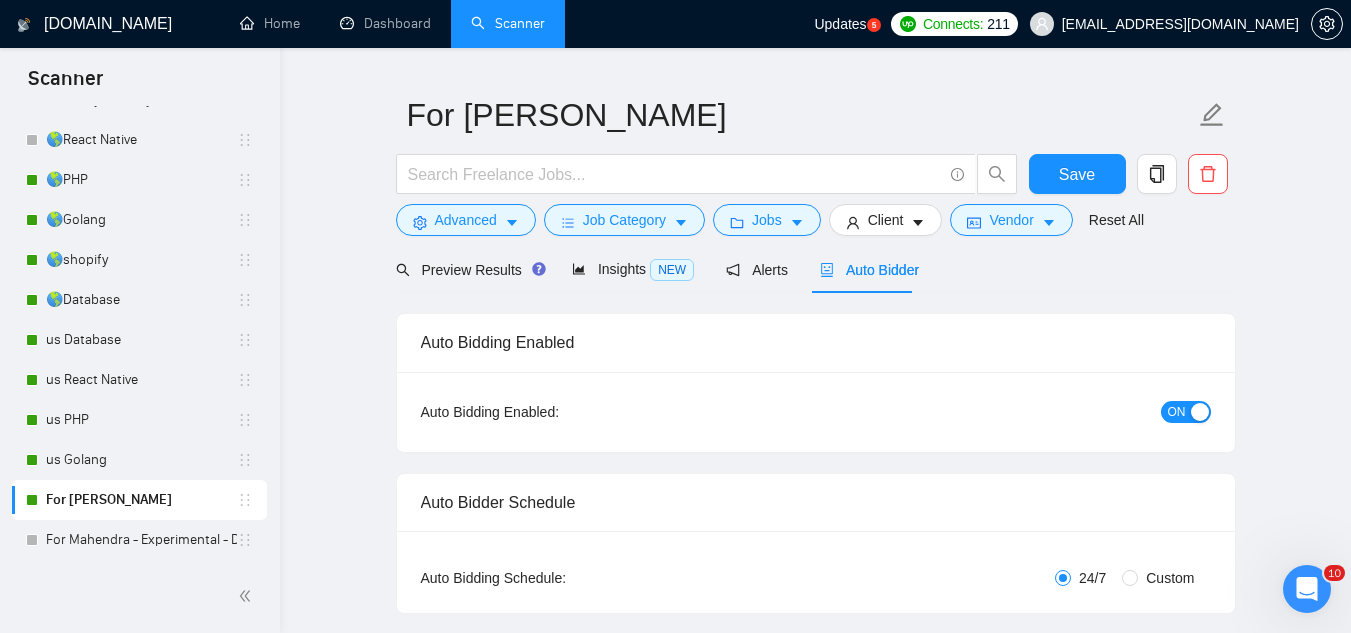scroll, scrollTop: 0, scrollLeft: 0, axis: both 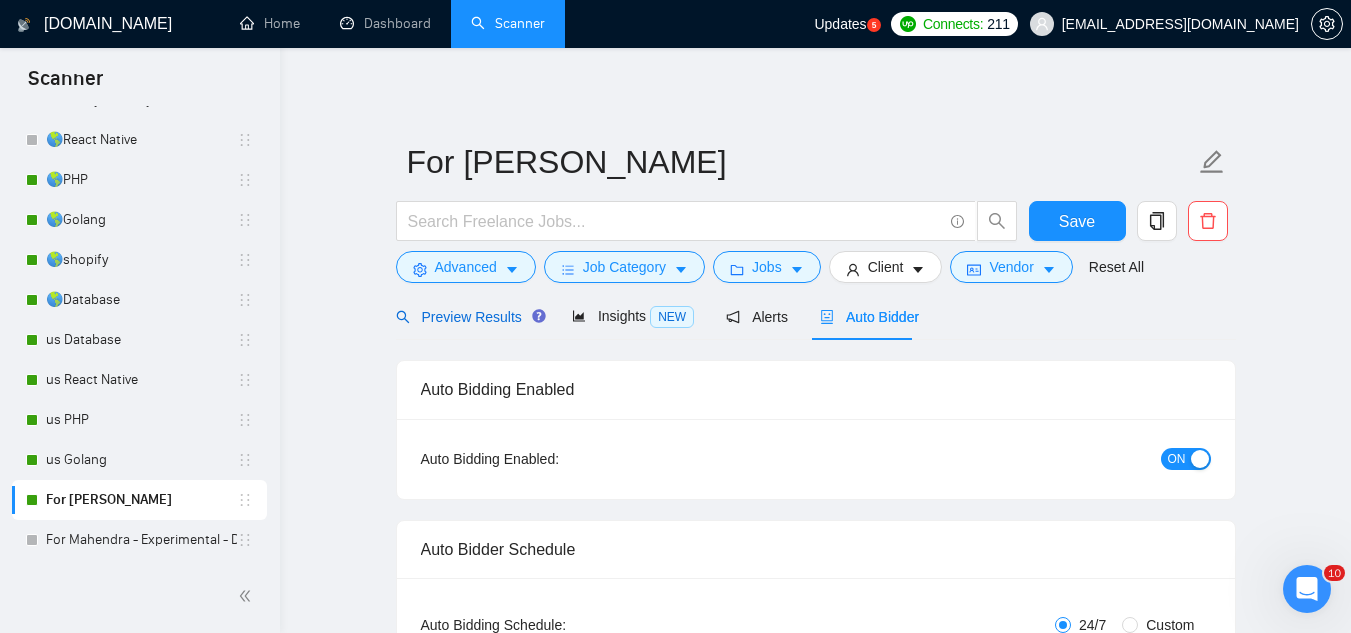 click on "Preview Results" at bounding box center (468, 317) 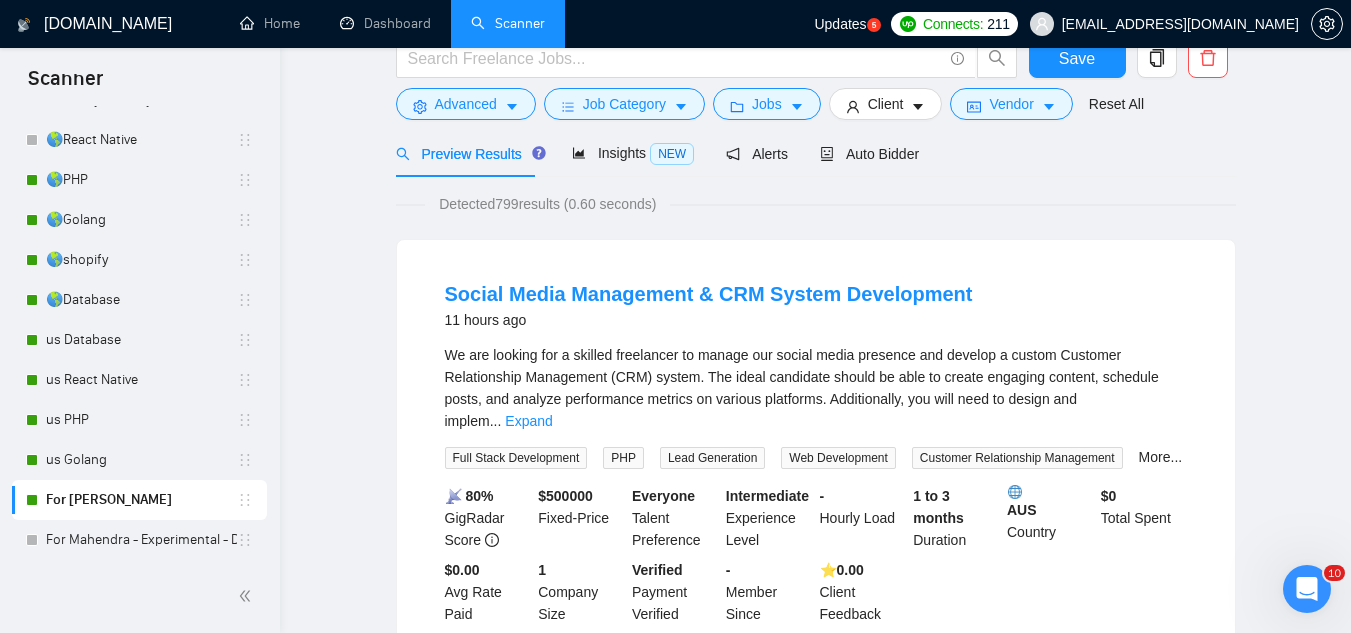 scroll, scrollTop: 0, scrollLeft: 0, axis: both 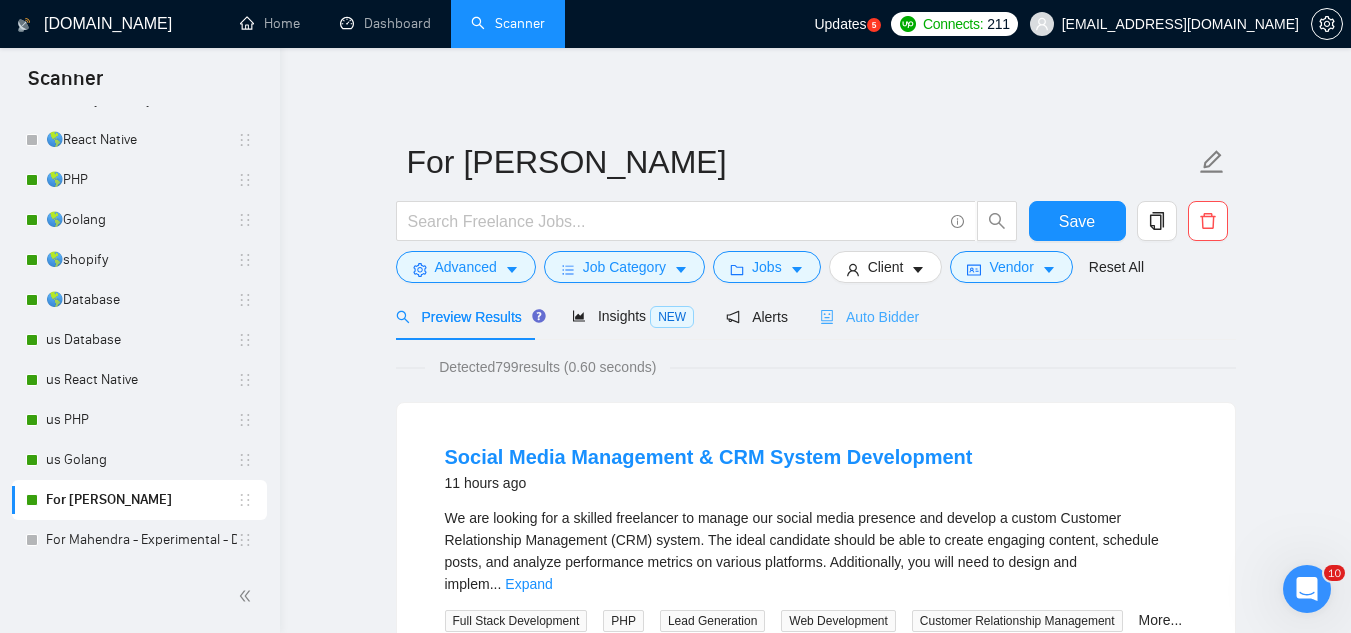 click on "Auto Bidder" at bounding box center (869, 316) 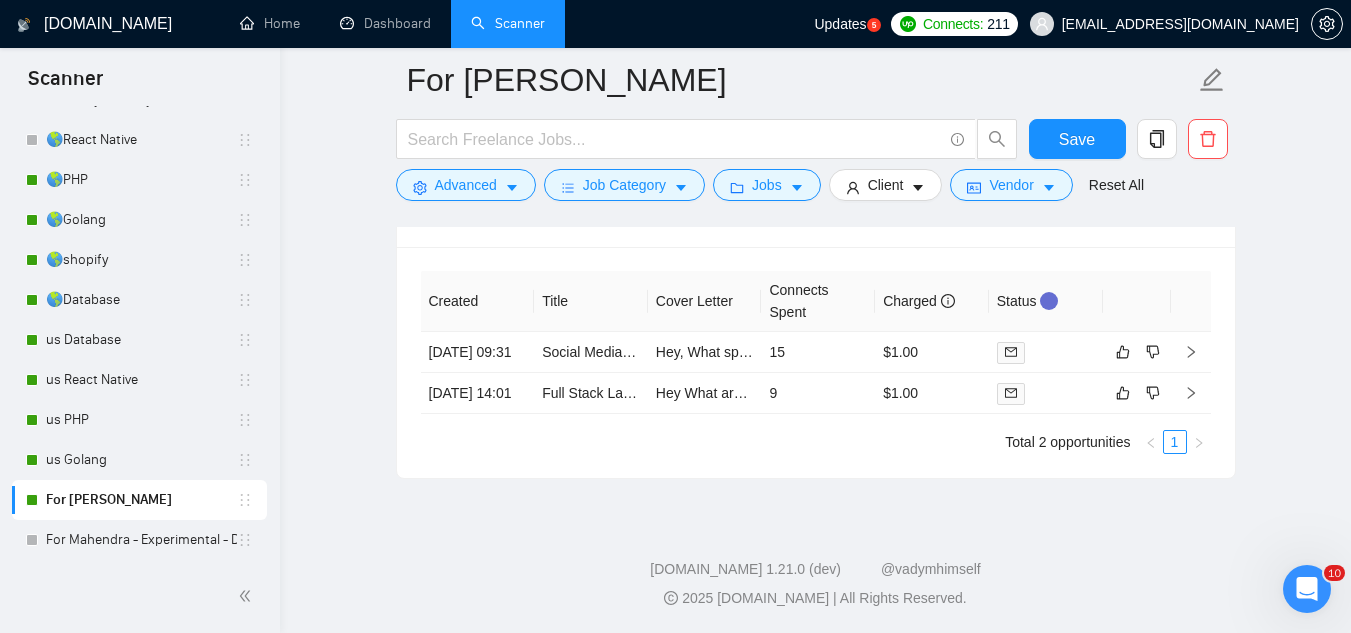 scroll, scrollTop: 4100, scrollLeft: 0, axis: vertical 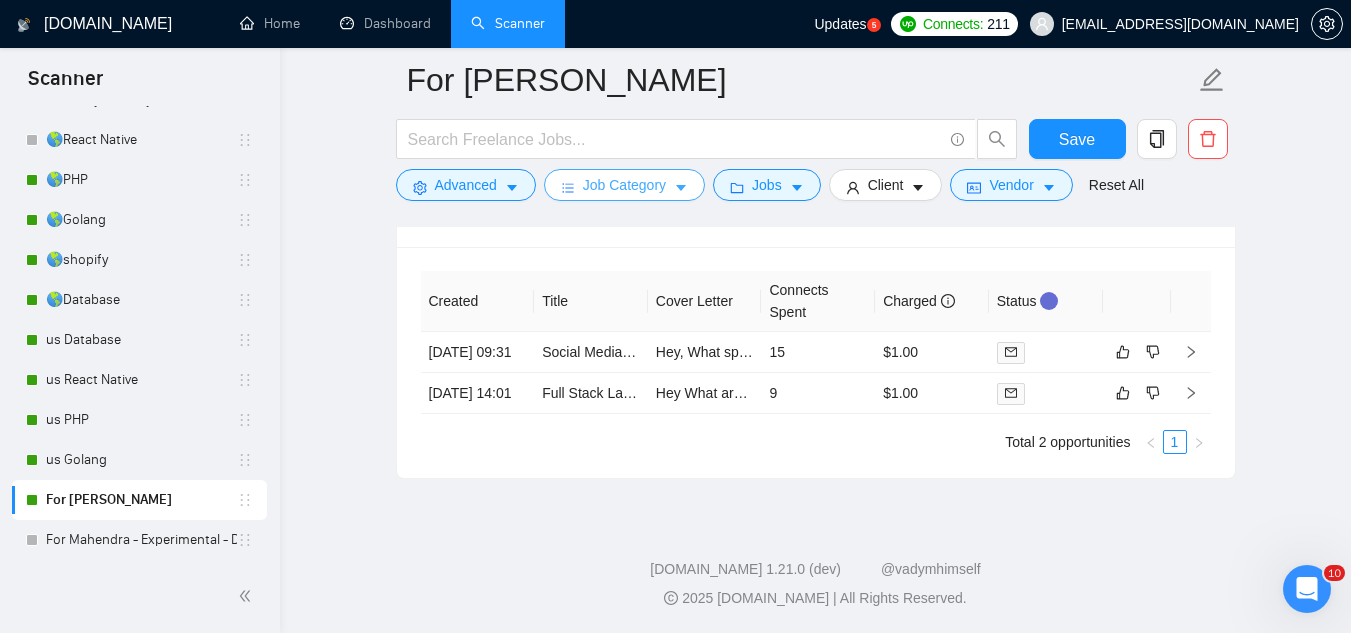 click on "Job Category" at bounding box center [624, 185] 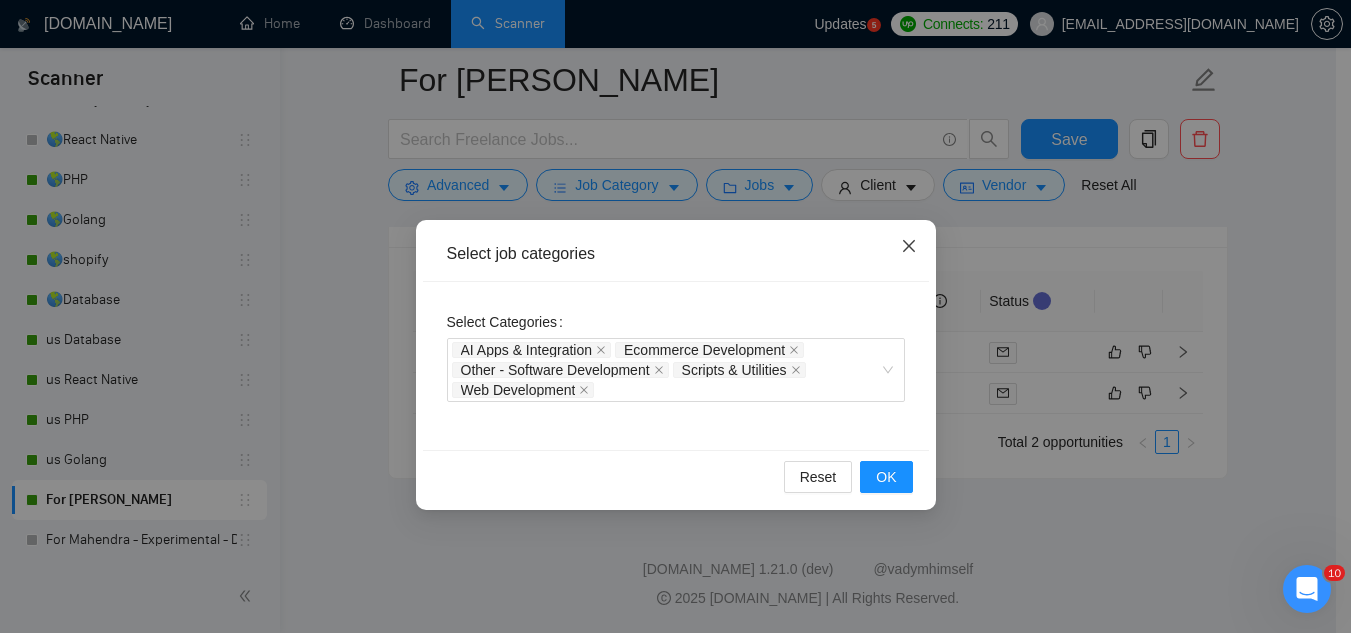 click at bounding box center [909, 247] 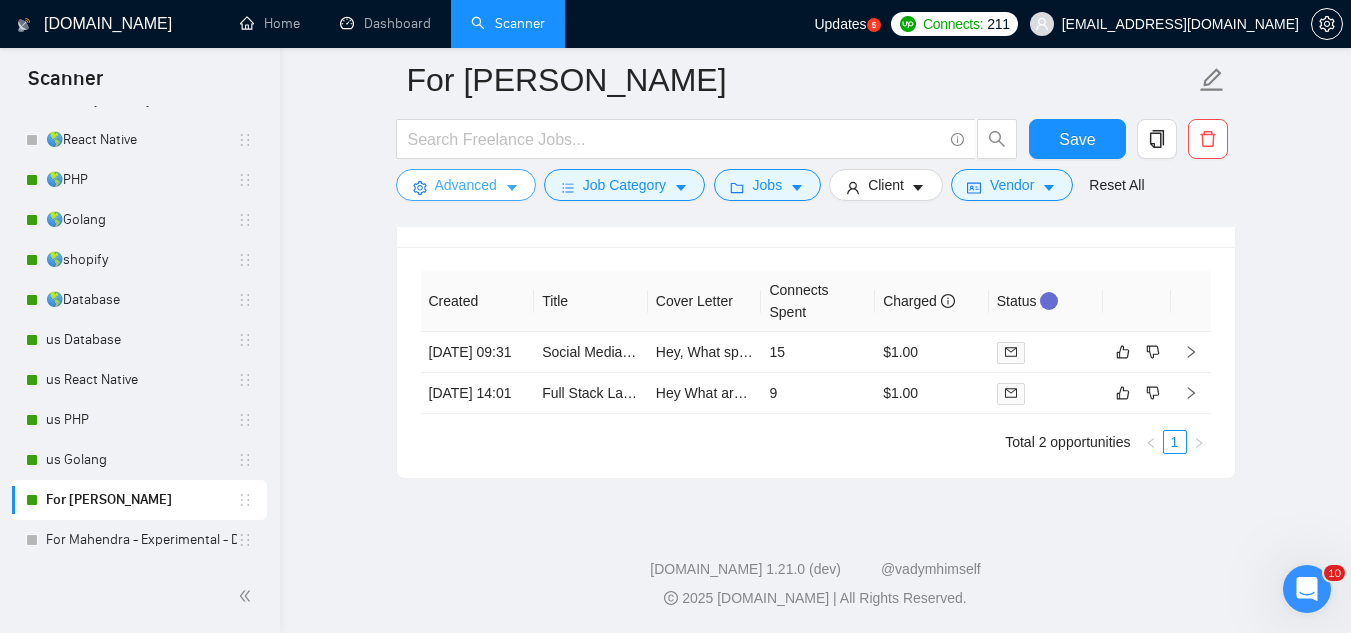 click on "Advanced" at bounding box center (466, 185) 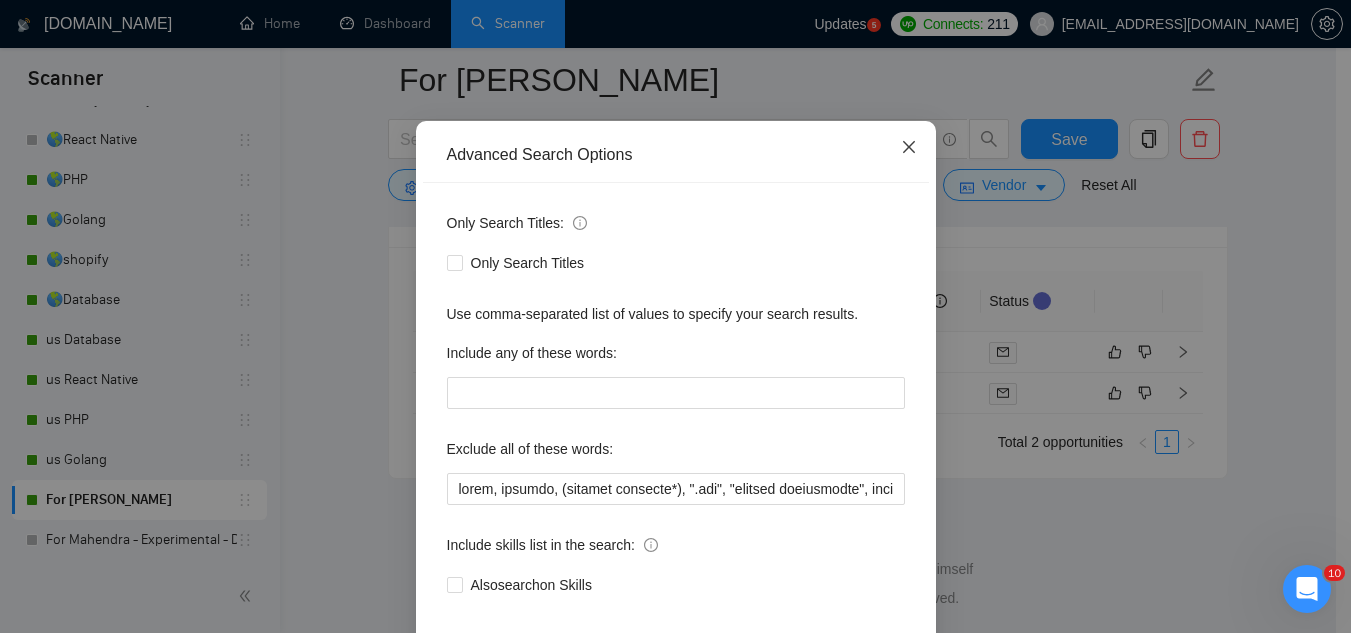 click at bounding box center [909, 148] 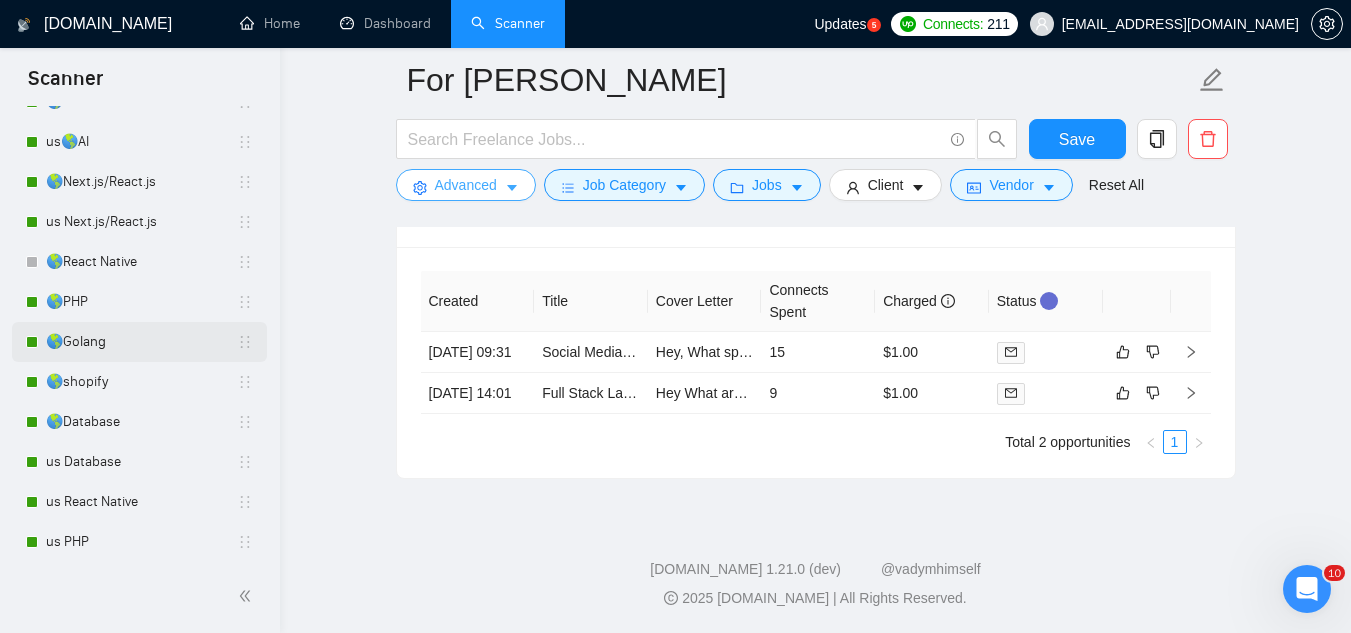 scroll, scrollTop: 0, scrollLeft: 0, axis: both 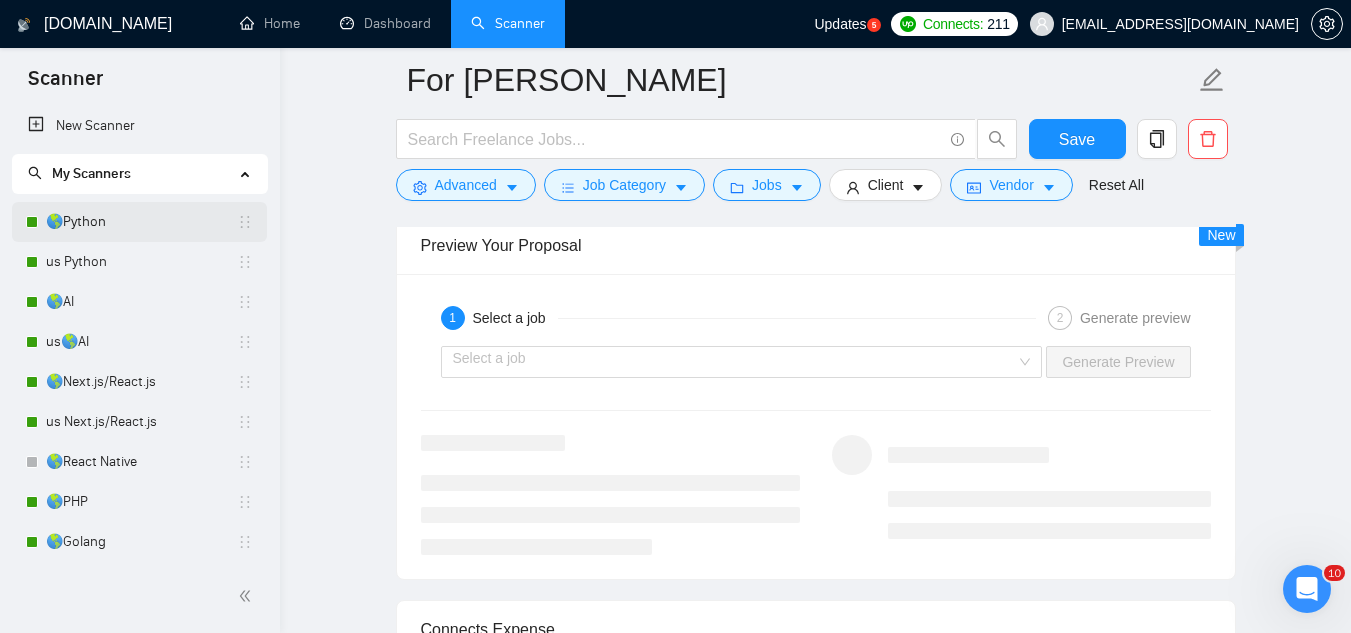 click on "🌎Python" at bounding box center [141, 222] 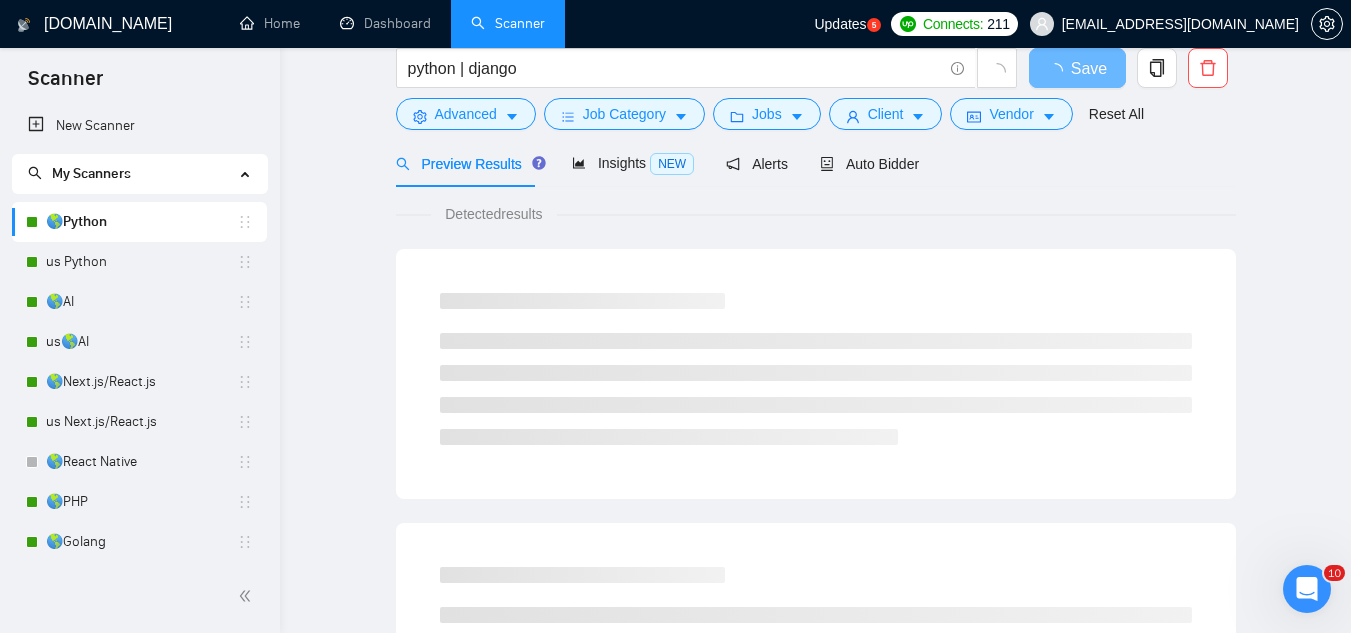 scroll, scrollTop: 0, scrollLeft: 0, axis: both 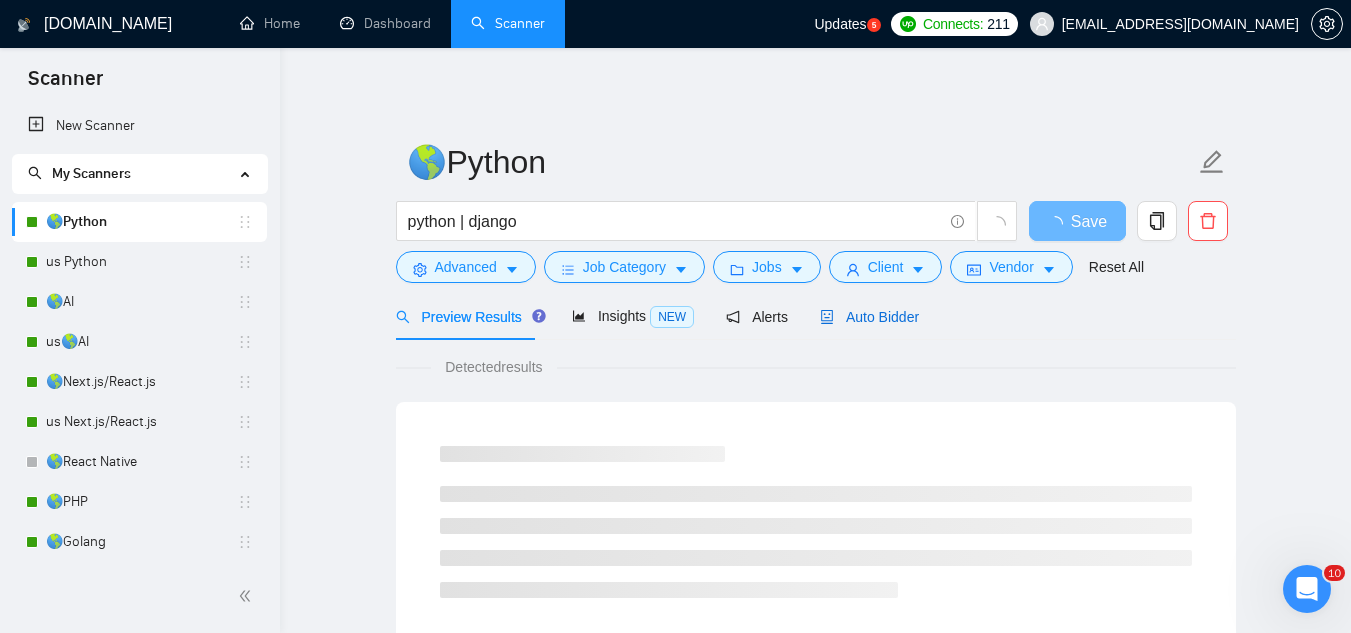 click on "Auto Bidder" at bounding box center (869, 317) 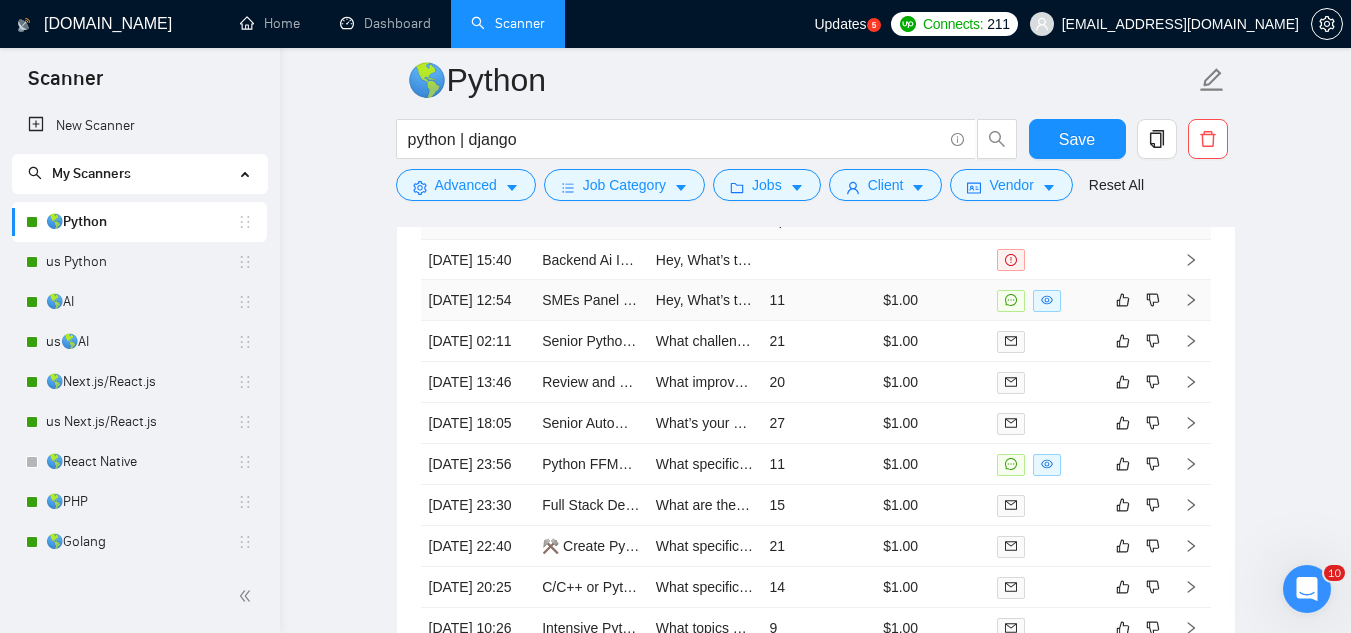 scroll, scrollTop: 4200, scrollLeft: 0, axis: vertical 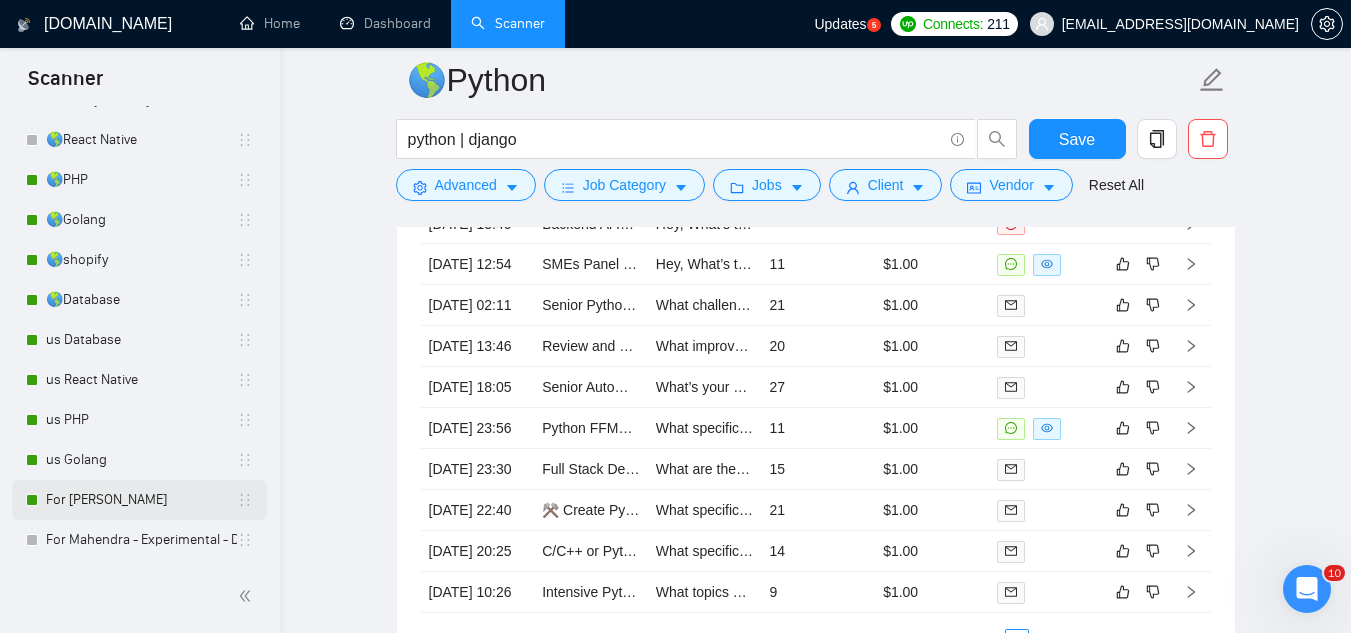 click on "For [PERSON_NAME]" at bounding box center (141, 500) 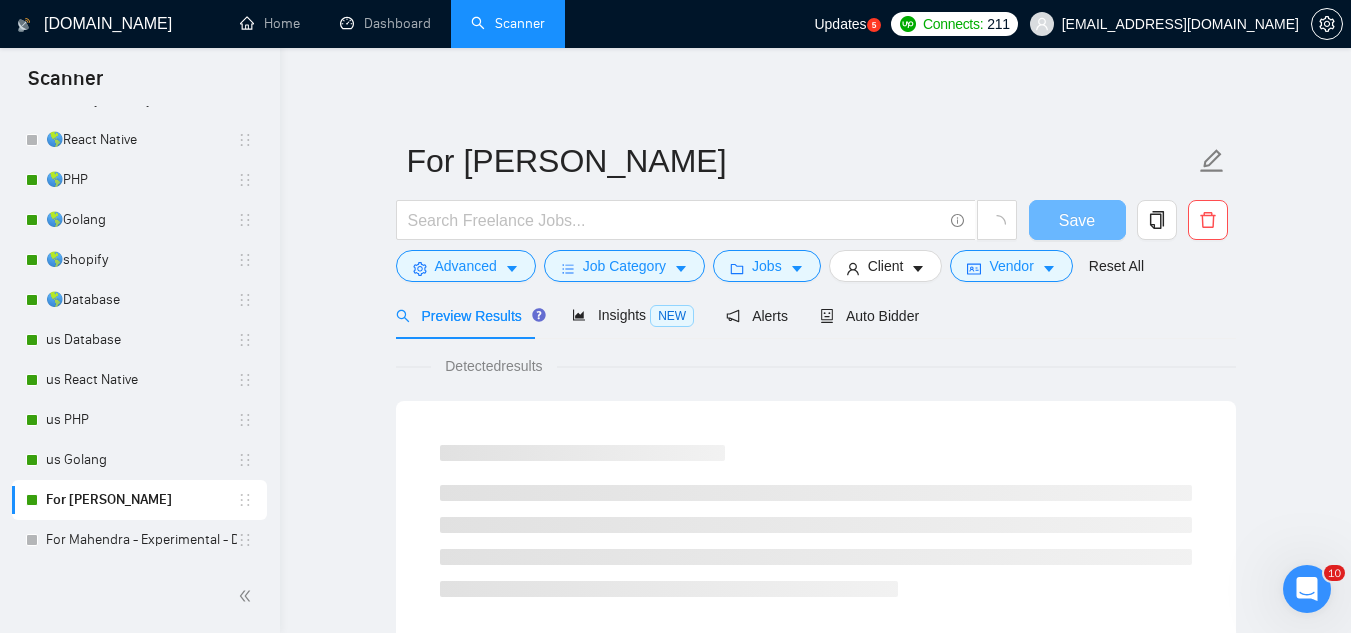 scroll, scrollTop: 0, scrollLeft: 0, axis: both 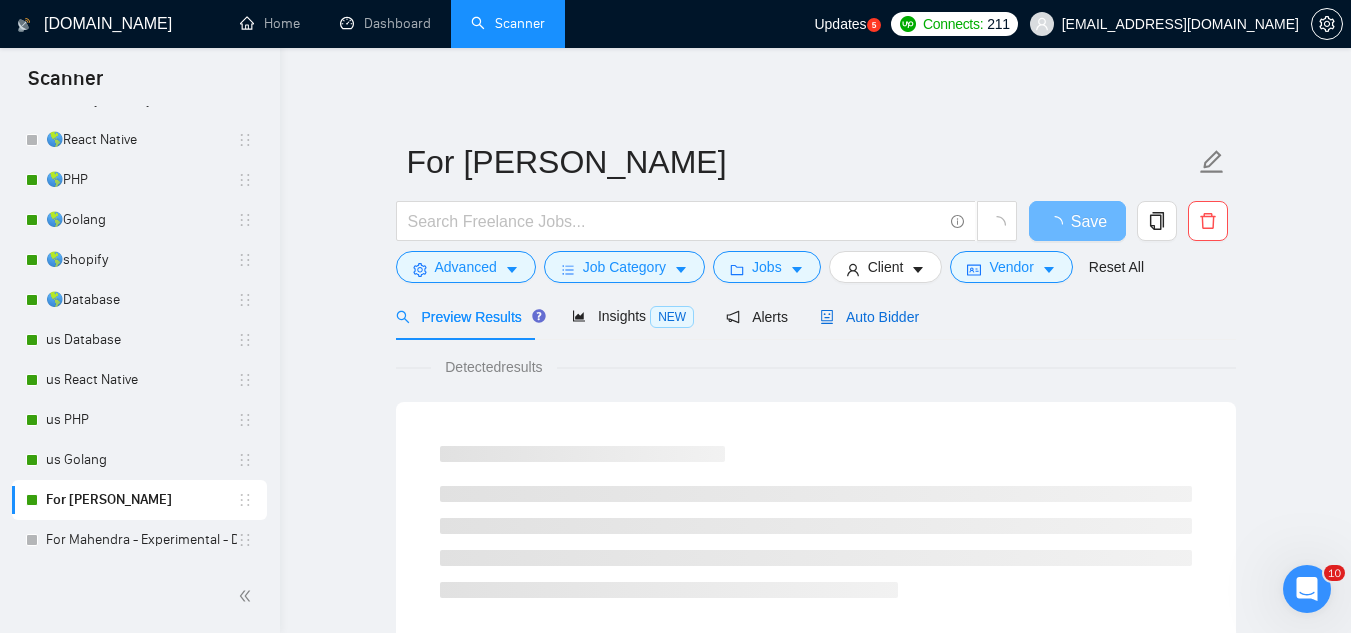 click on "Auto Bidder" at bounding box center (869, 317) 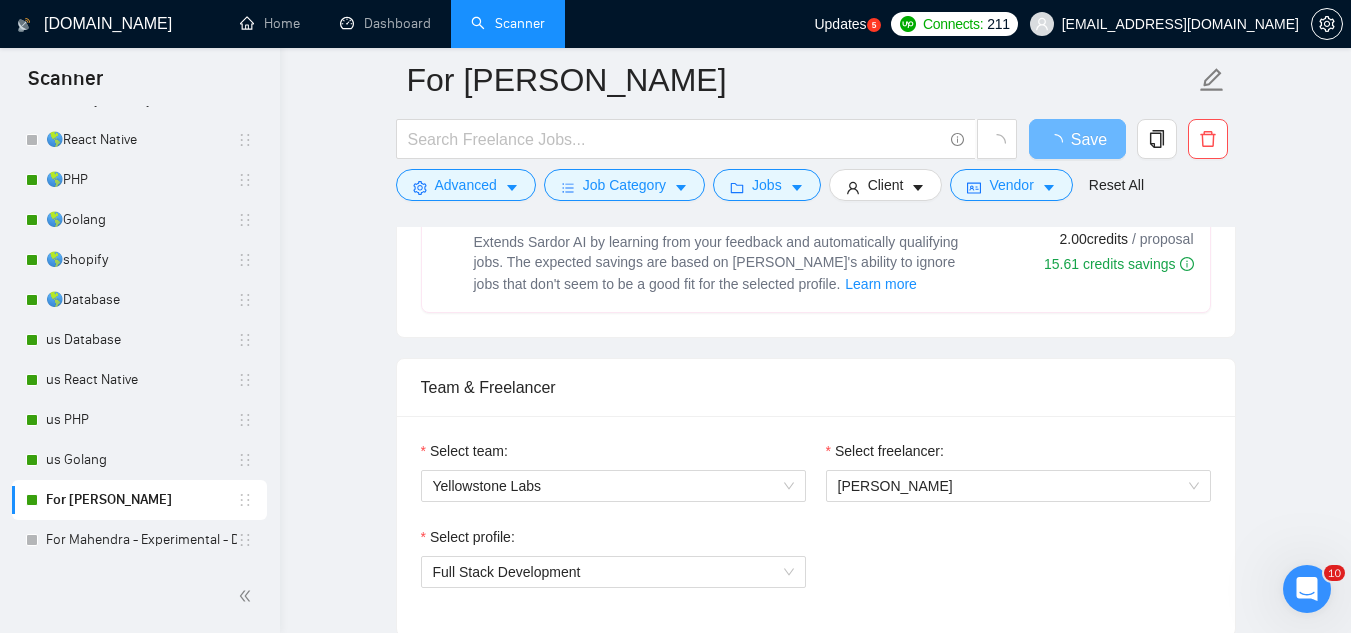type 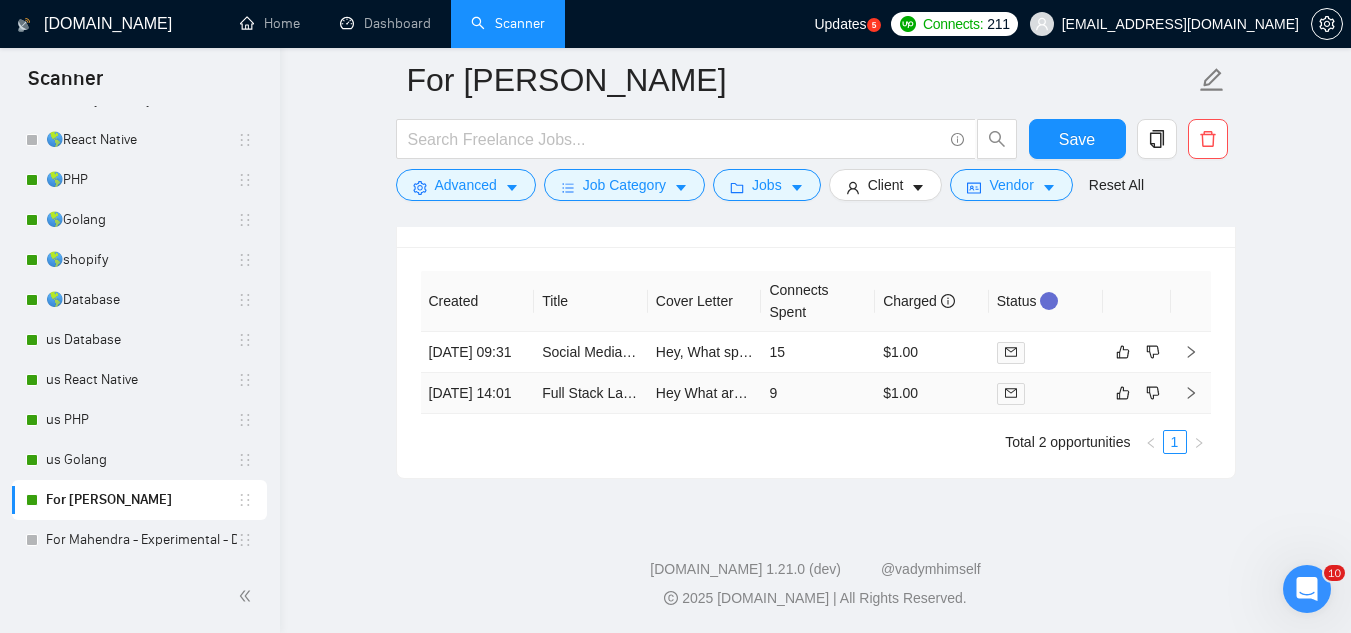 scroll, scrollTop: 4111, scrollLeft: 0, axis: vertical 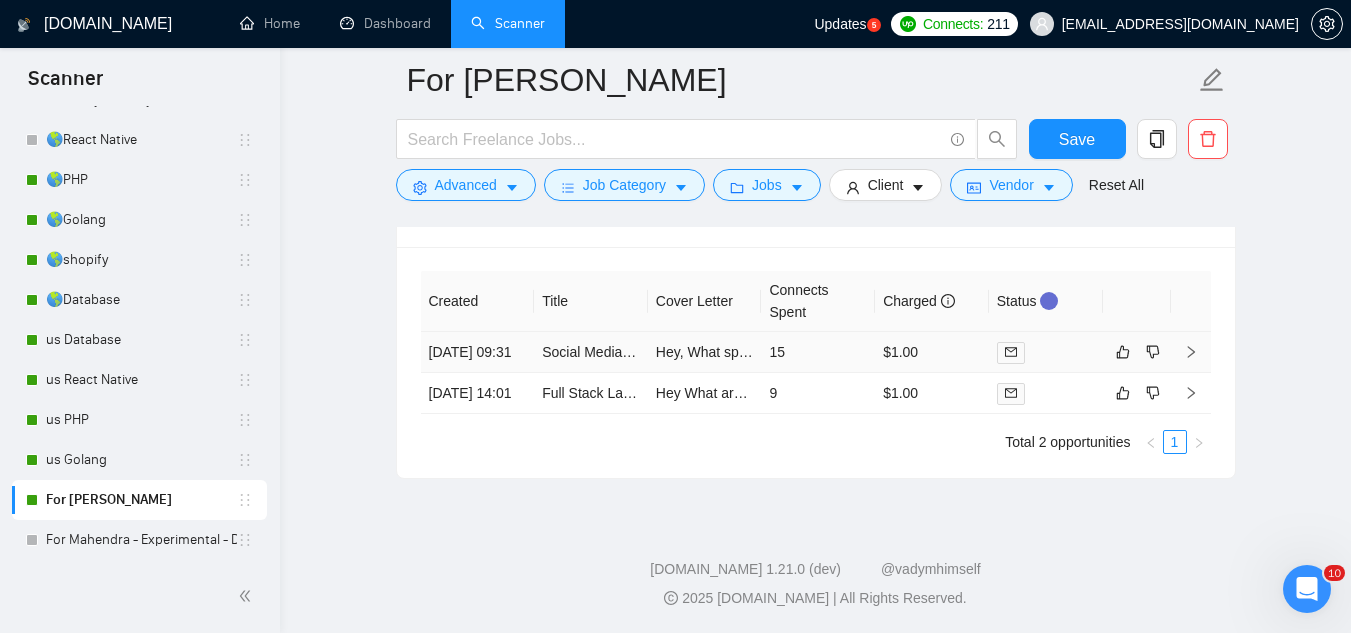 click on "Social Media Management & CRM System Development" at bounding box center [591, 352] 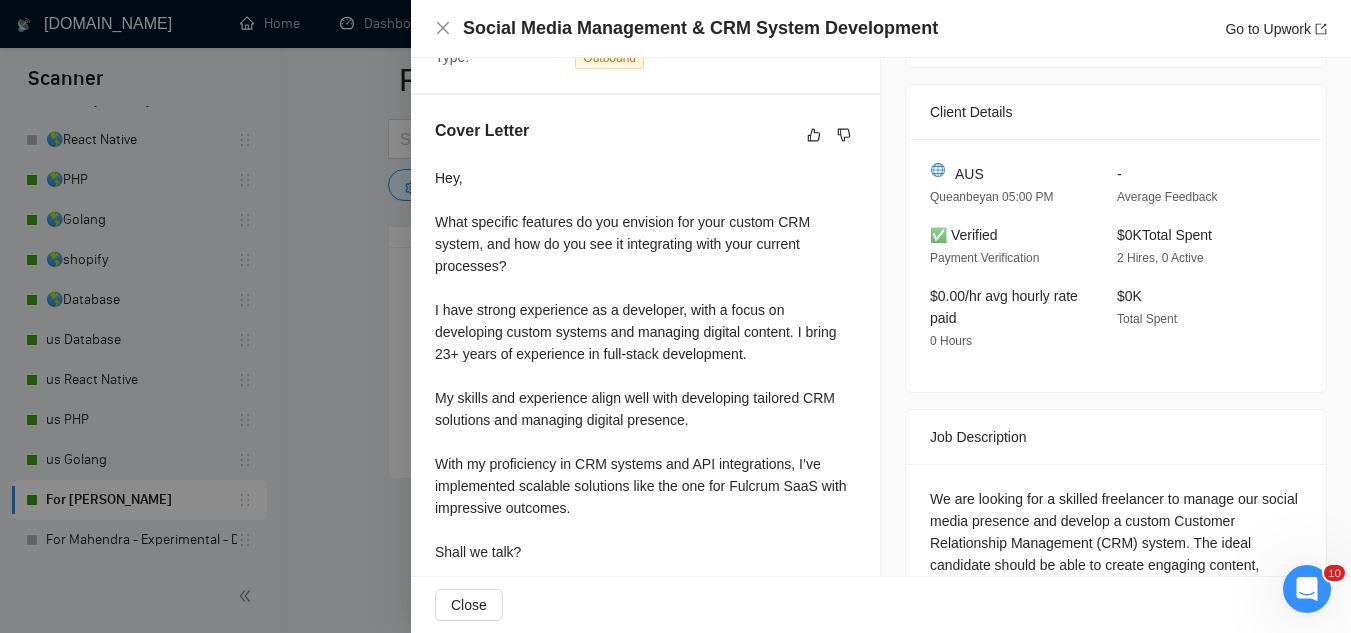 scroll, scrollTop: 500, scrollLeft: 0, axis: vertical 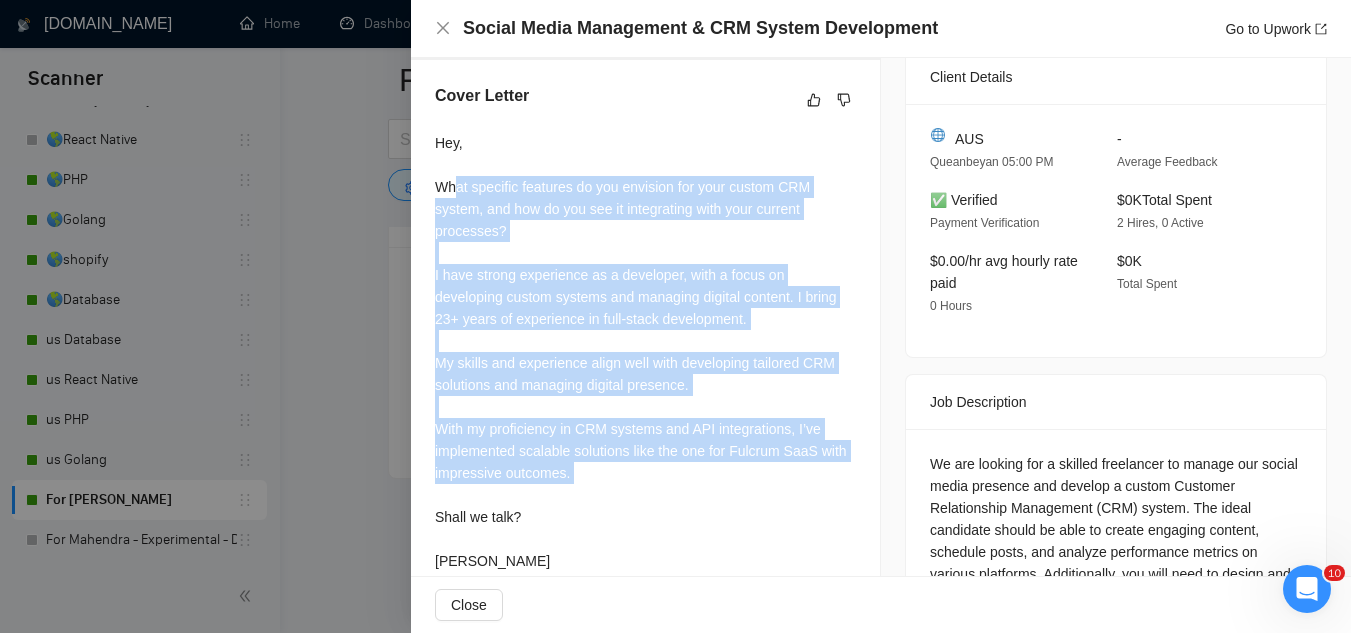 drag, startPoint x: 455, startPoint y: 181, endPoint x: 654, endPoint y: 504, distance: 379.38107 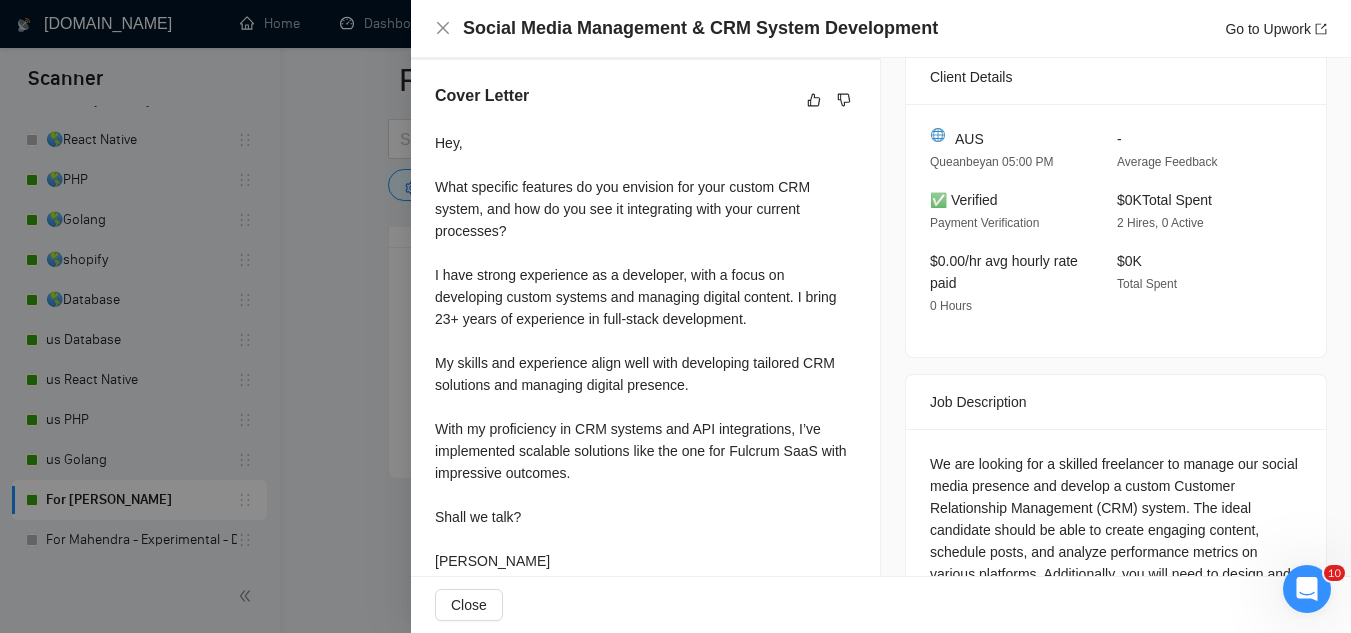 click at bounding box center [675, 316] 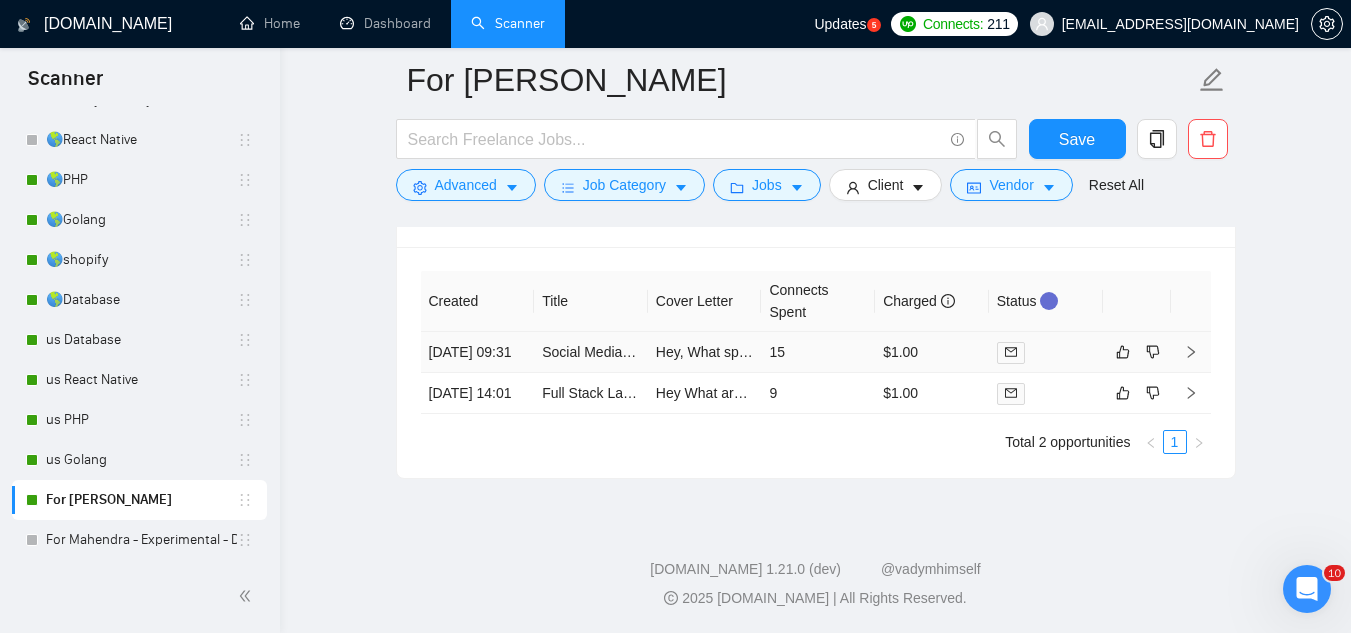click on "Social Media Management & CRM System Development" at bounding box center (591, 352) 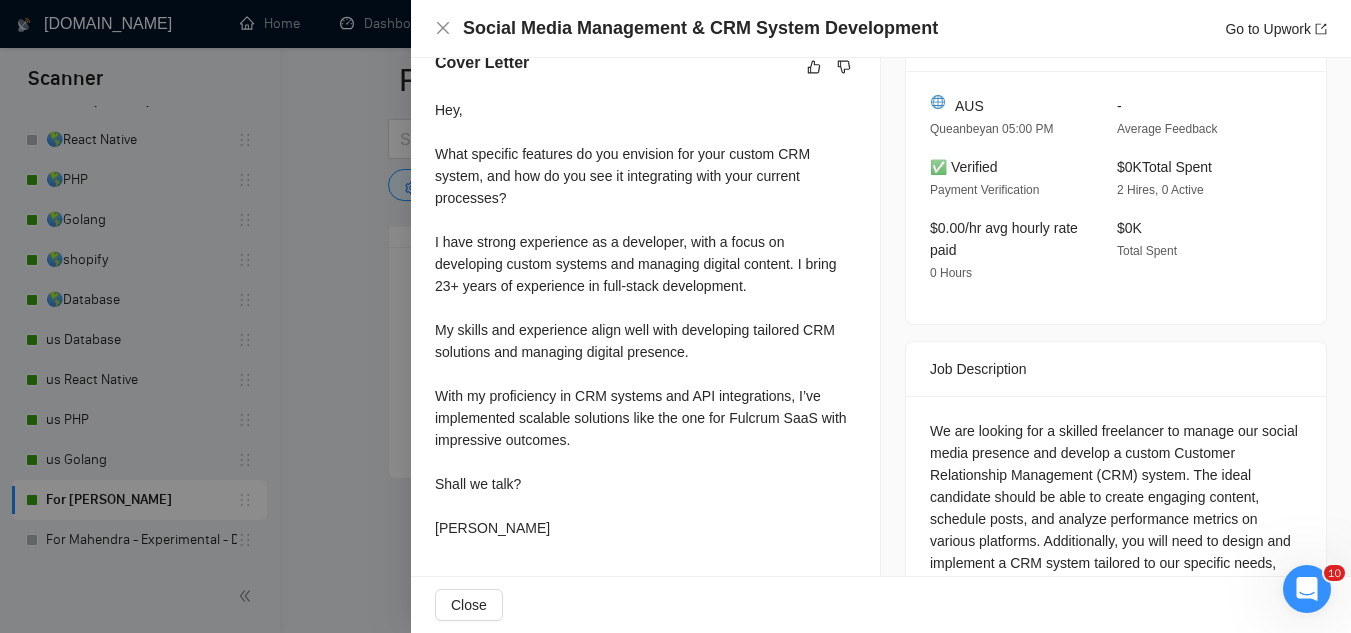 scroll, scrollTop: 500, scrollLeft: 0, axis: vertical 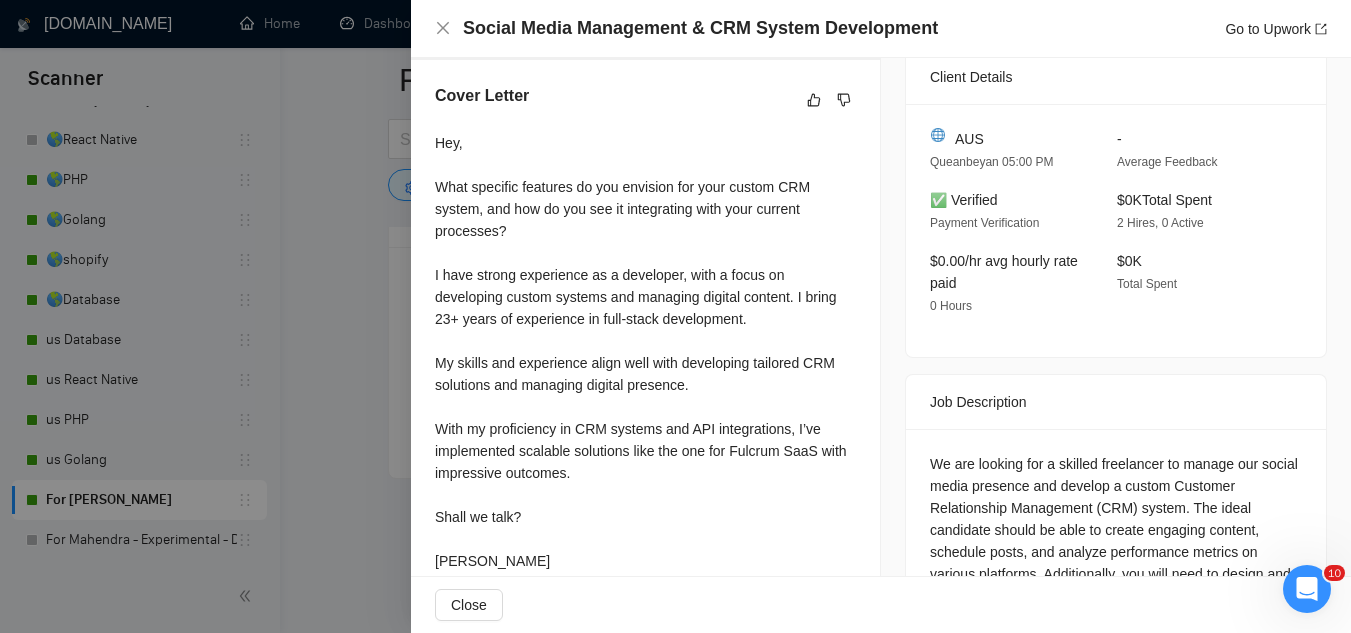 click on "Hey,
What specific features do you envision for your custom CRM system, and how do you see it integrating with your current processes?
I have strong experience as a developer, with a focus on developing custom systems and managing digital content. I bring 23+ years of experience in full-stack development.
My skills and experience align well with developing tailored CRM solutions and managing digital presence.
With my proficiency in CRM systems and API integrations, I’ve implemented scalable solutions like the one for Fulcrum SaaS with impressive outcomes.
Shall we talk?
Best,
Richard" at bounding box center (645, 352) 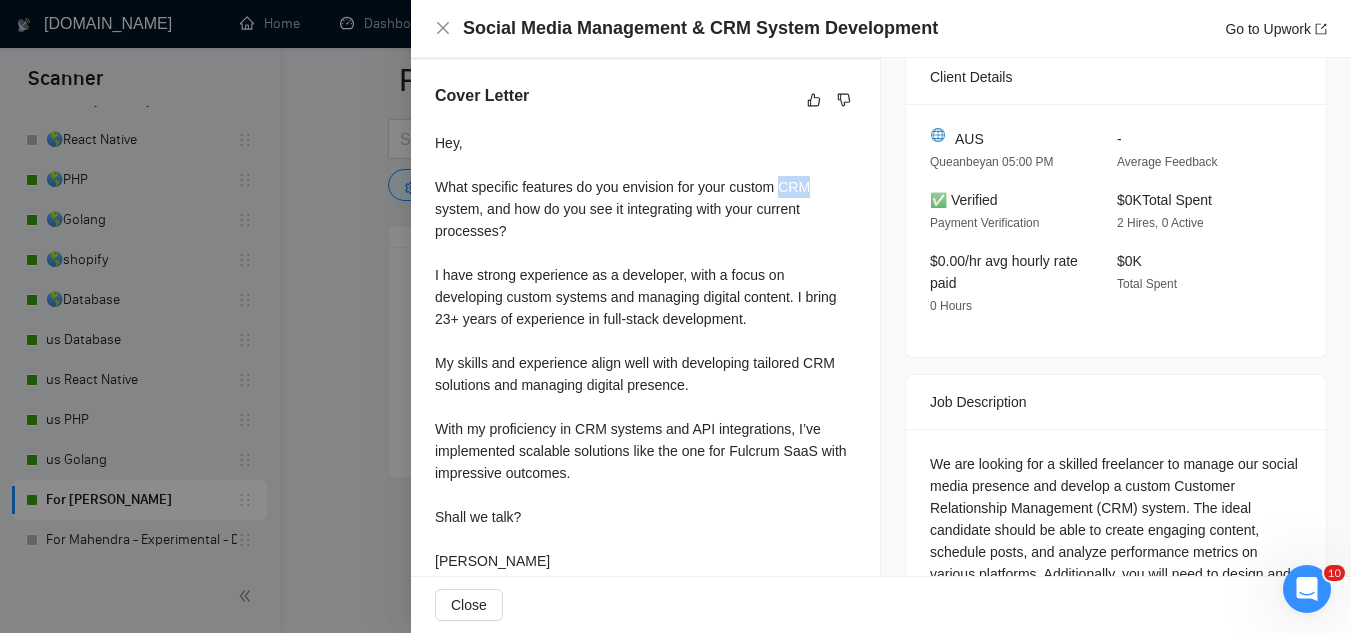 click on "Hey,
What specific features do you envision for your custom CRM system, and how do you see it integrating with your current processes?
I have strong experience as a developer, with a focus on developing custom systems and managing digital content. I bring 23+ years of experience in full-stack development.
My skills and experience align well with developing tailored CRM solutions and managing digital presence.
With my proficiency in CRM systems and API integrations, I’ve implemented scalable solutions like the one for Fulcrum SaaS with impressive outcomes.
Shall we talk?
Best,
Richard" at bounding box center [645, 352] 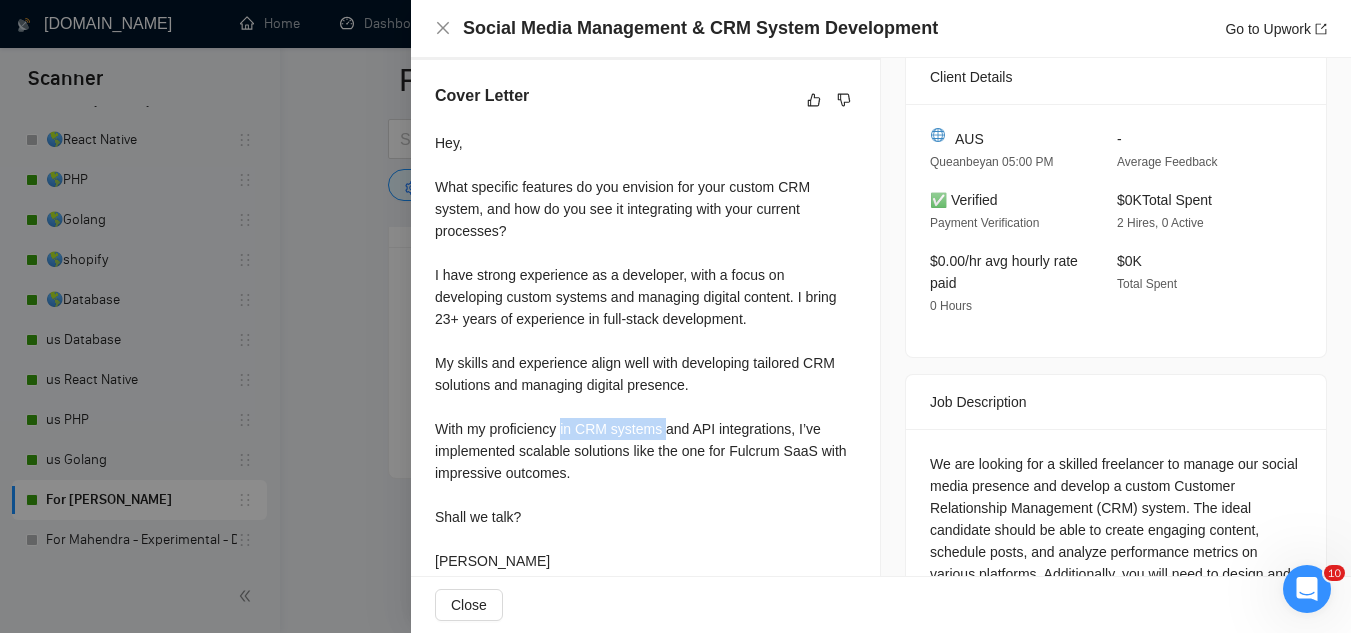 drag, startPoint x: 563, startPoint y: 428, endPoint x: 660, endPoint y: 428, distance: 97 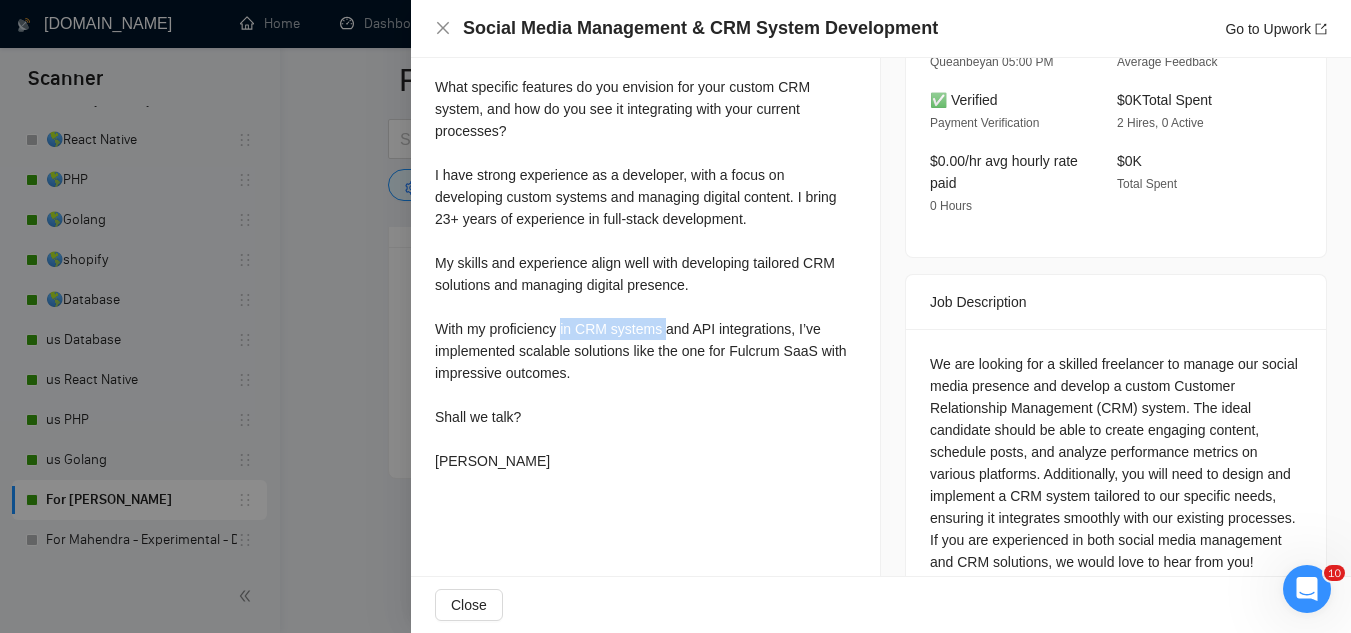 scroll, scrollTop: 500, scrollLeft: 0, axis: vertical 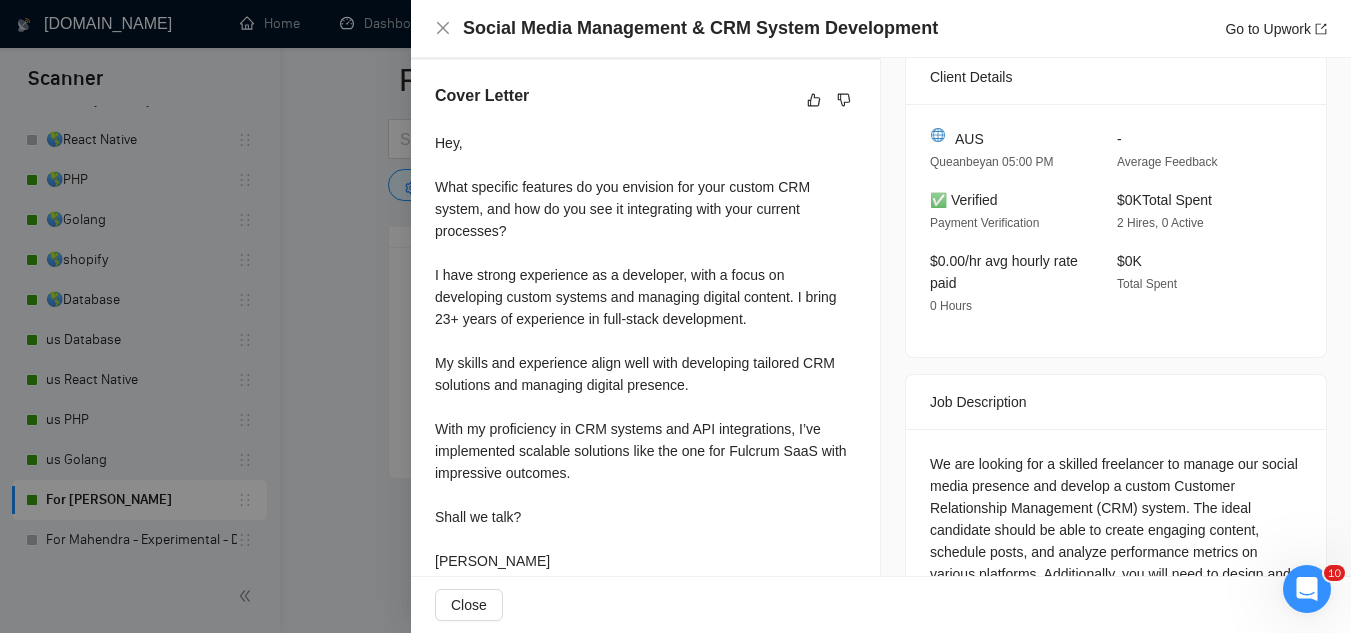 click on "Hey,
What specific features do you envision for your custom CRM system, and how do you see it integrating with your current processes?
I have strong experience as a developer, with a focus on developing custom systems and managing digital content. I bring 23+ years of experience in full-stack development.
My skills and experience align well with developing tailored CRM solutions and managing digital presence.
With my proficiency in CRM systems and API integrations, I’ve implemented scalable solutions like the one for Fulcrum SaaS with impressive outcomes.
Shall we talk?
Best,
Richard" at bounding box center (645, 352) 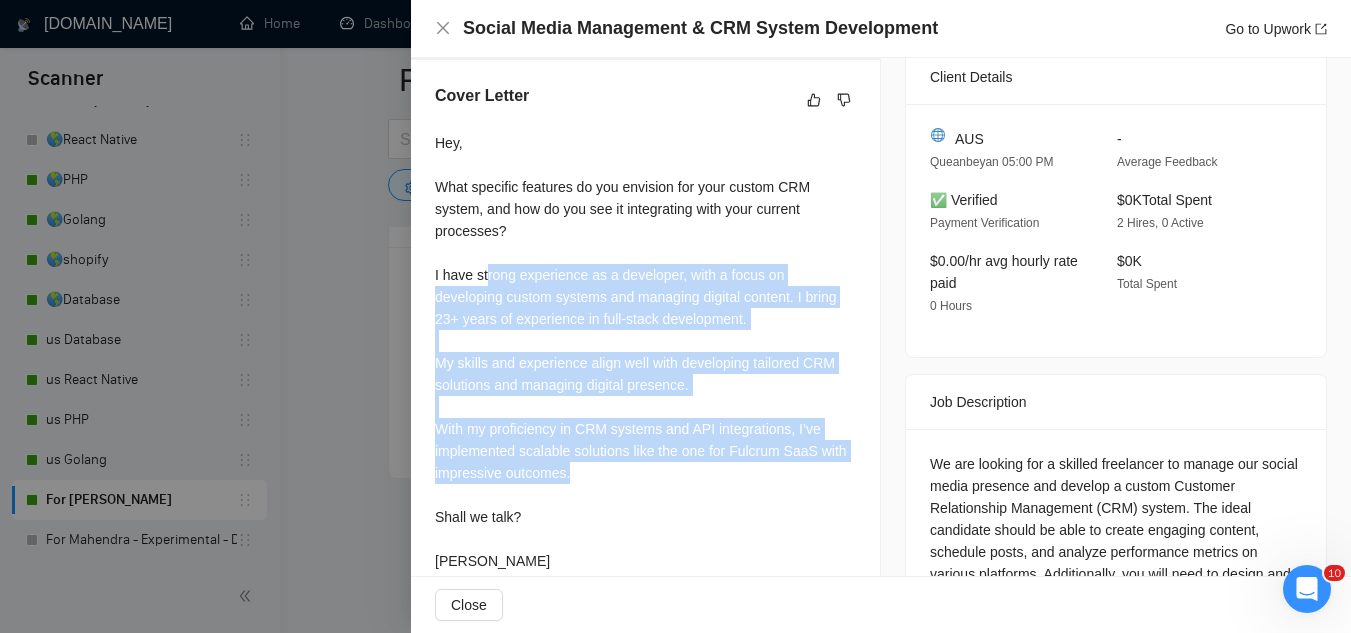 drag, startPoint x: 486, startPoint y: 270, endPoint x: 665, endPoint y: 475, distance: 272.1507 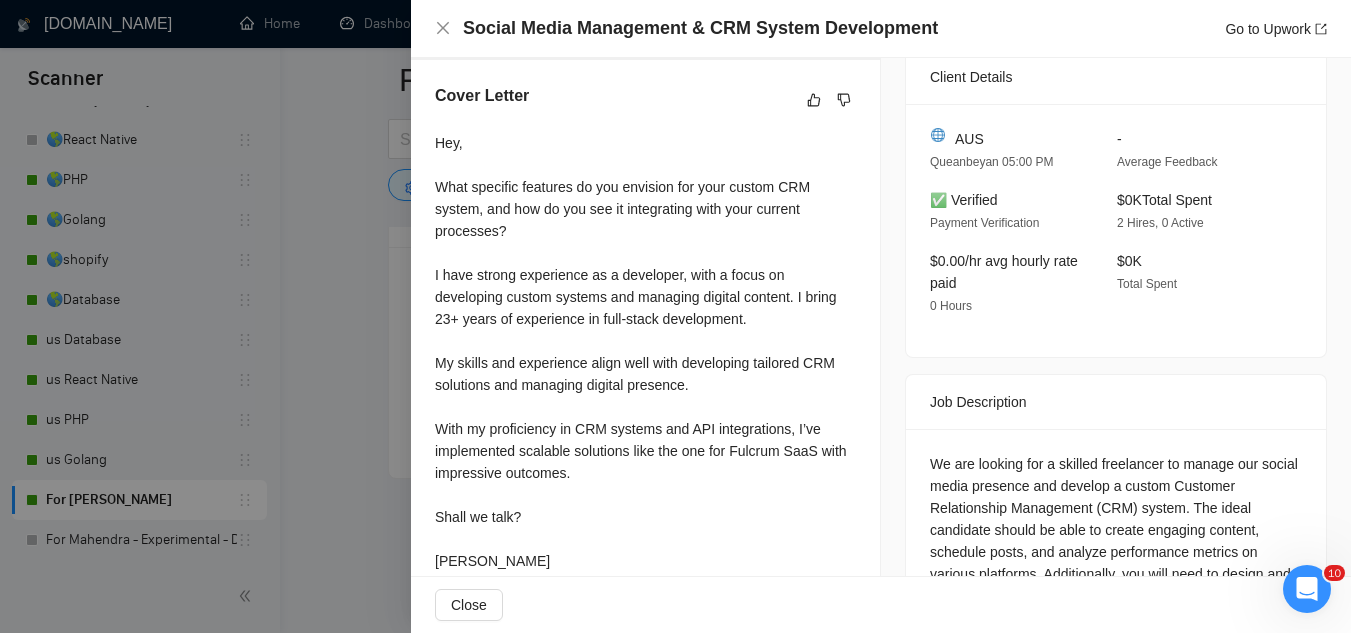click on "Hey,
What specific features do you envision for your custom CRM system, and how do you see it integrating with your current processes?
I have strong experience as a developer, with a focus on developing custom systems and managing digital content. I bring 23+ years of experience in full-stack development.
My skills and experience align well with developing tailored CRM solutions and managing digital presence.
With my proficiency in CRM systems and API integrations, I’ve implemented scalable solutions like the one for Fulcrum SaaS with impressive outcomes.
Shall we talk?
Best,
Richard" at bounding box center (645, 352) 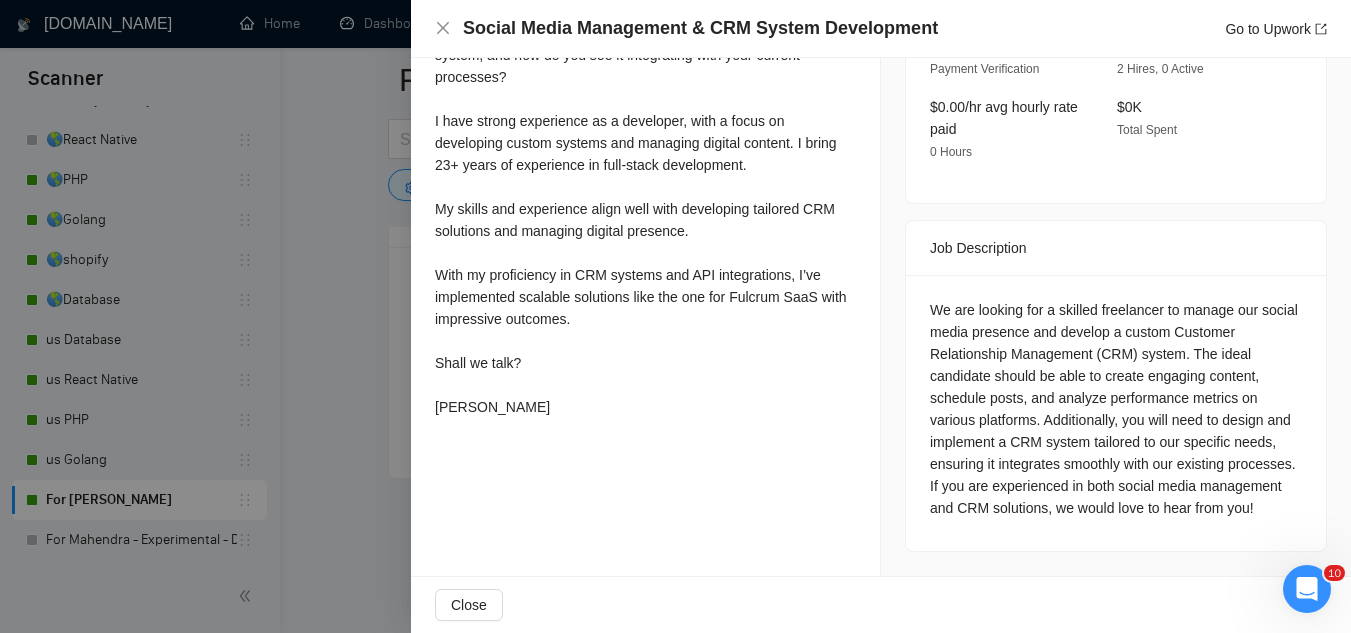 scroll, scrollTop: 370, scrollLeft: 0, axis: vertical 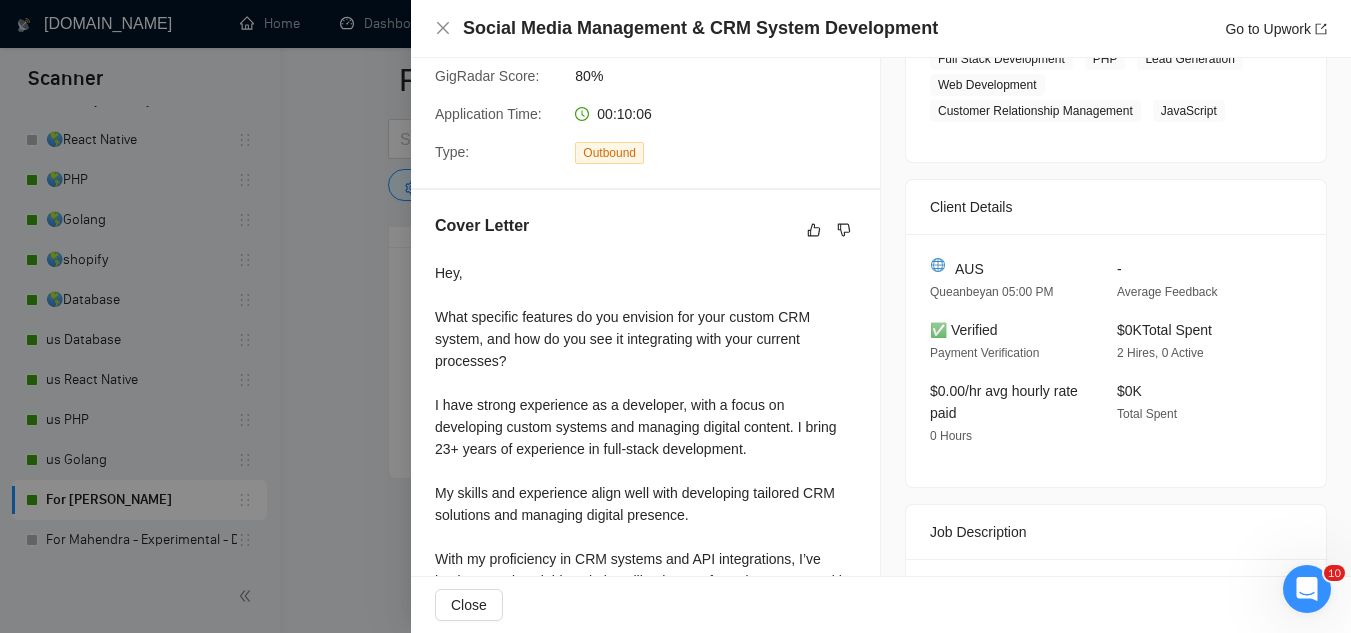 click at bounding box center [675, 316] 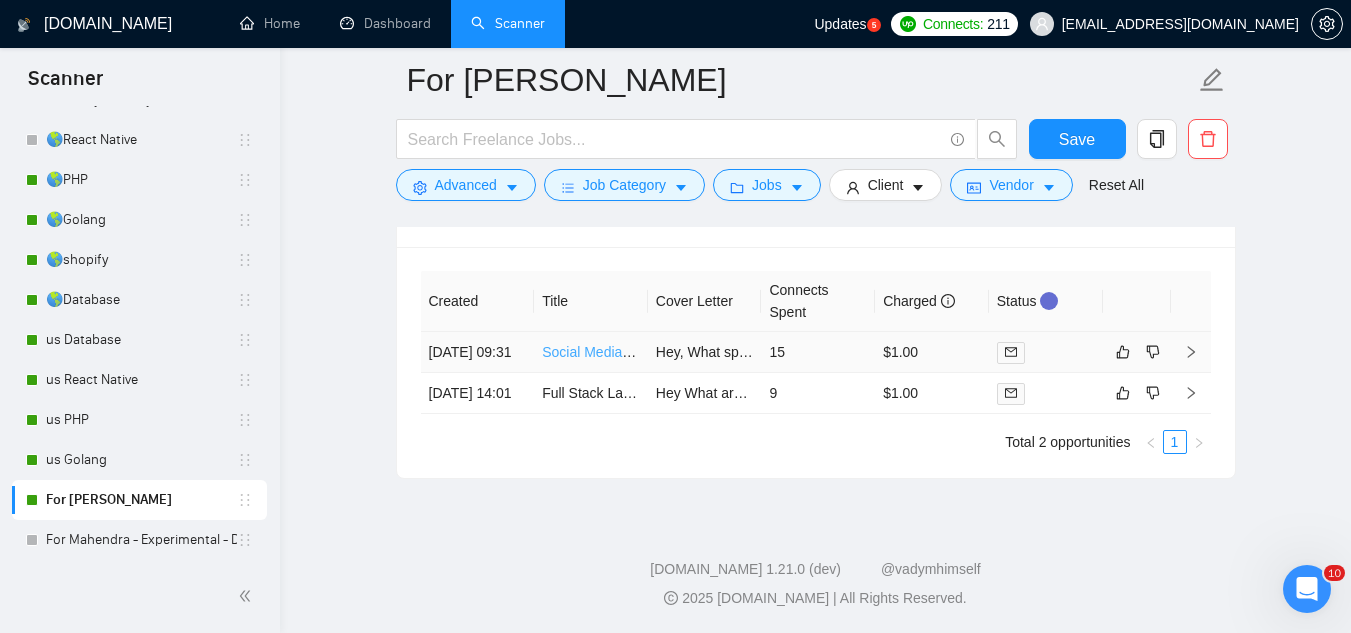 click on "Social Media Management & CRM System Development" at bounding box center [718, 352] 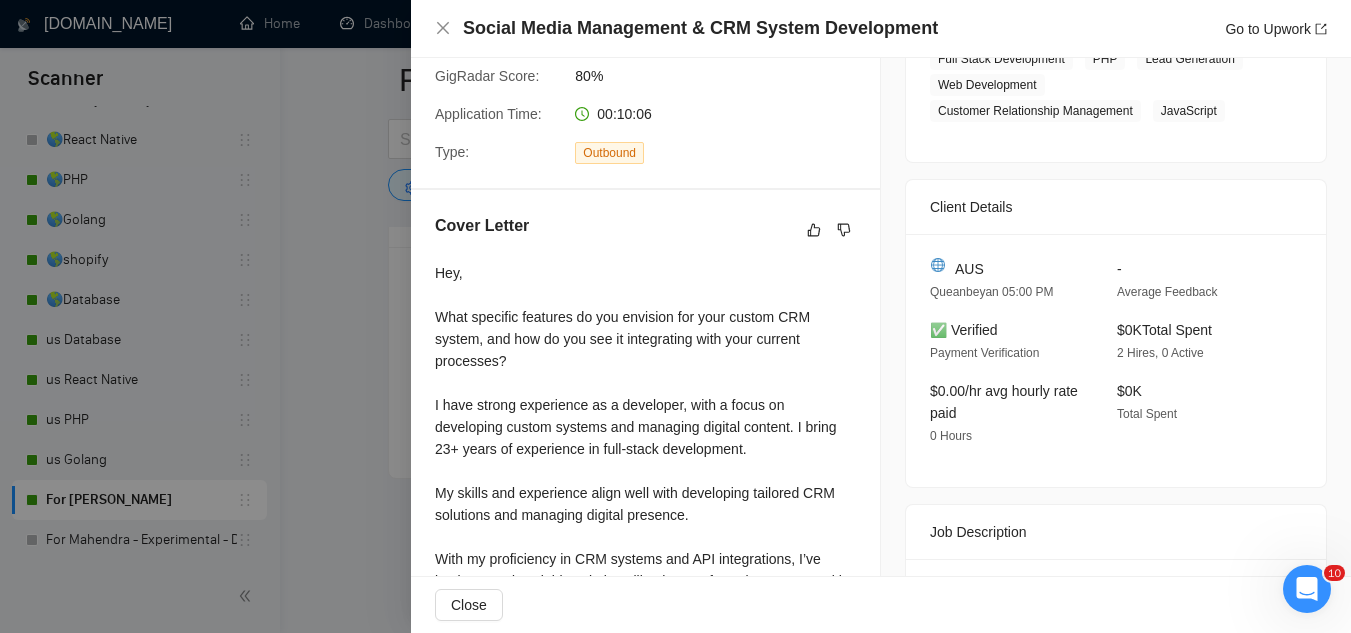 click at bounding box center [675, 316] 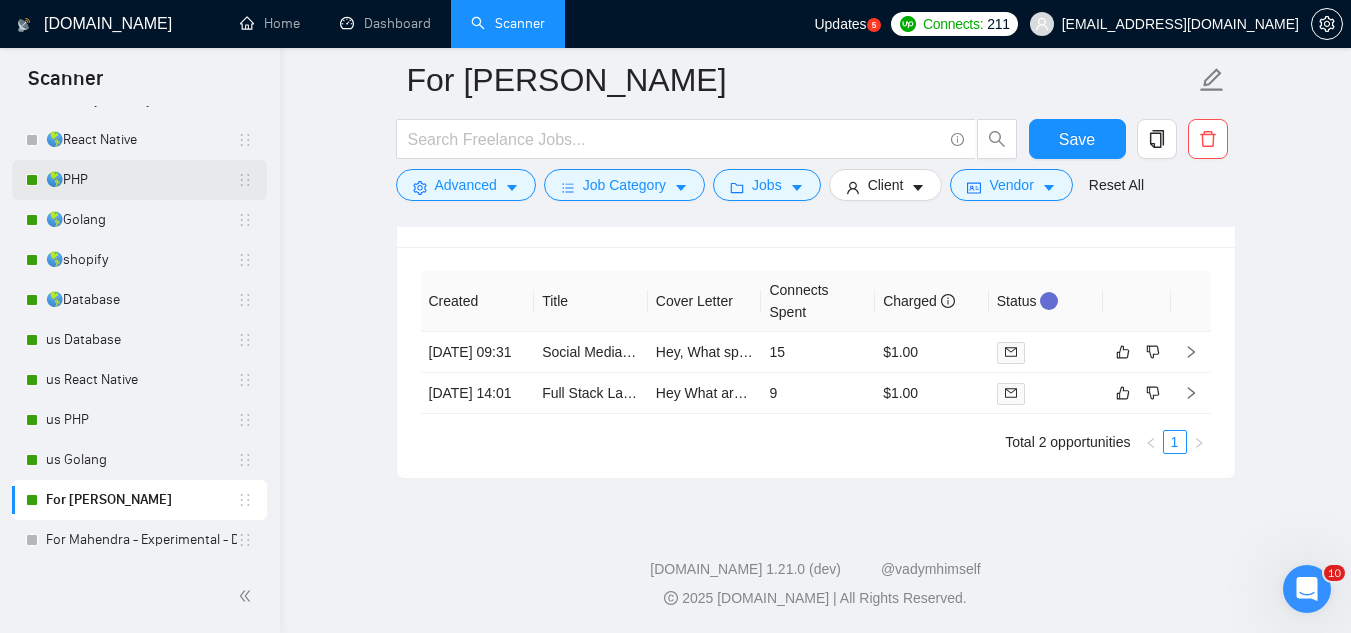 click on "🌎PHP" at bounding box center [141, 180] 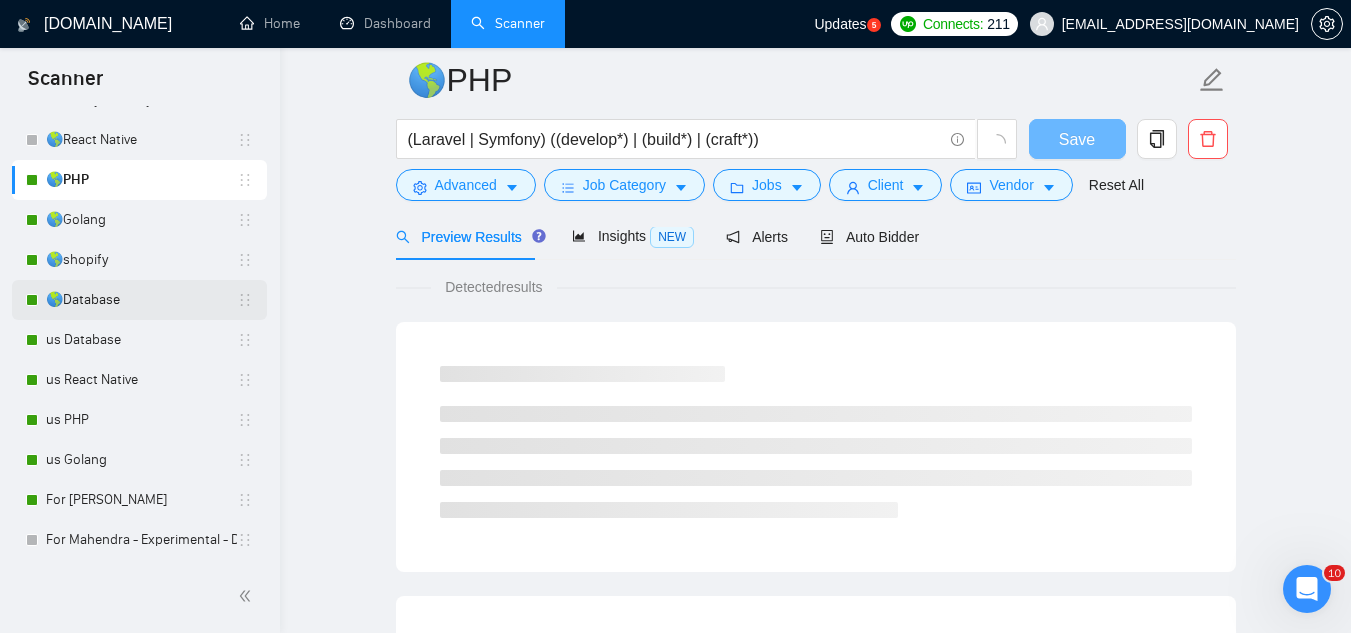 scroll, scrollTop: 1284, scrollLeft: 0, axis: vertical 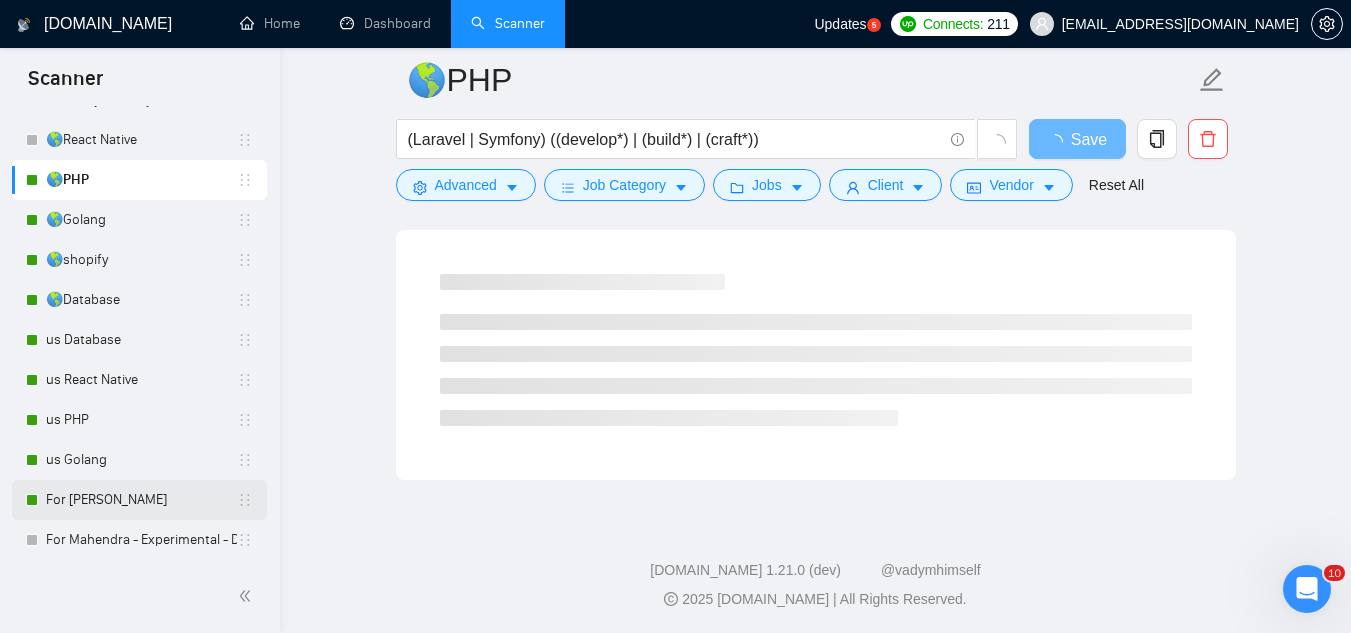 click on "For [PERSON_NAME]" at bounding box center [141, 500] 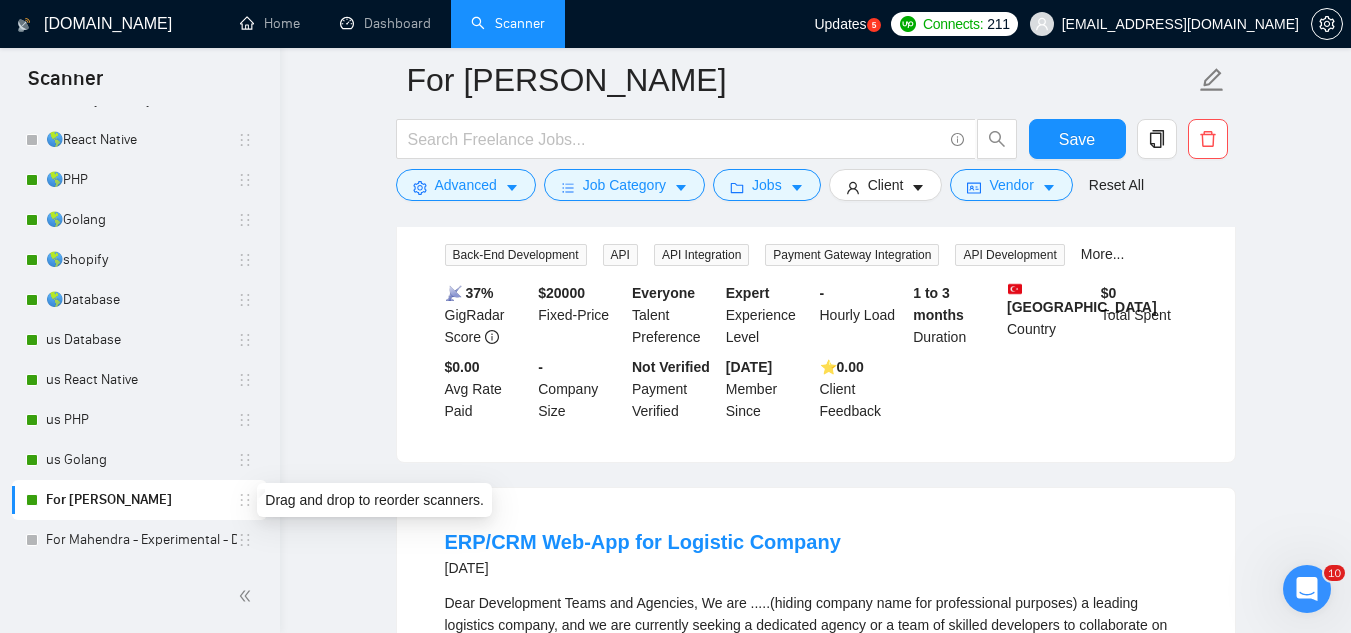 click 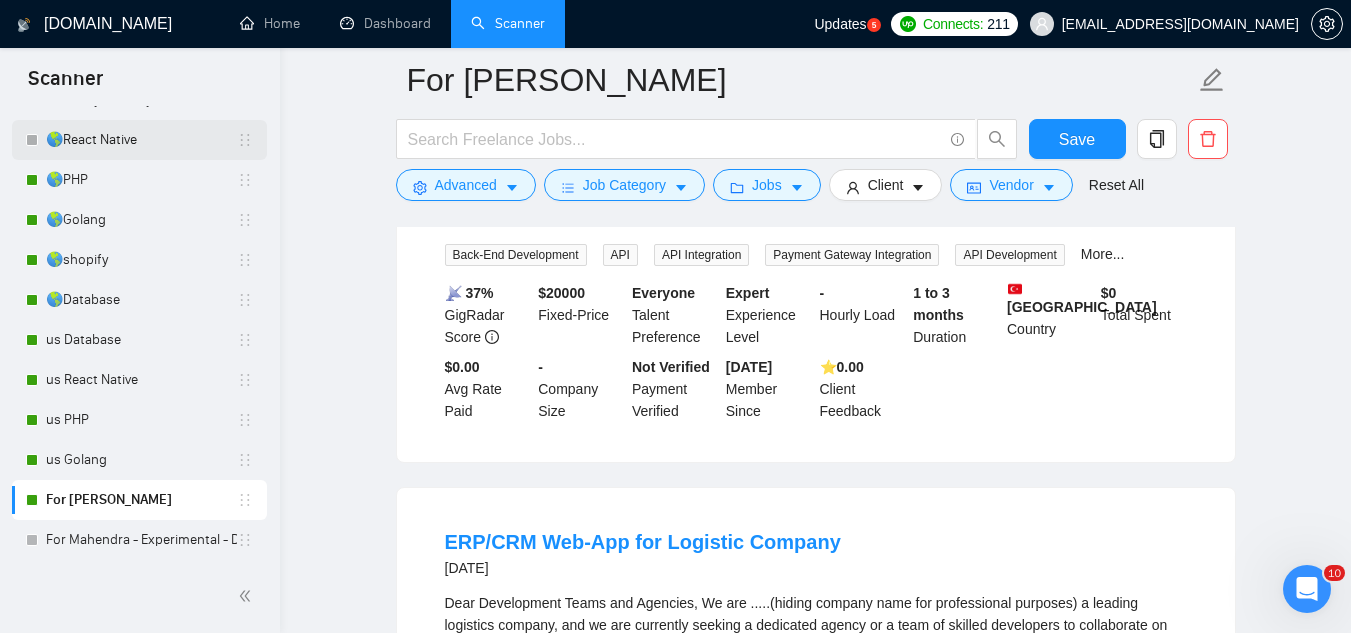 drag, startPoint x: 254, startPoint y: 437, endPoint x: 230, endPoint y: 140, distance: 297.9681 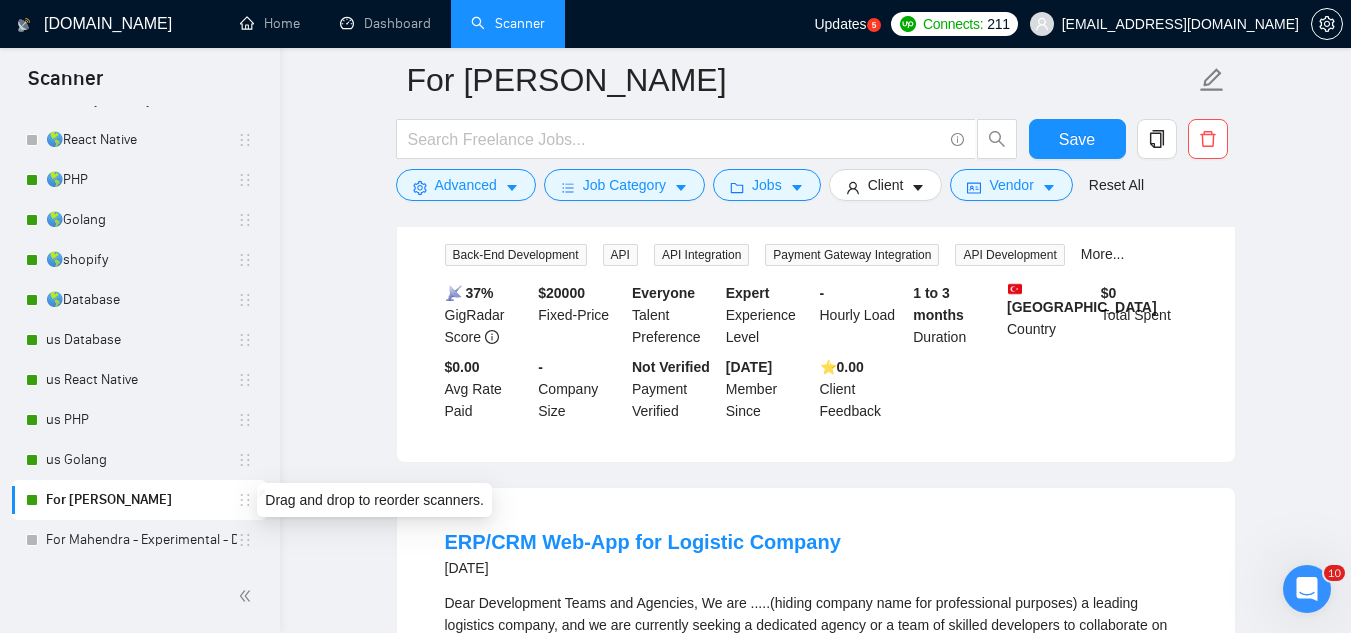click 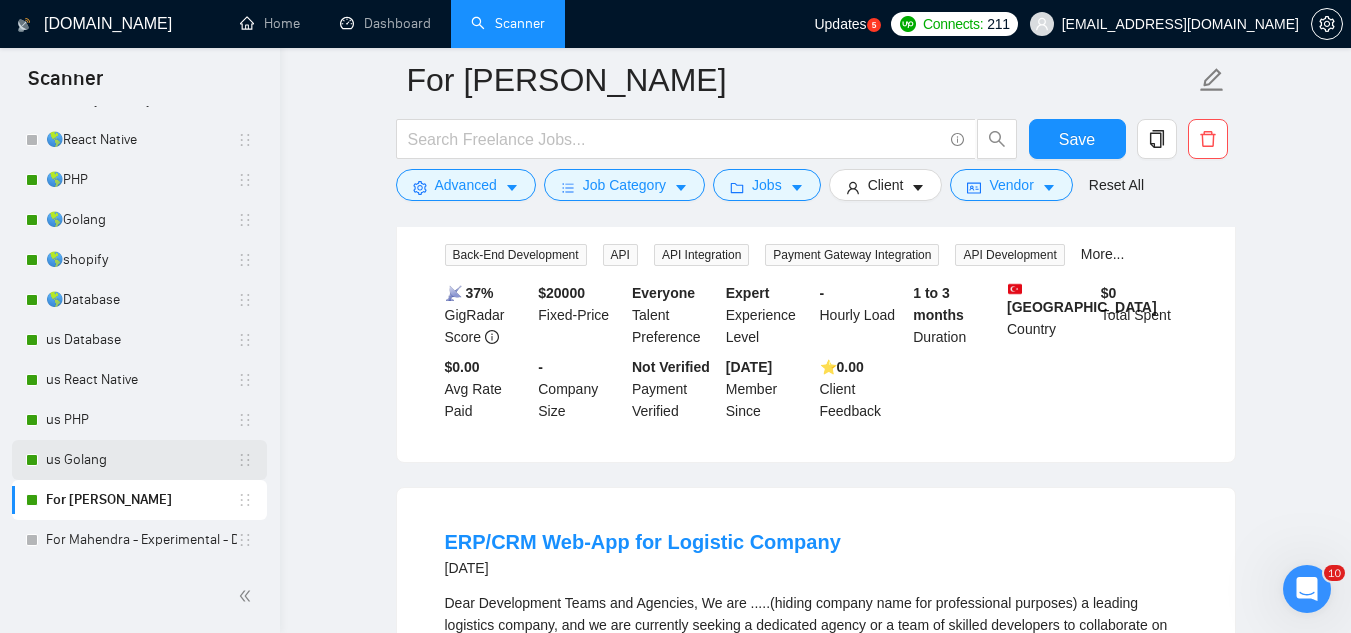 drag, startPoint x: 239, startPoint y: 502, endPoint x: 233, endPoint y: 442, distance: 60.299255 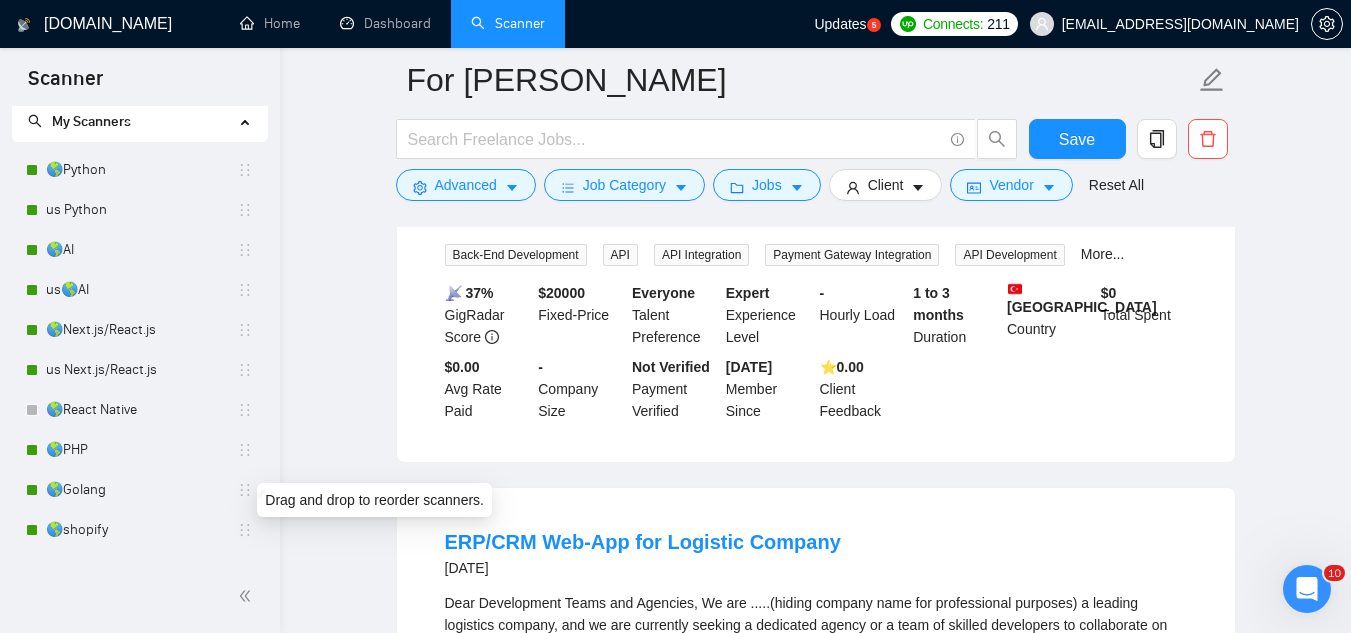 scroll, scrollTop: 0, scrollLeft: 0, axis: both 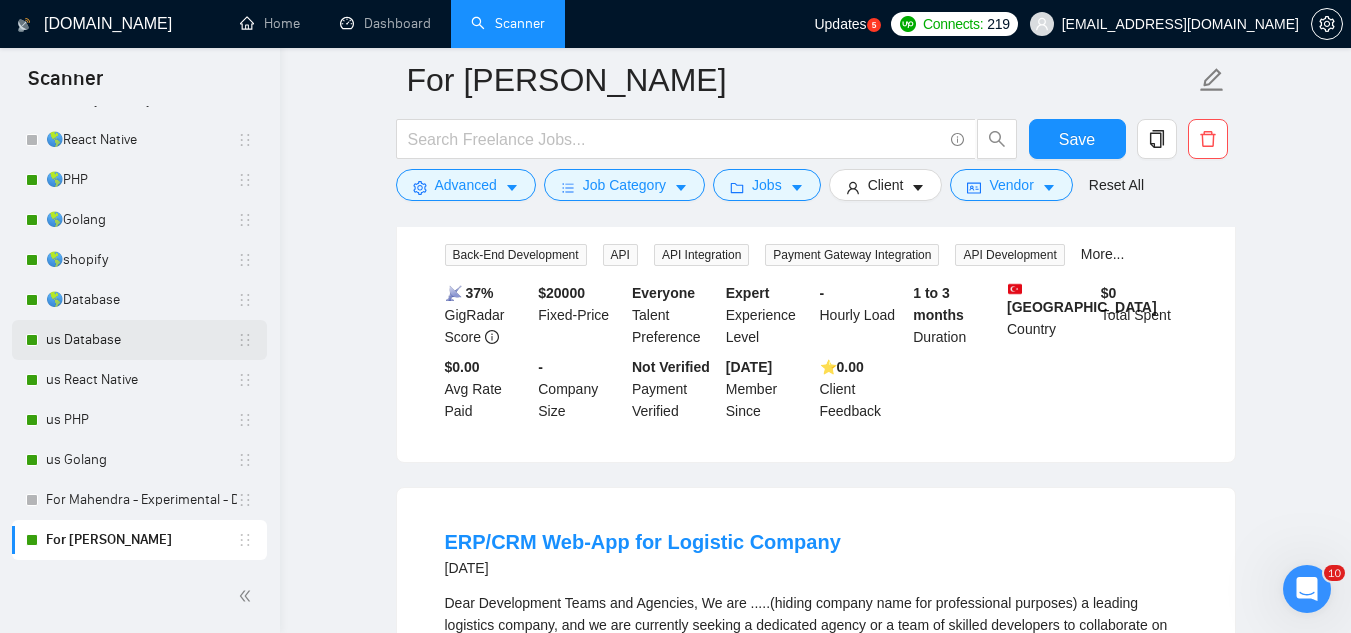 type 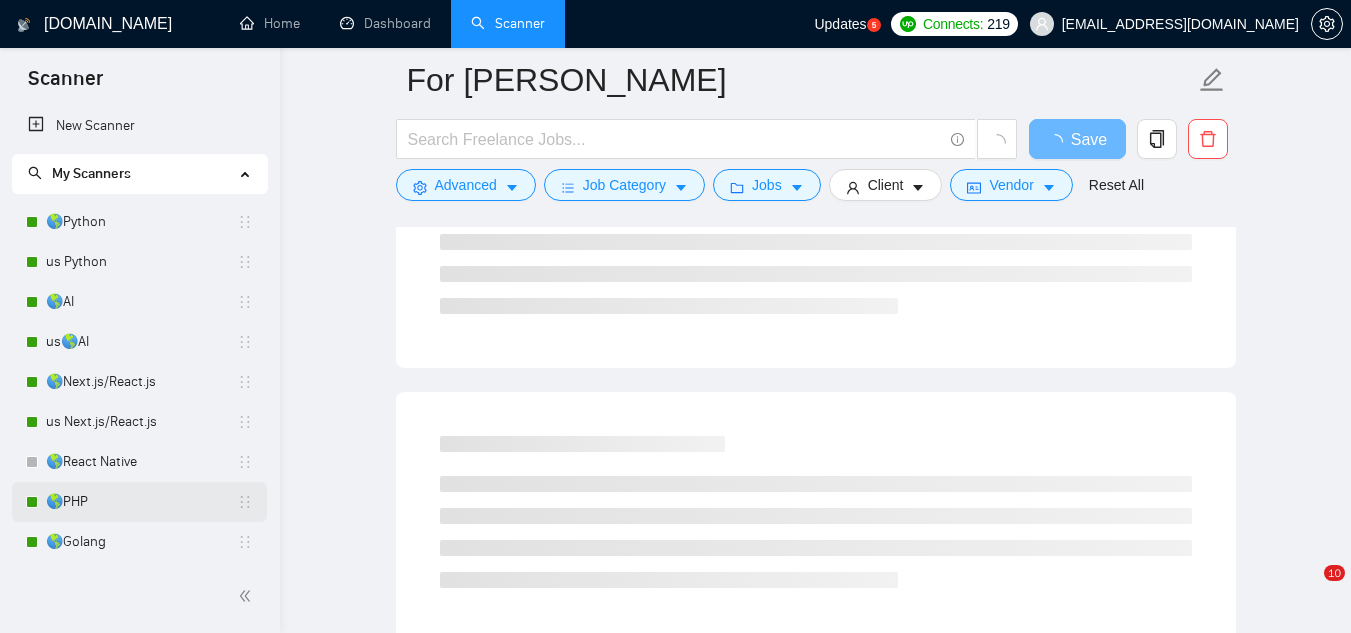 scroll, scrollTop: 173, scrollLeft: 0, axis: vertical 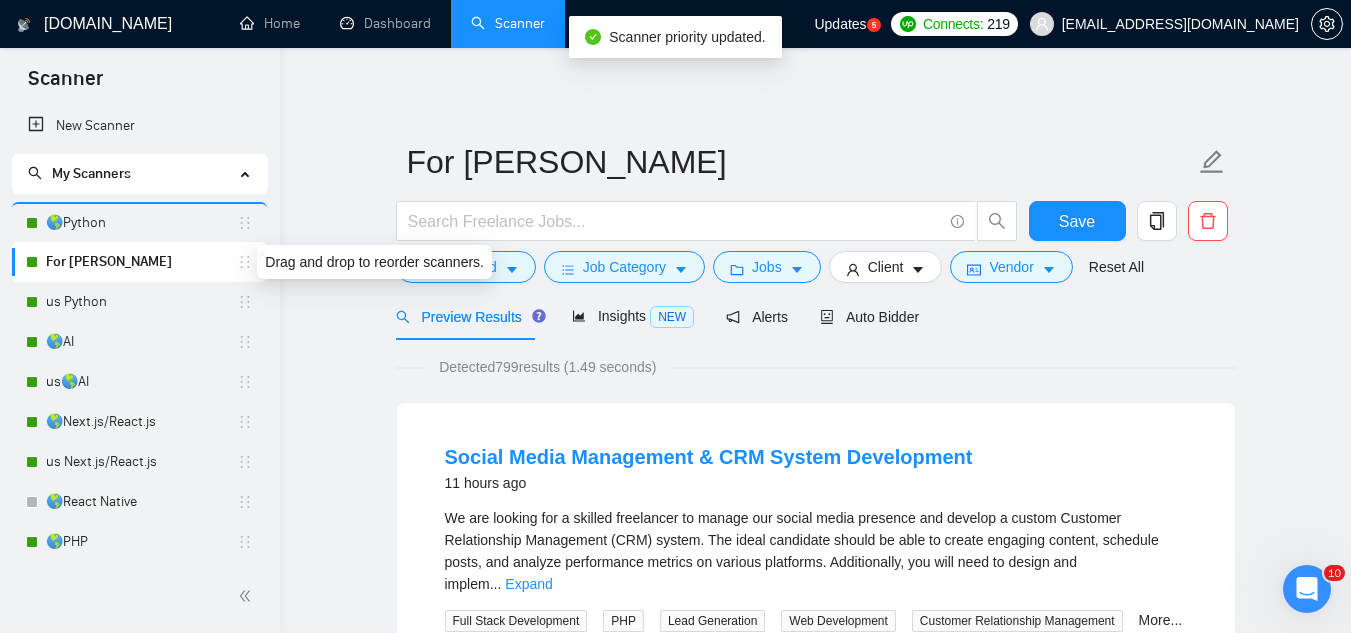 drag, startPoint x: 238, startPoint y: 259, endPoint x: 239, endPoint y: 211, distance: 48.010414 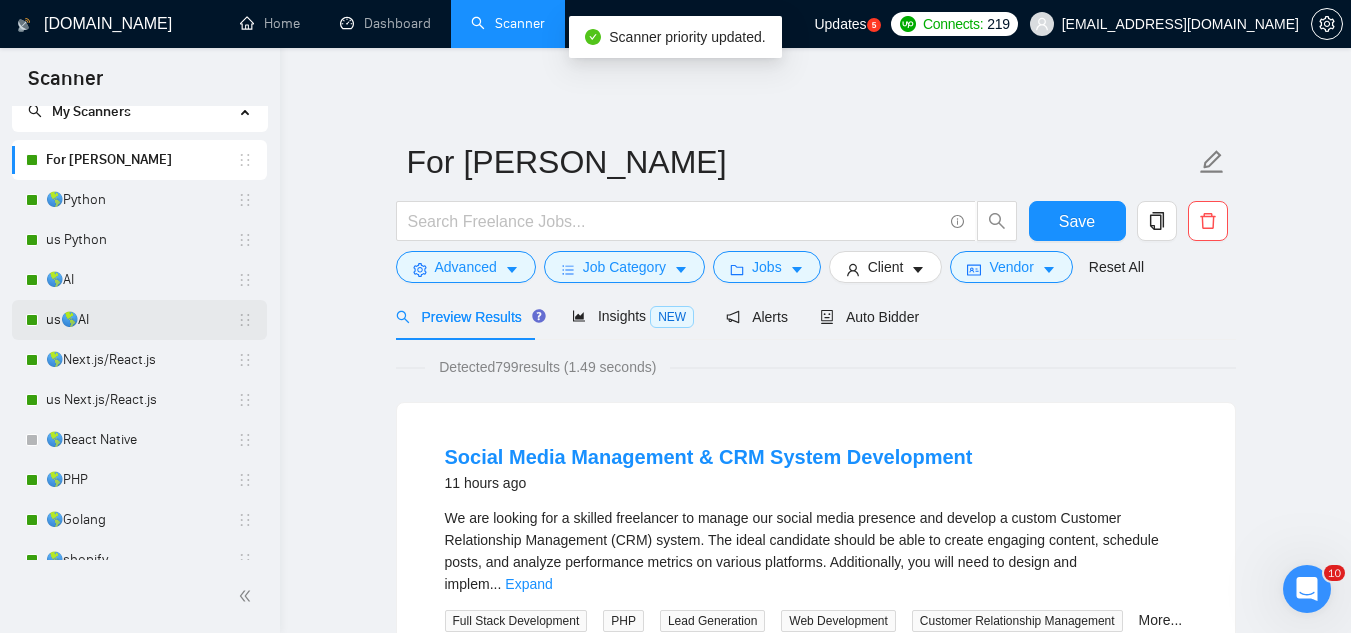 scroll, scrollTop: 0, scrollLeft: 0, axis: both 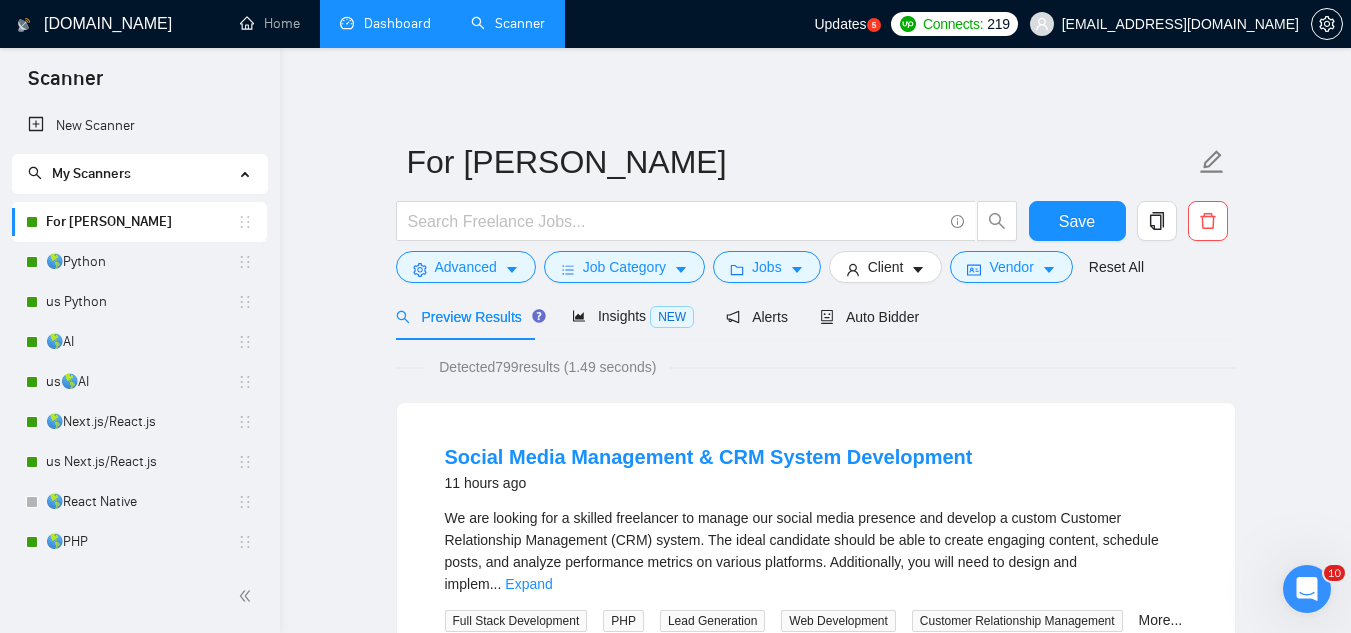 click on "Dashboard" at bounding box center [385, 23] 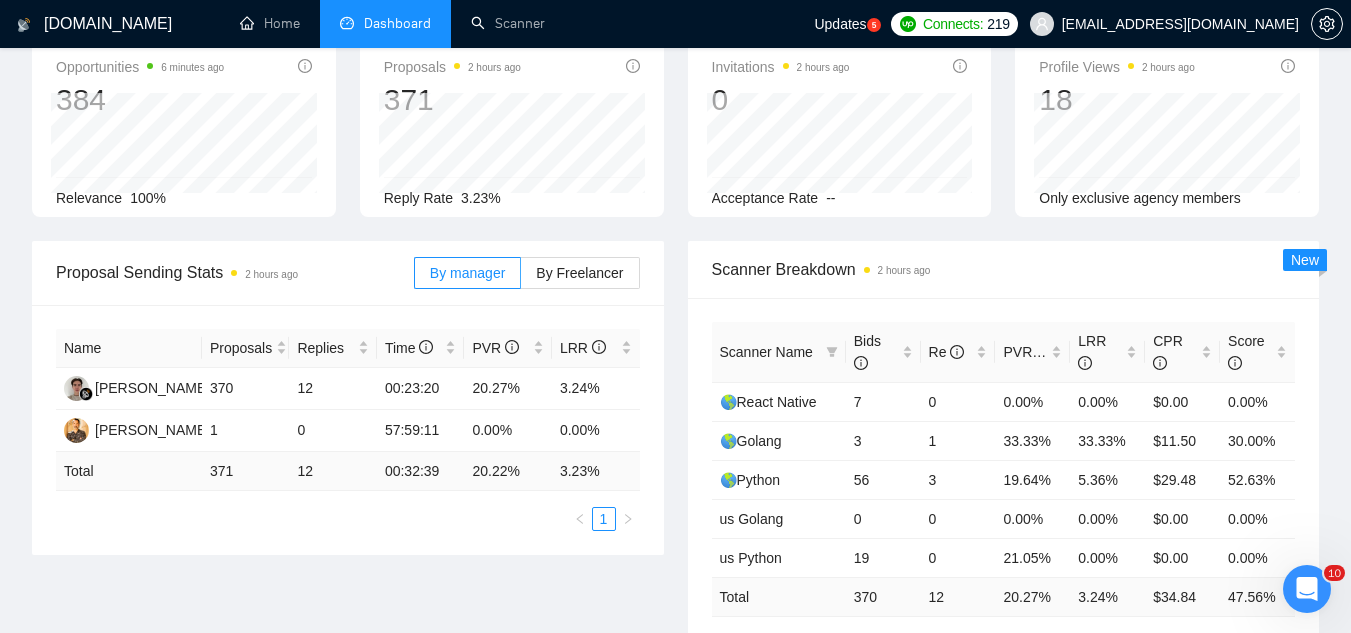 scroll, scrollTop: 100, scrollLeft: 0, axis: vertical 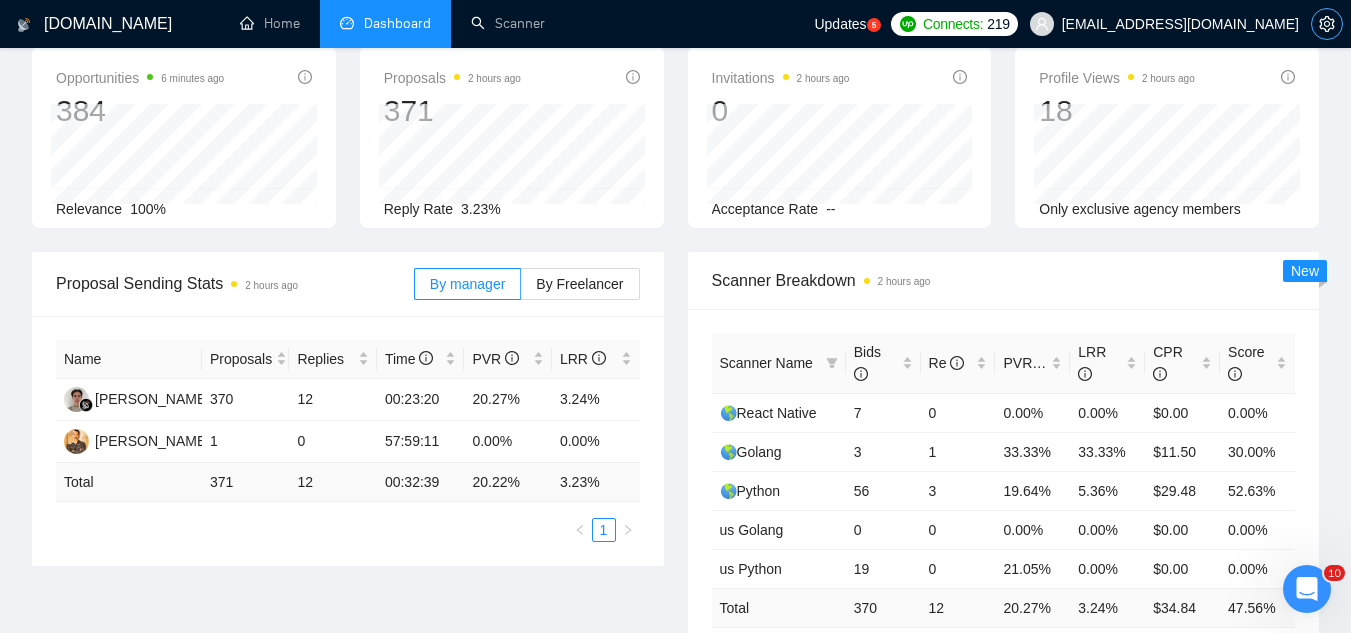 click 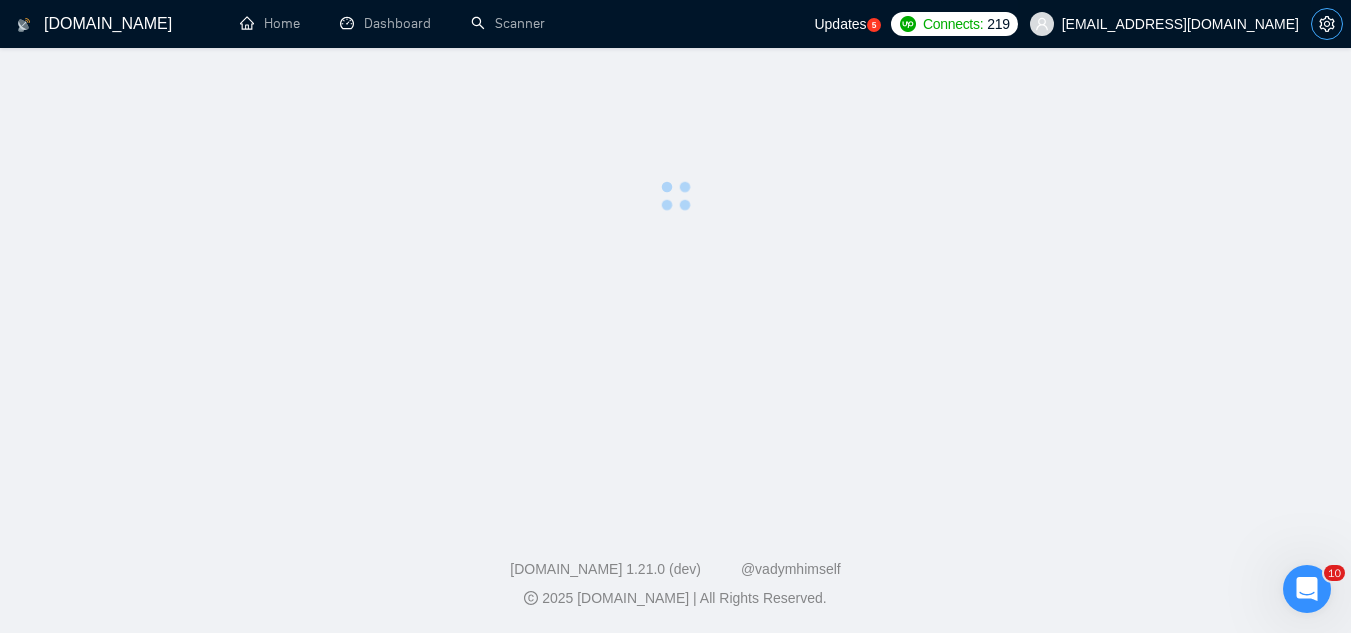 scroll, scrollTop: 0, scrollLeft: 0, axis: both 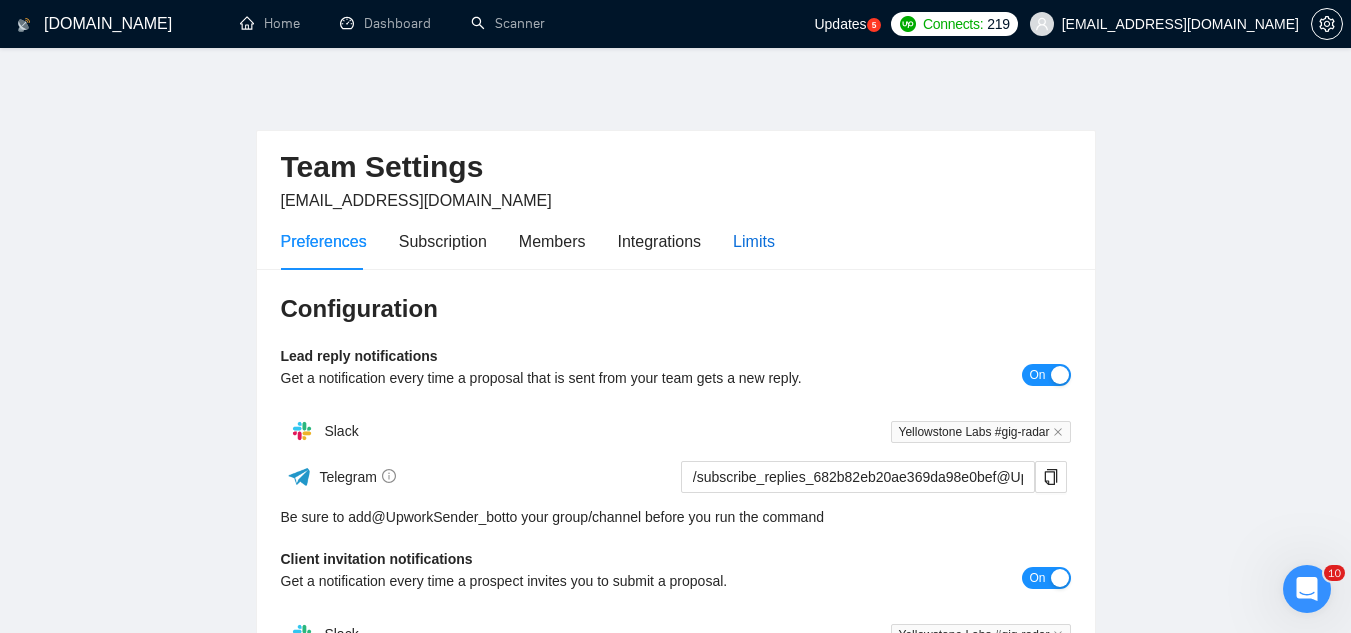 click on "Limits" at bounding box center [754, 241] 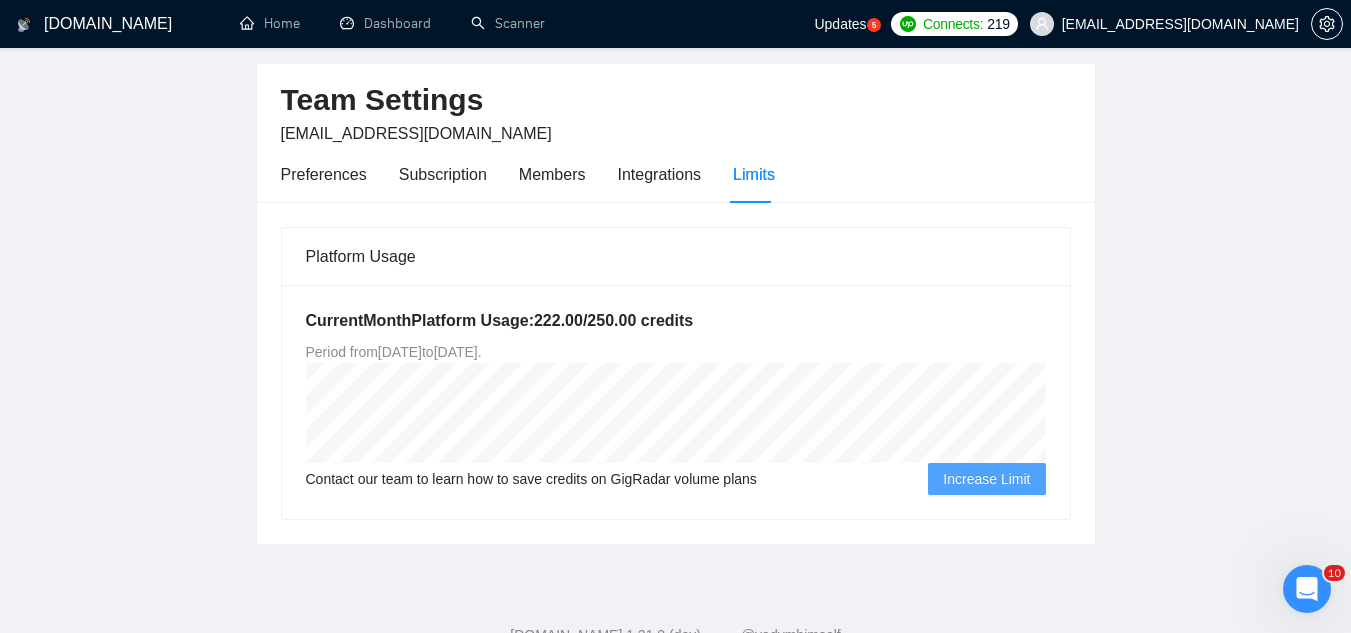 scroll, scrollTop: 82, scrollLeft: 0, axis: vertical 